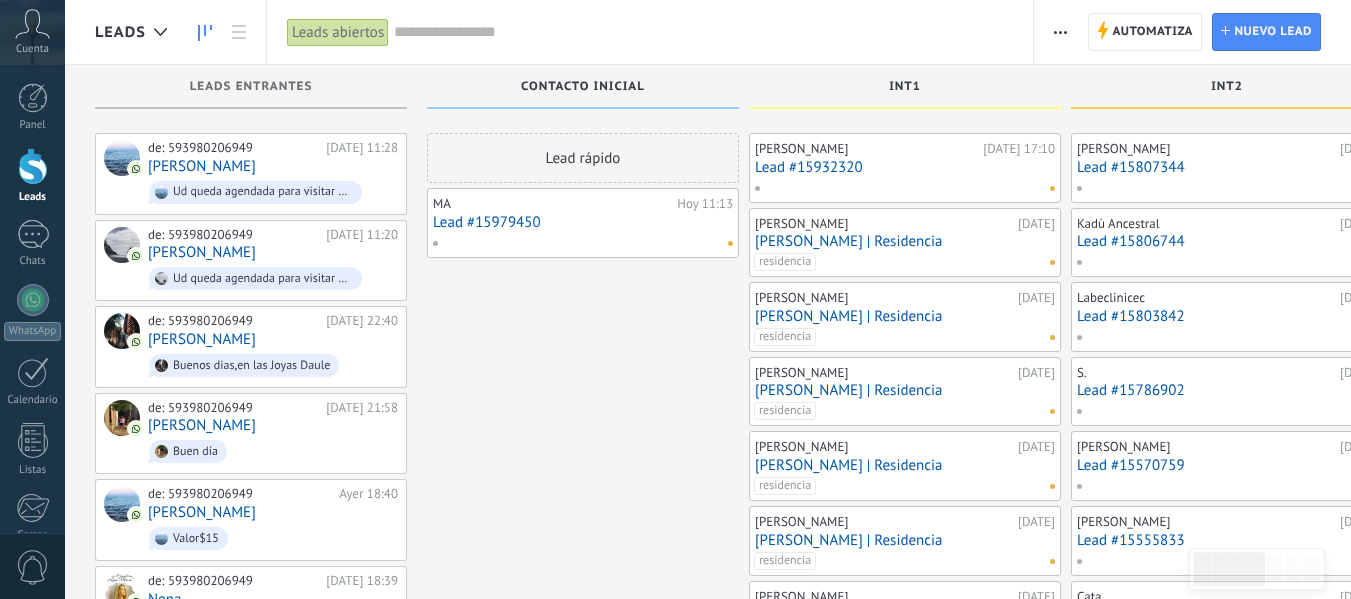 scroll, scrollTop: 0, scrollLeft: 0, axis: both 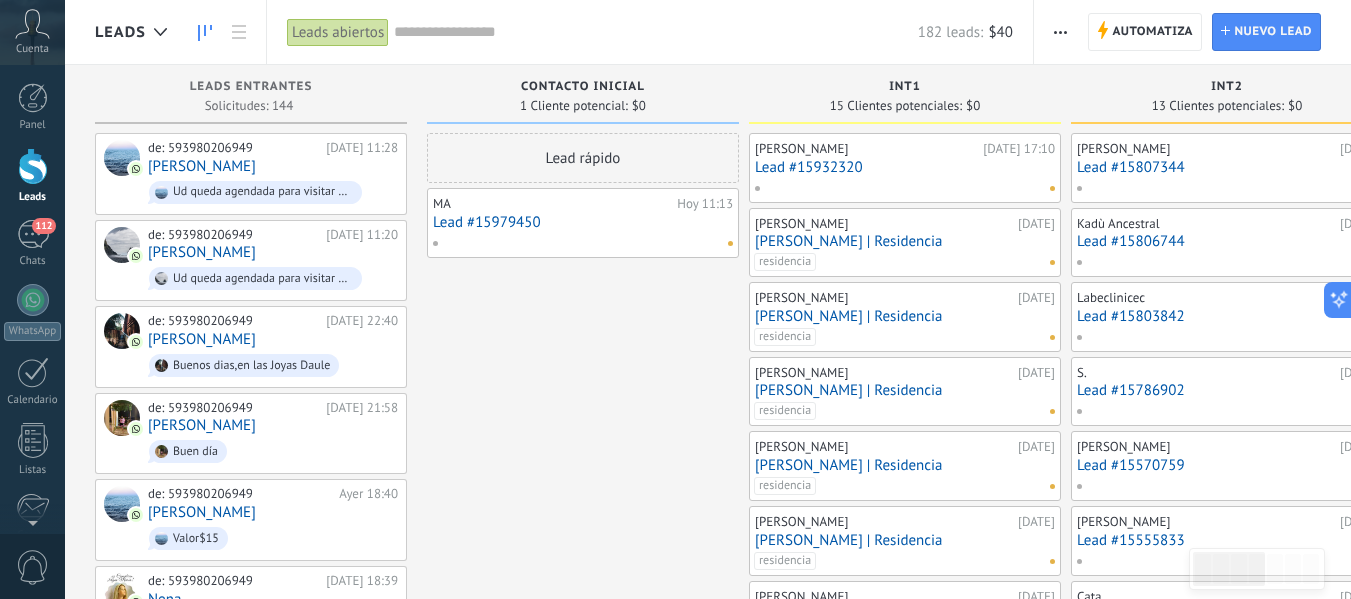 click at bounding box center (1060, 32) 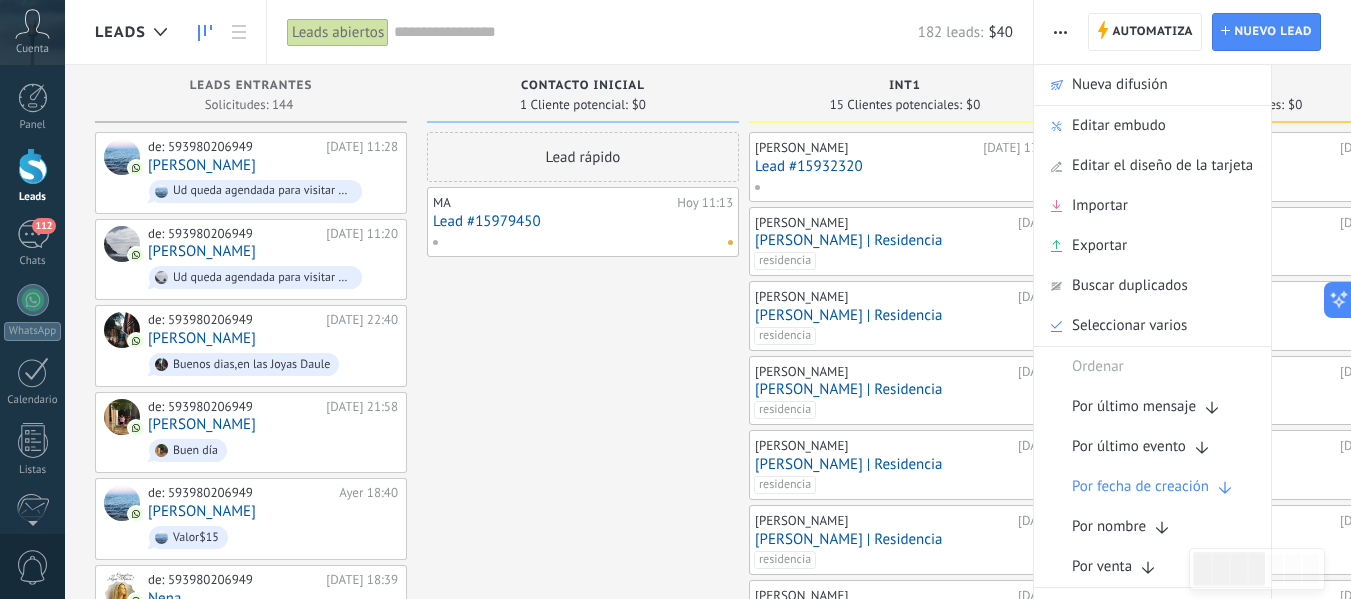 scroll, scrollTop: 0, scrollLeft: 0, axis: both 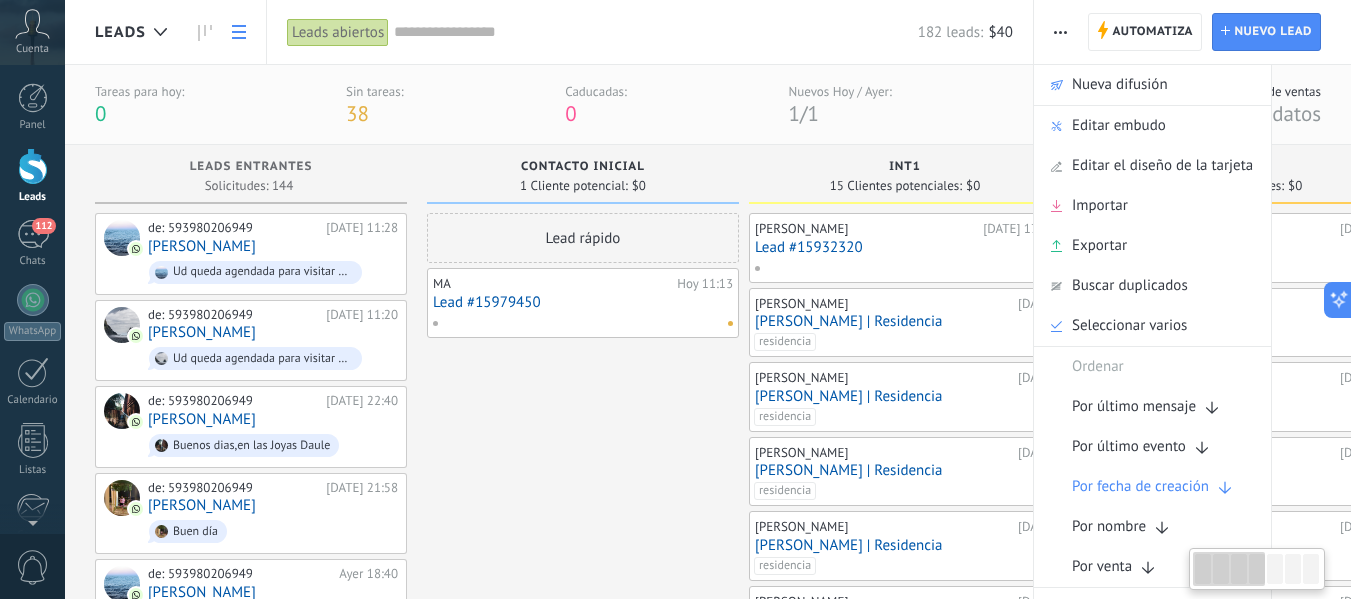click at bounding box center (239, 32) 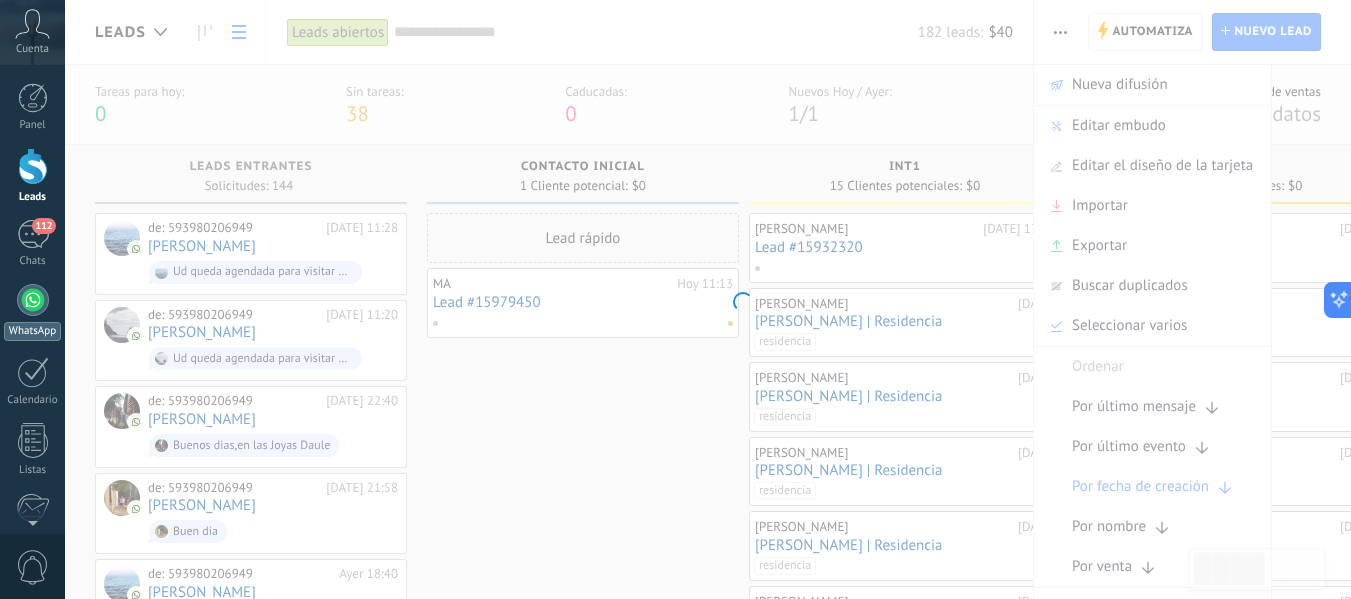 click at bounding box center (33, 300) 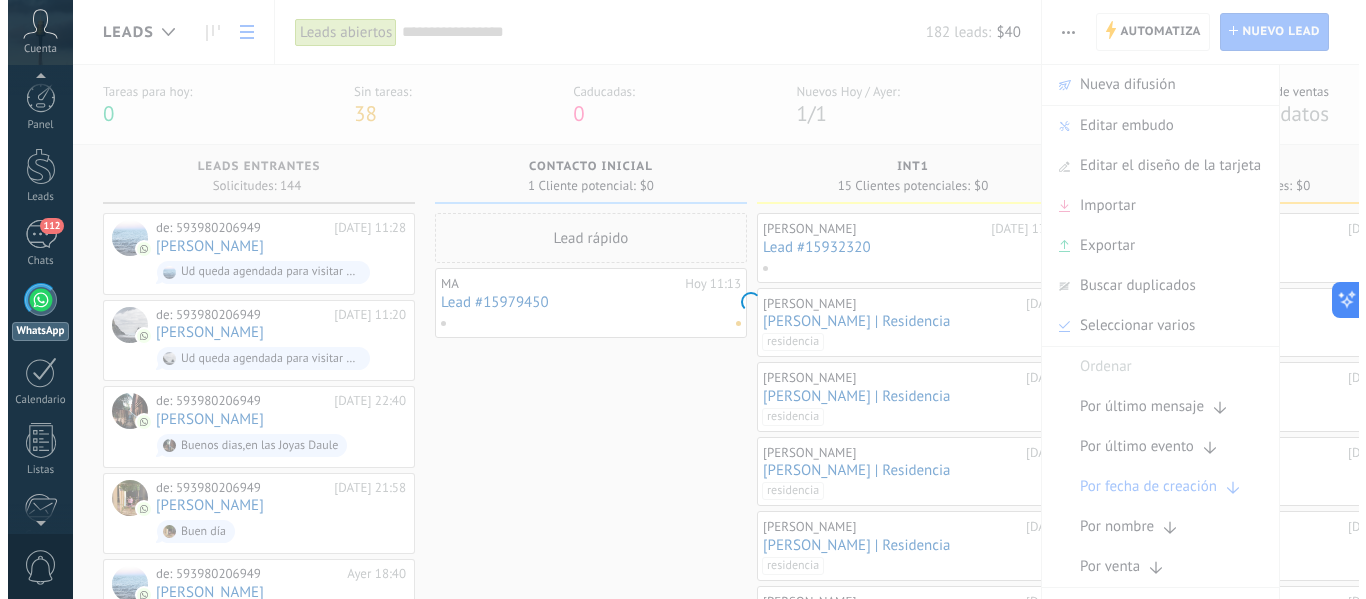 scroll, scrollTop: 224, scrollLeft: 0, axis: vertical 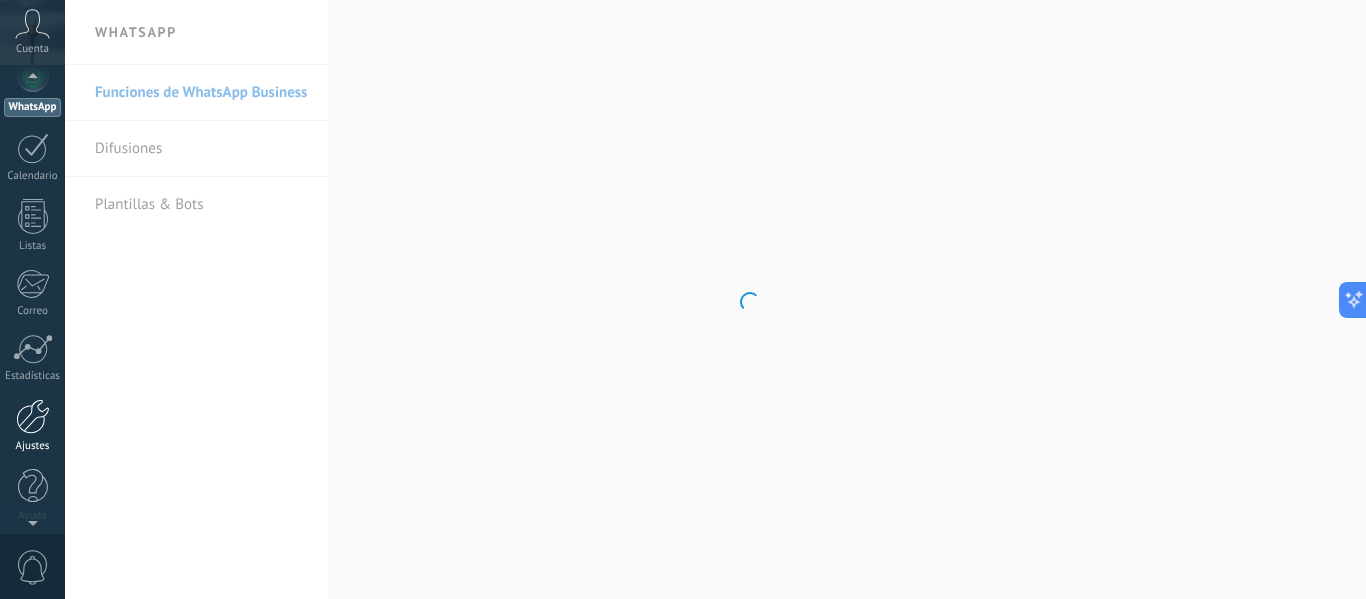 click at bounding box center (33, 416) 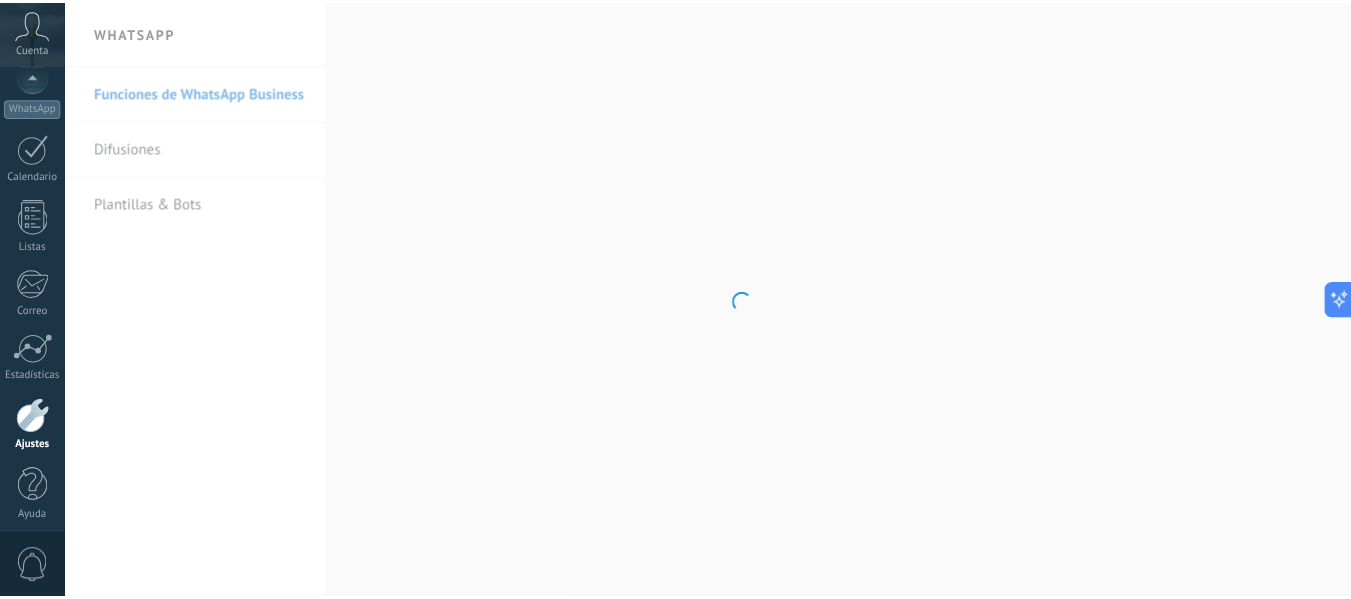 scroll, scrollTop: 233, scrollLeft: 0, axis: vertical 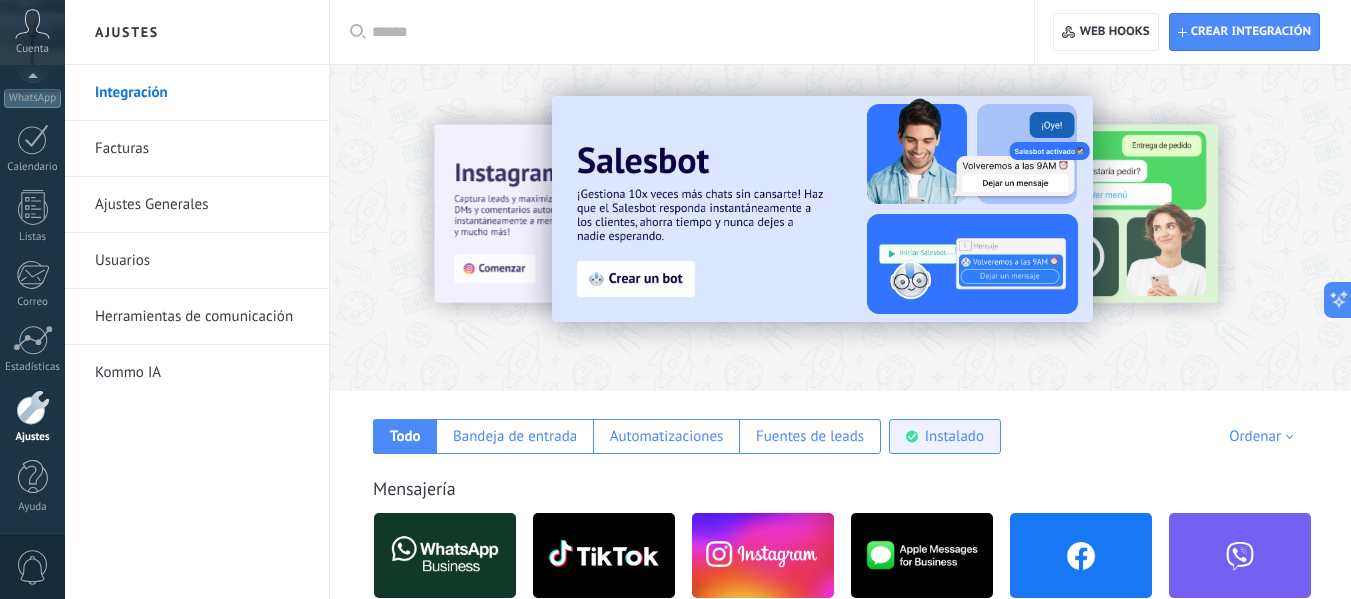 click on "Instalado" at bounding box center (954, 436) 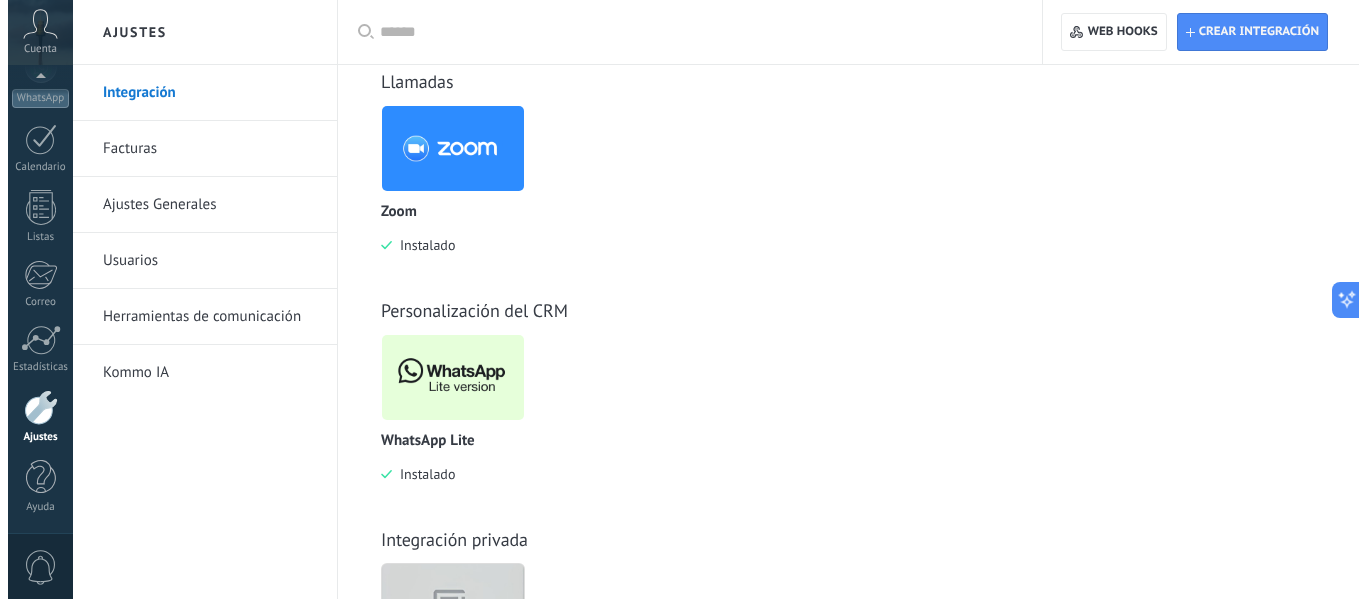 scroll, scrollTop: 900, scrollLeft: 0, axis: vertical 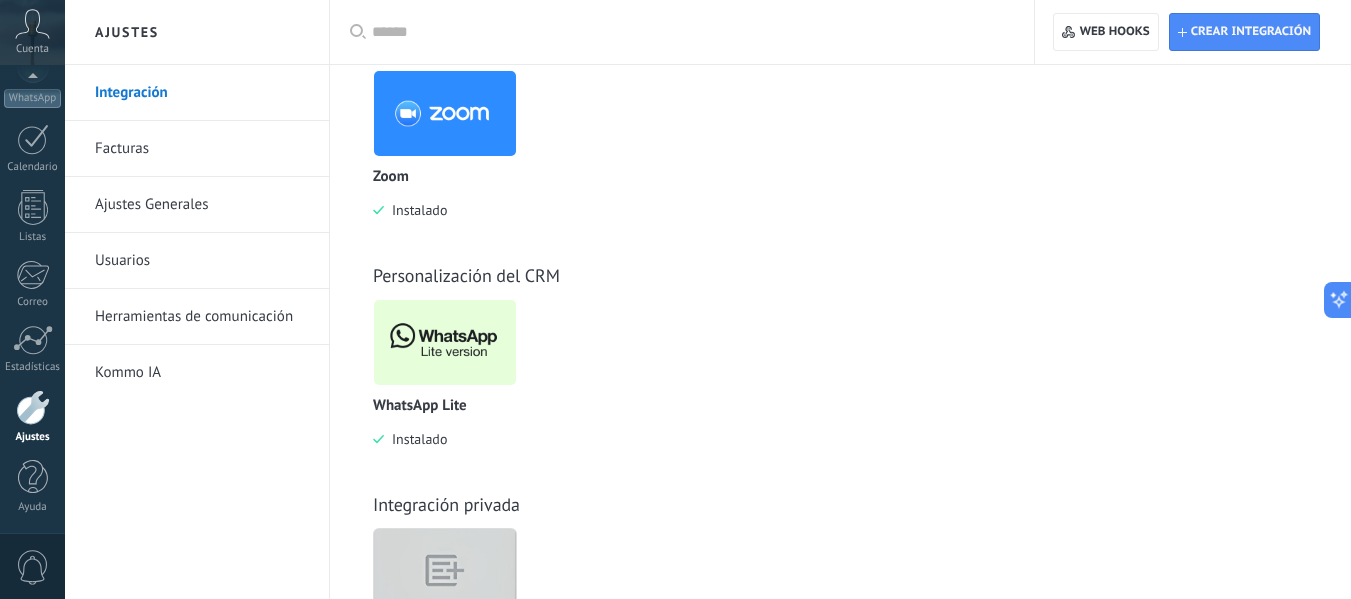 click at bounding box center [445, 342] 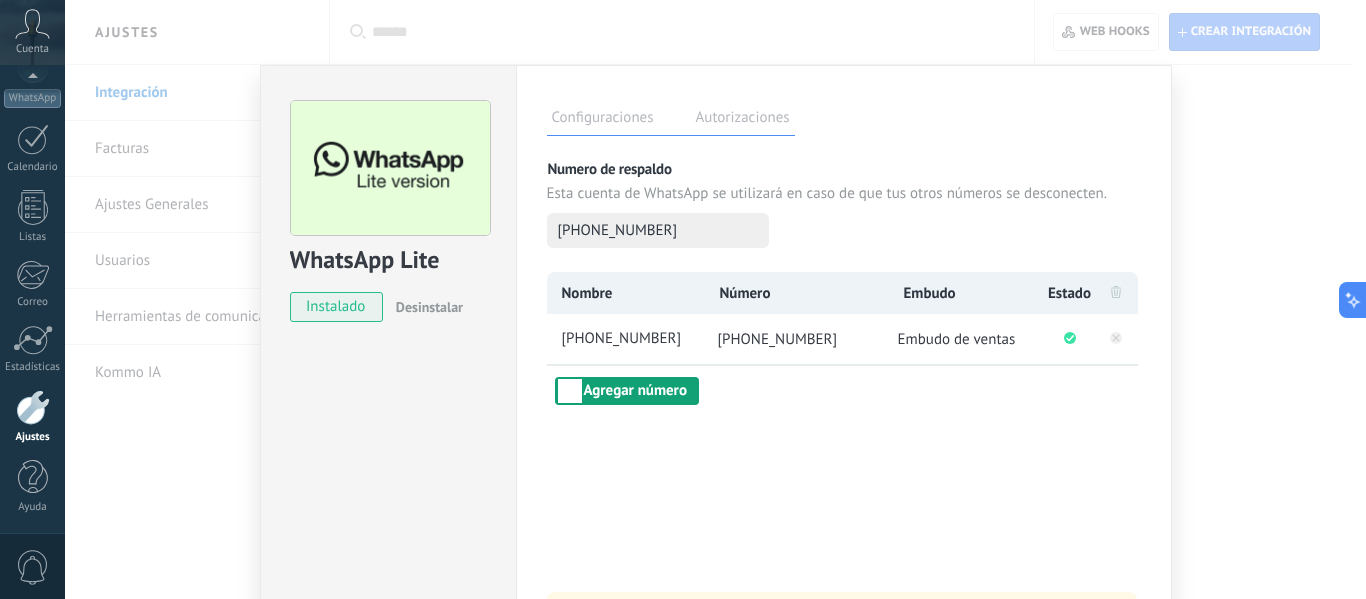 click on "Agregar número" at bounding box center (627, 391) 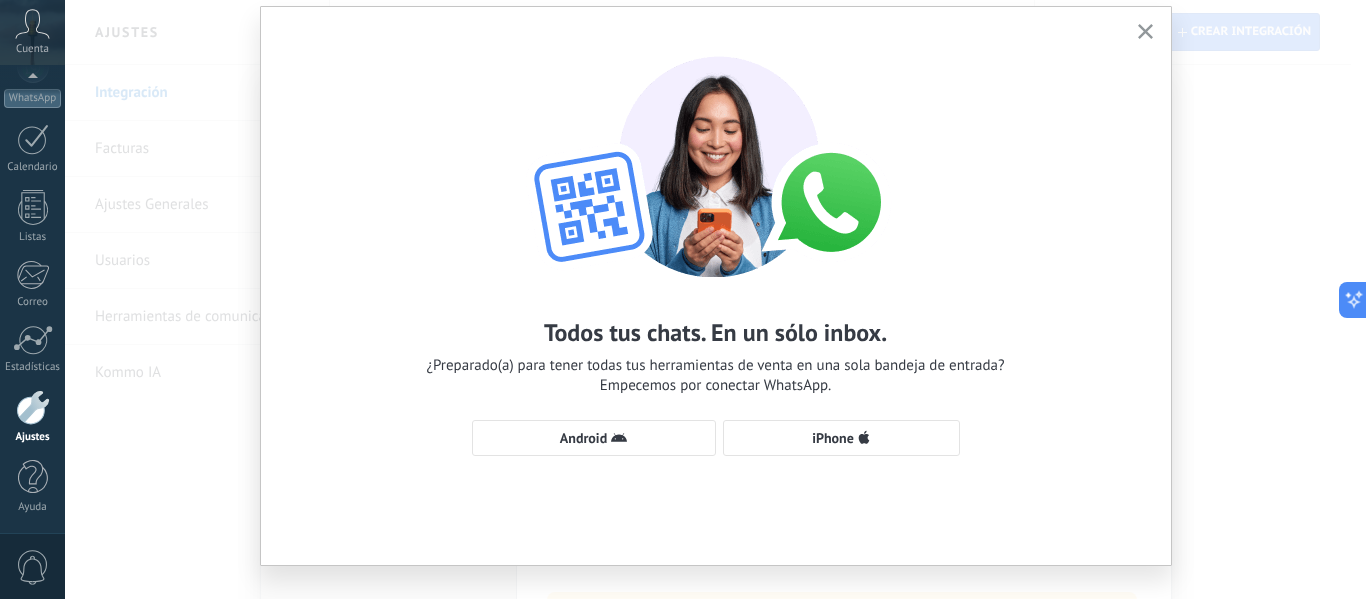 scroll, scrollTop: 91, scrollLeft: 0, axis: vertical 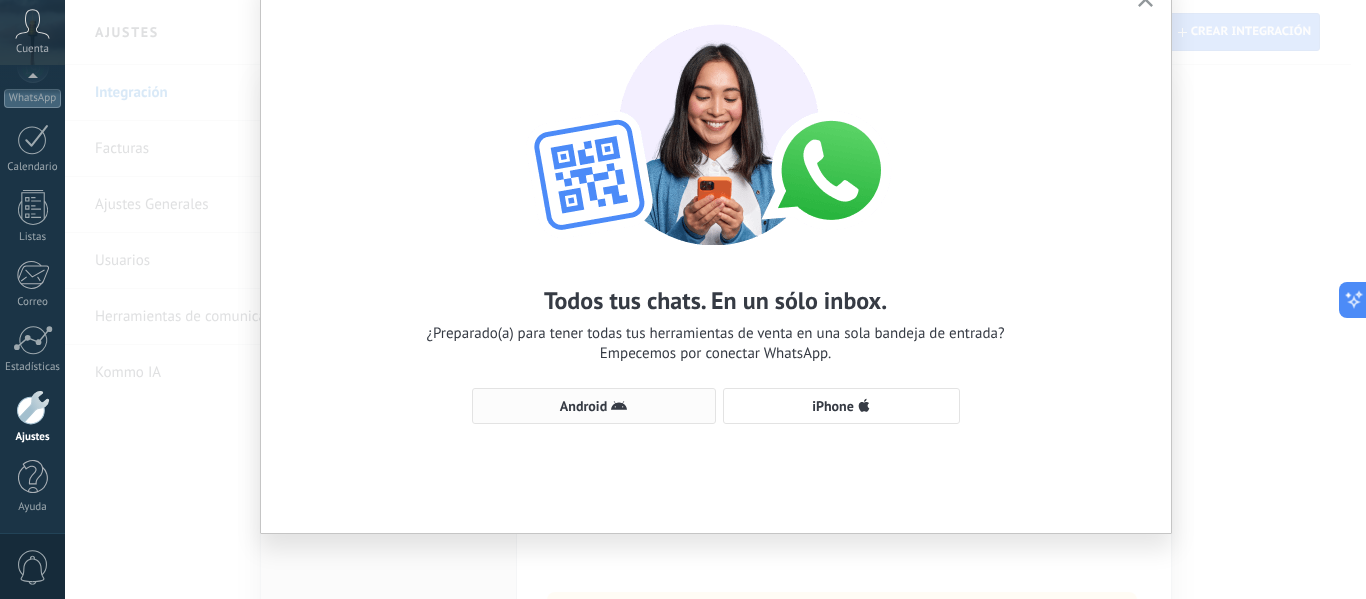 click on "Android" at bounding box center [594, 406] 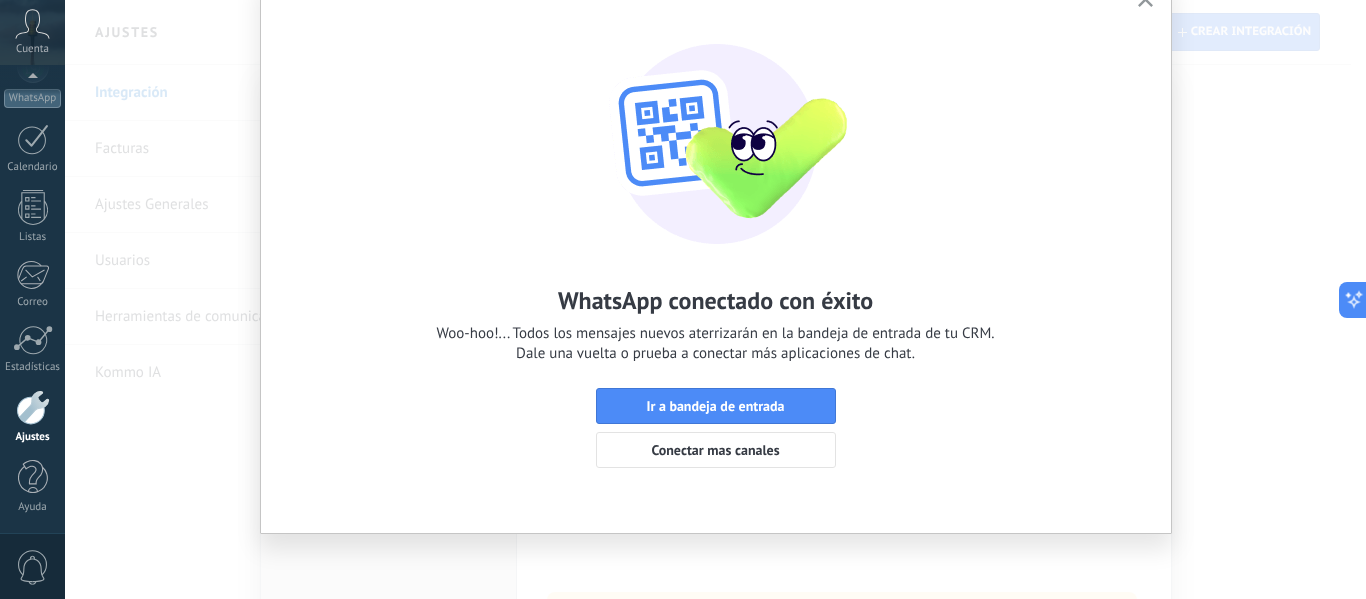 click 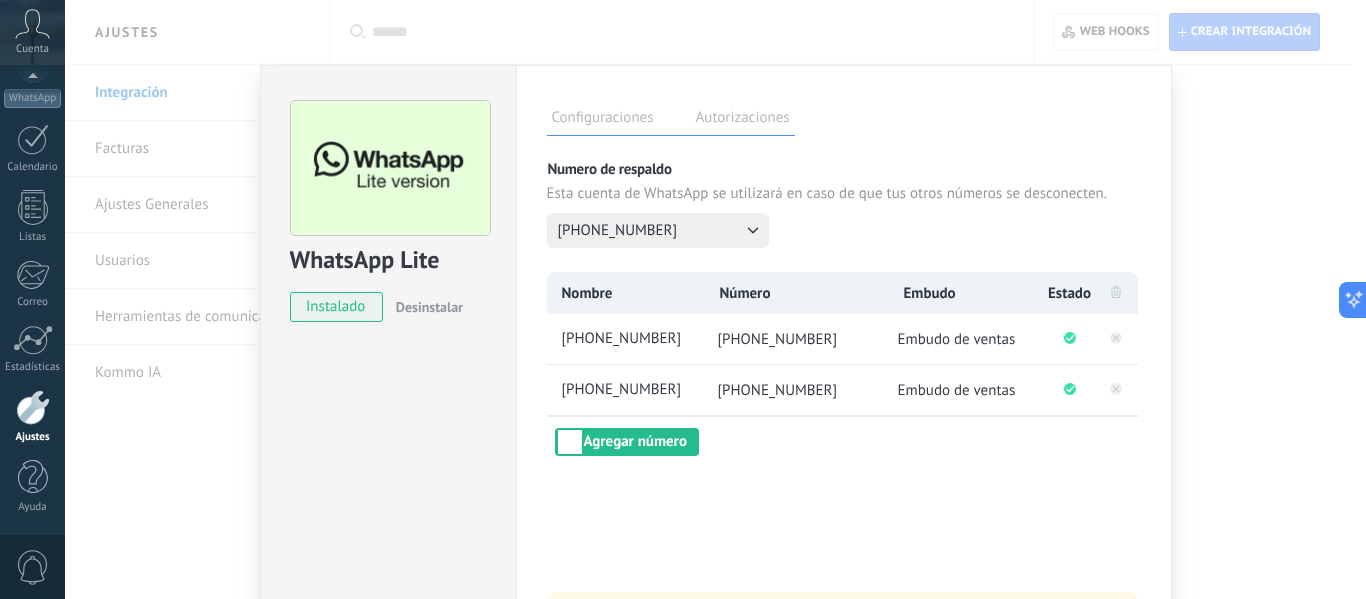scroll, scrollTop: 0, scrollLeft: 0, axis: both 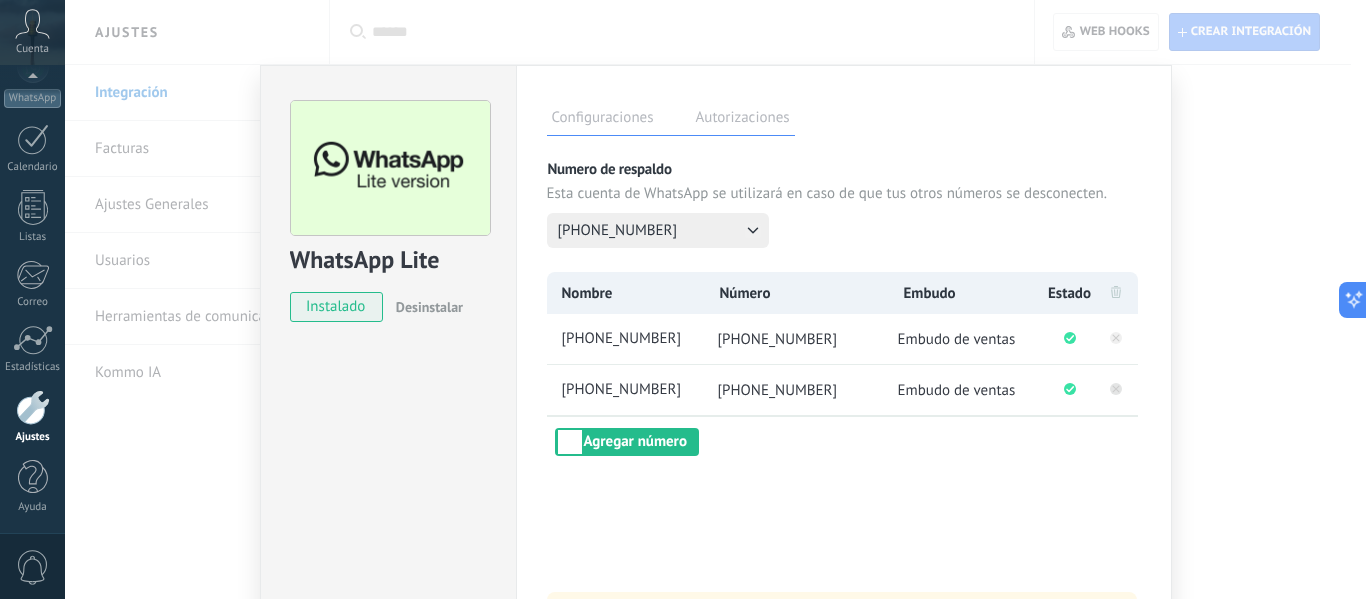 click 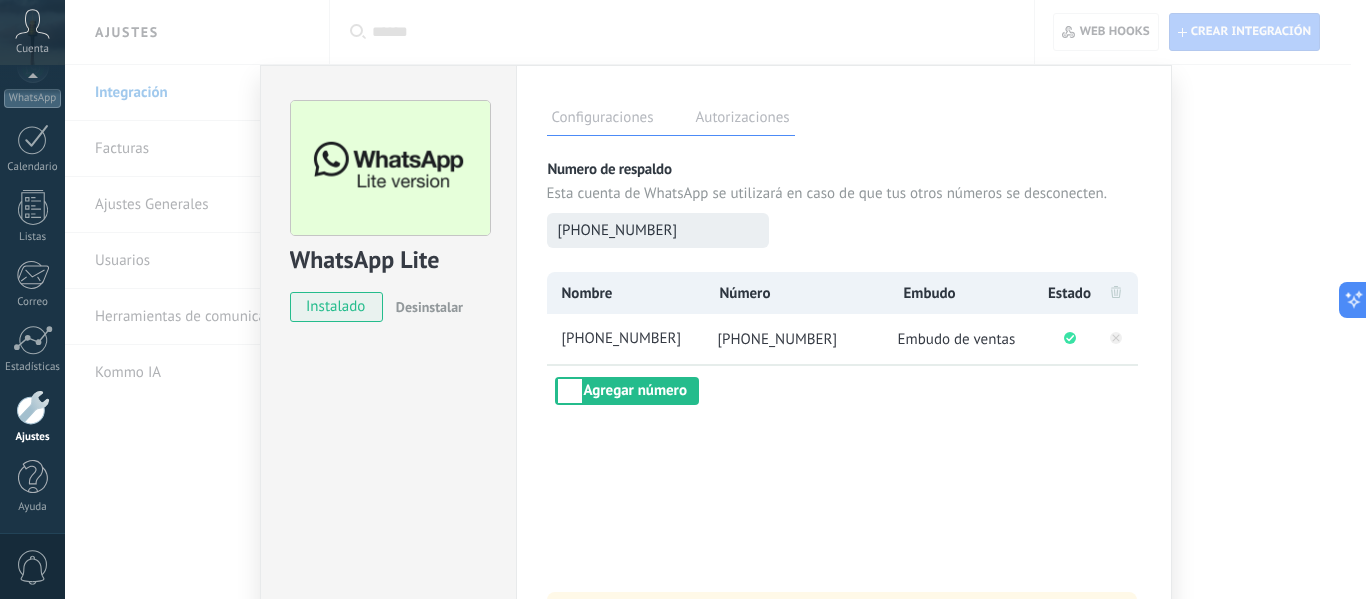 click on "+593 98 020 6949" at bounding box center [658, 230] 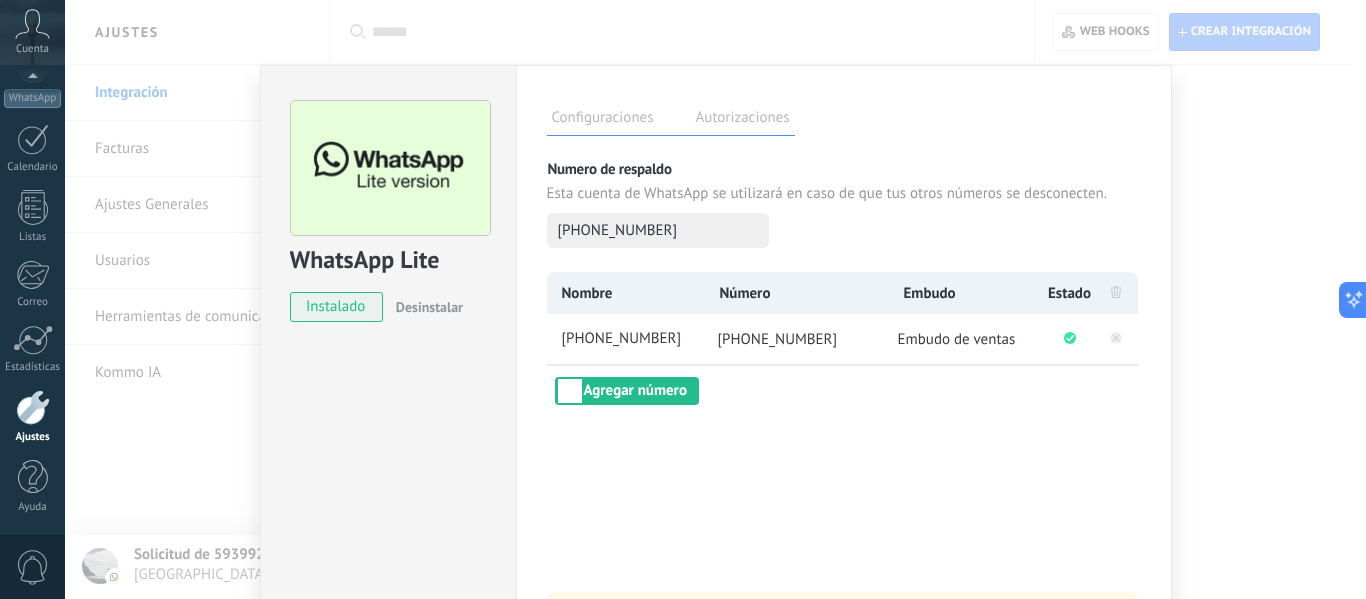 click on "Autorizaciones" at bounding box center [743, 120] 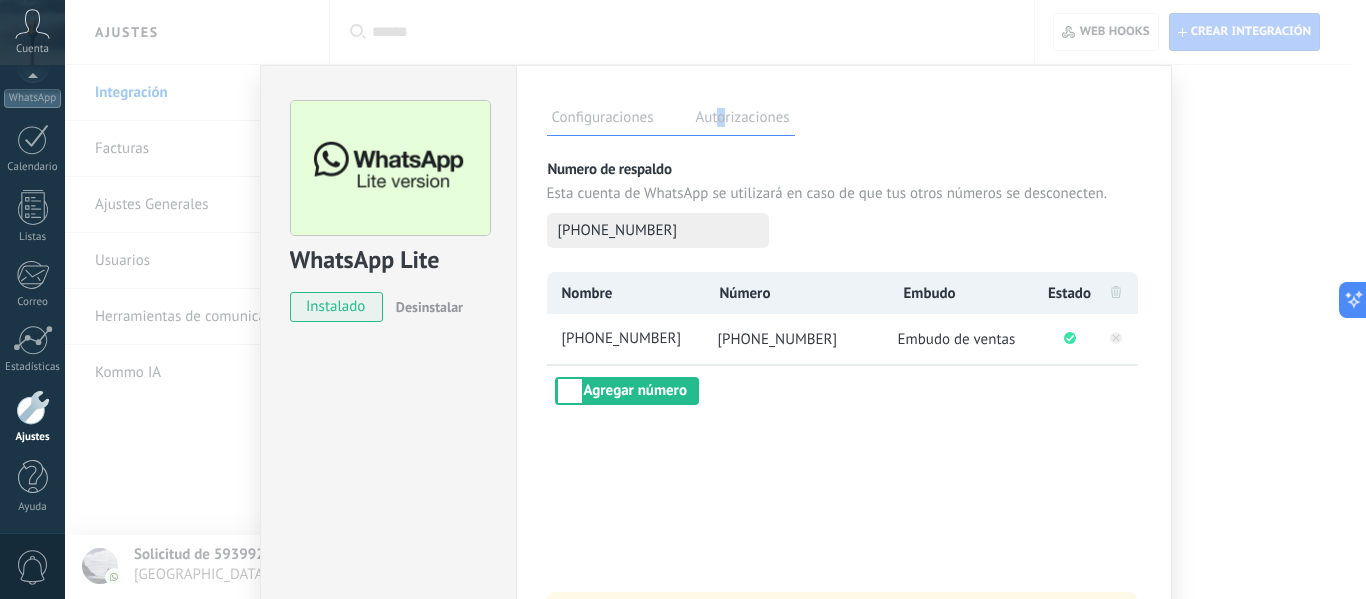 click on "Autorizaciones" at bounding box center [743, 120] 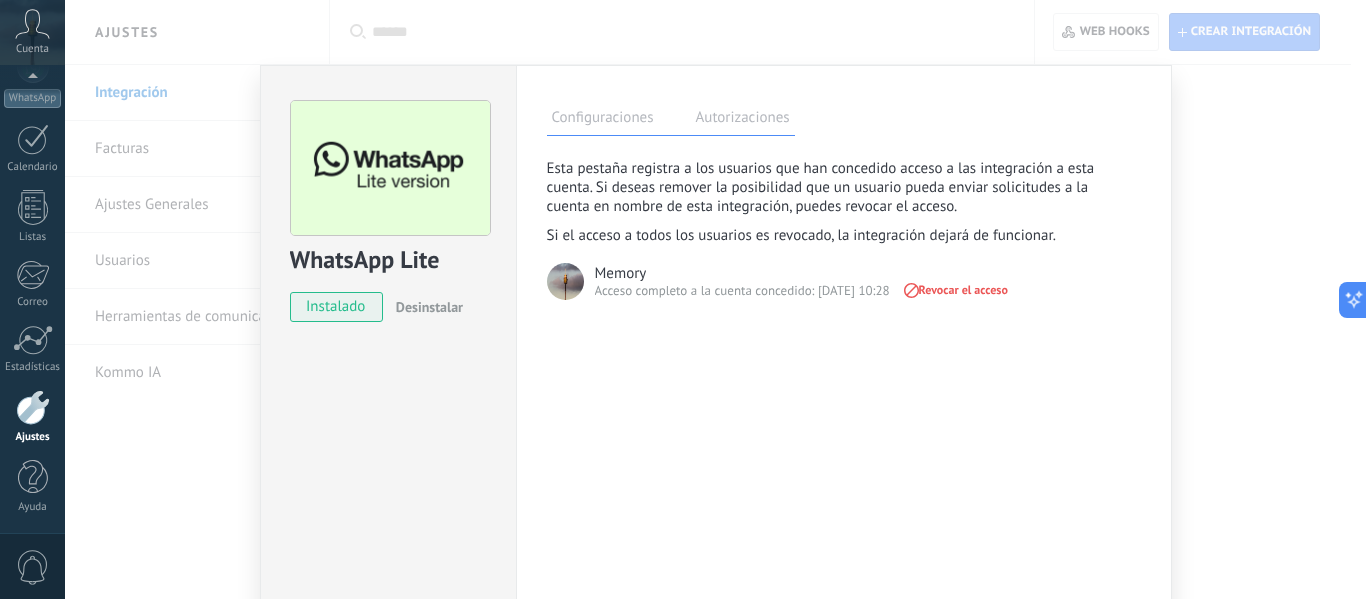 click on "Configuraciones" at bounding box center (603, 120) 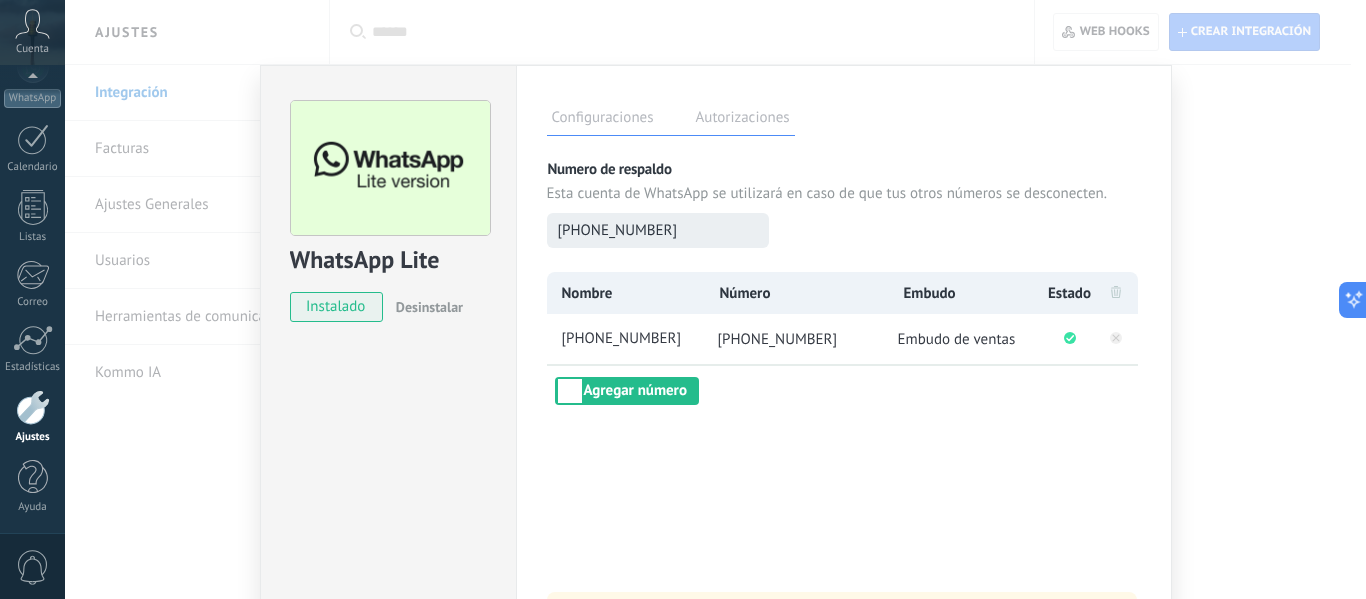 click on "+593 98 020 6949" at bounding box center (618, 230) 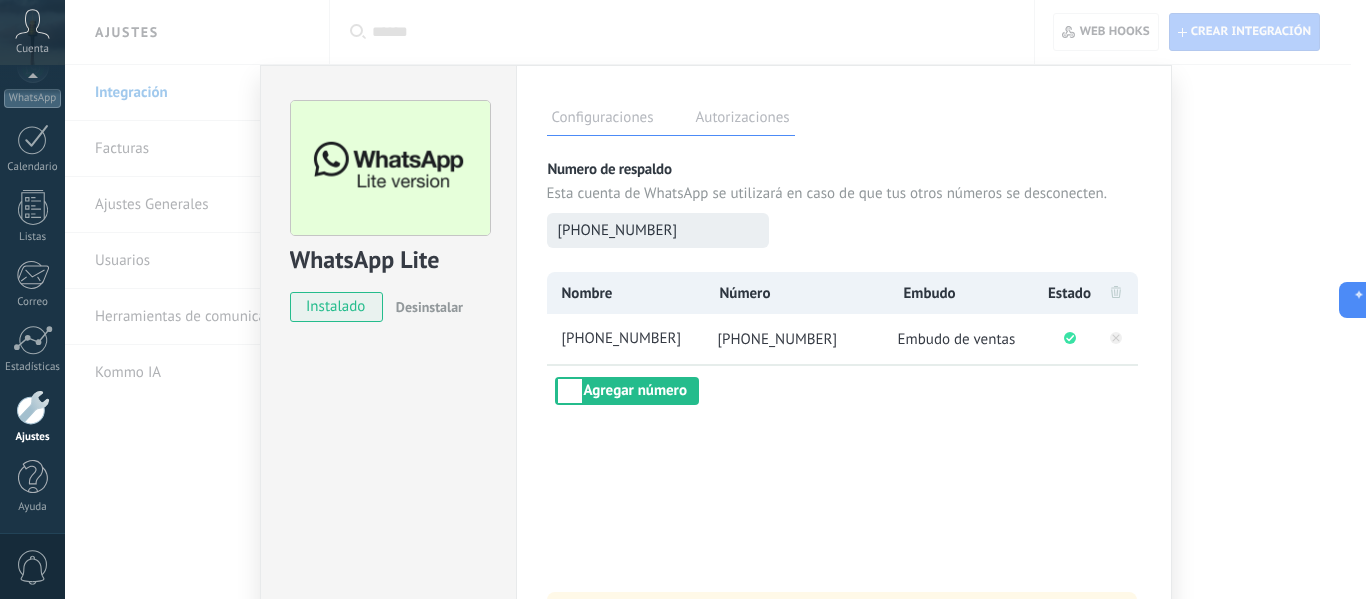 click on "+593 98 020 6949" at bounding box center (618, 230) 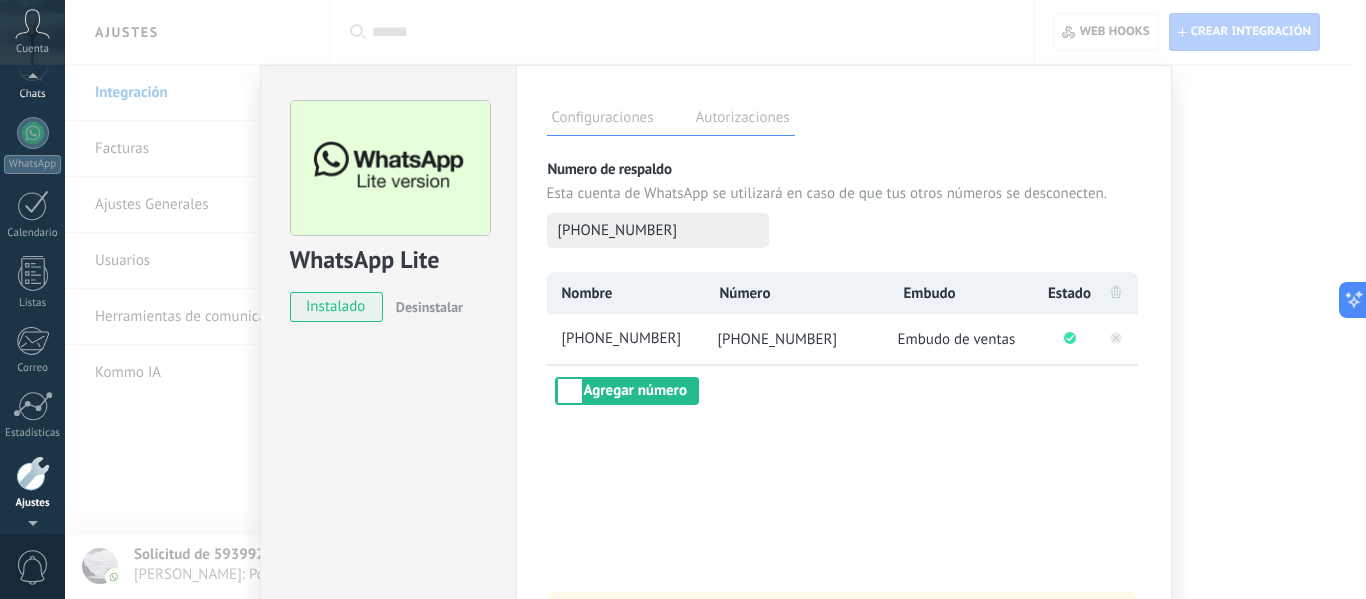 scroll, scrollTop: 149, scrollLeft: 0, axis: vertical 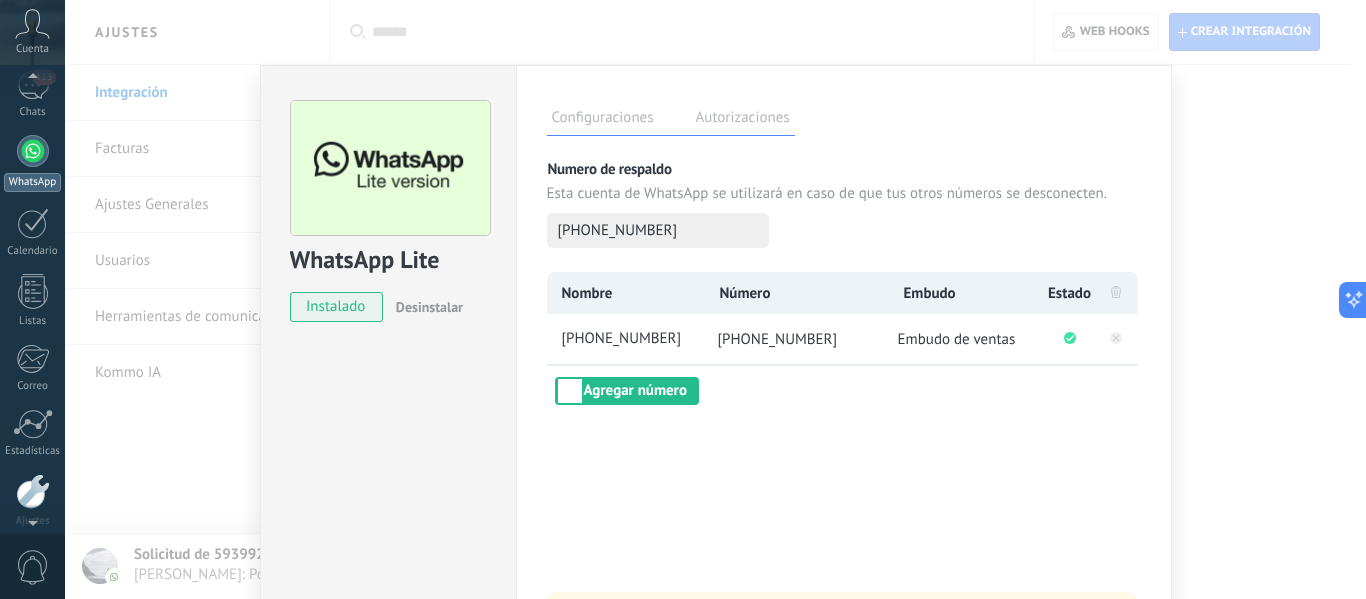 click on "WhatsApp" at bounding box center (32, 182) 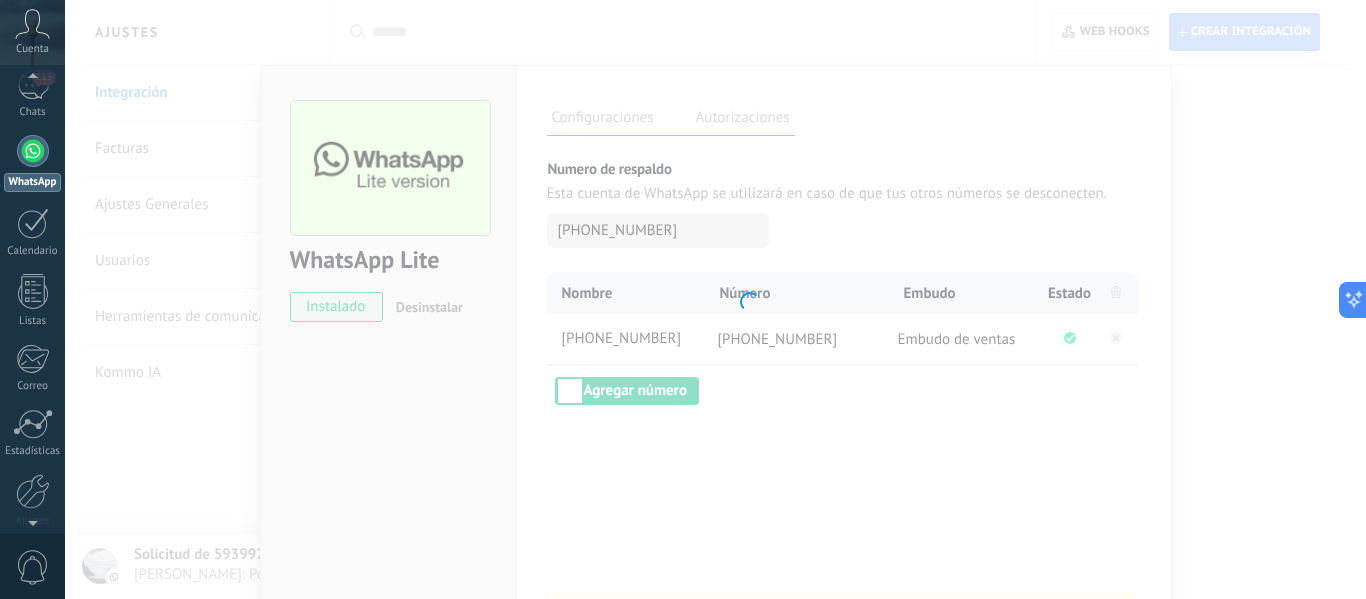 scroll, scrollTop: 0, scrollLeft: 0, axis: both 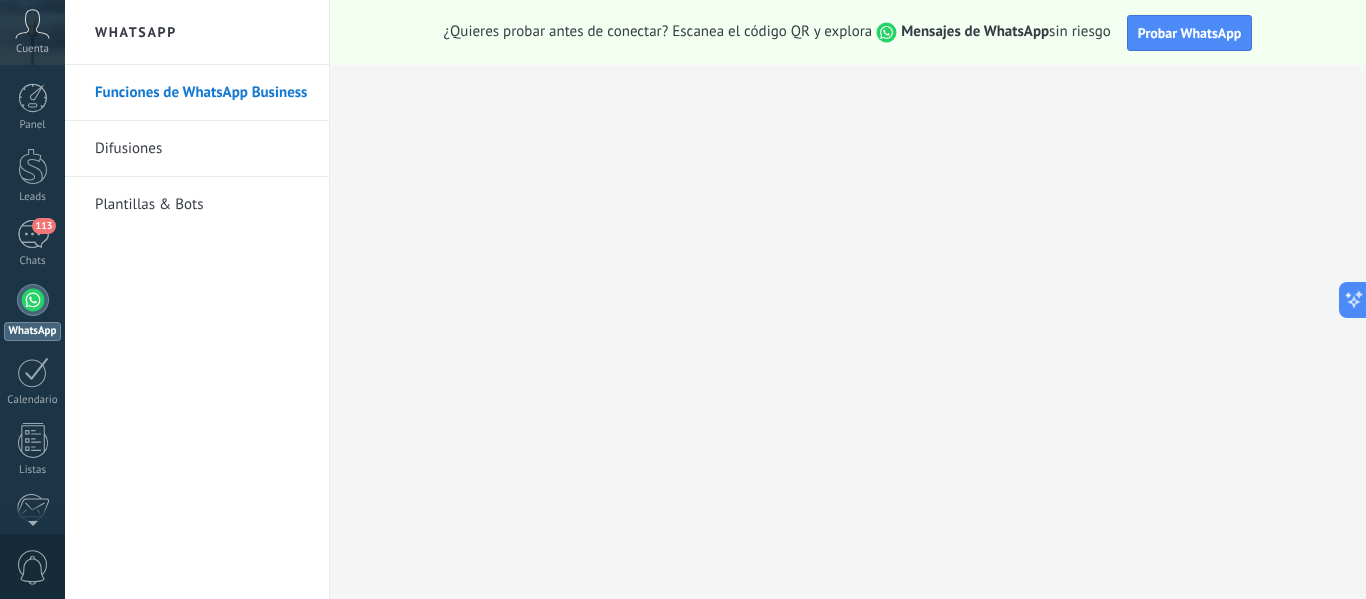 click at bounding box center [33, 300] 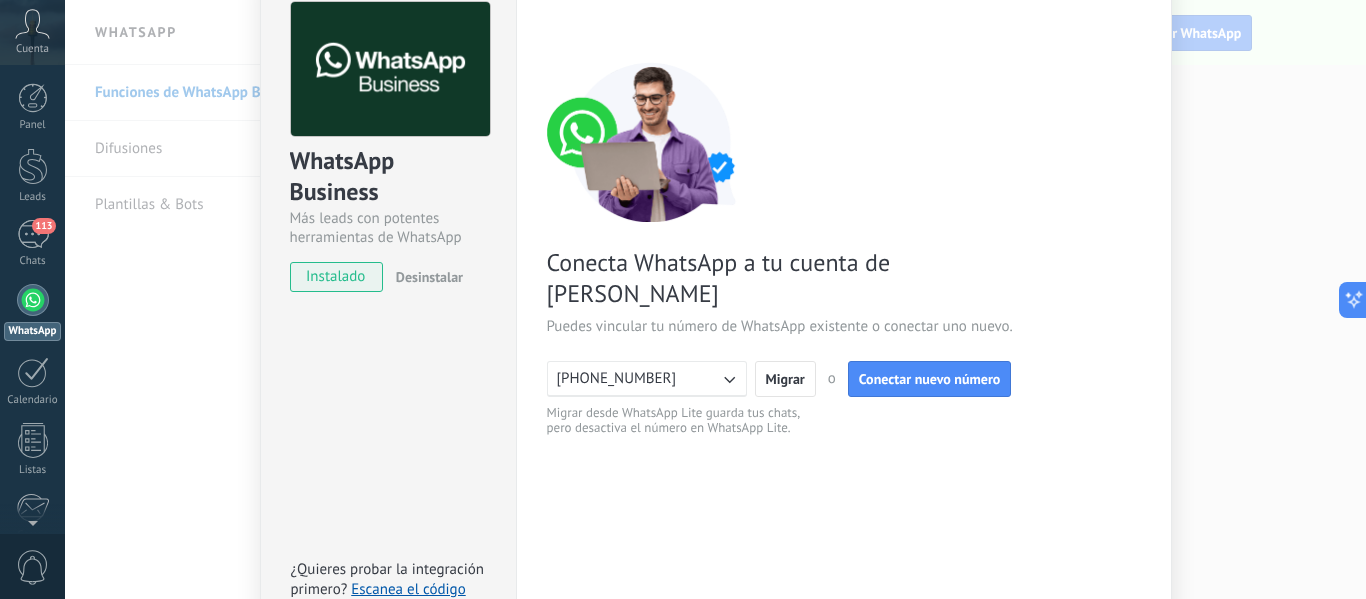 scroll, scrollTop: 200, scrollLeft: 0, axis: vertical 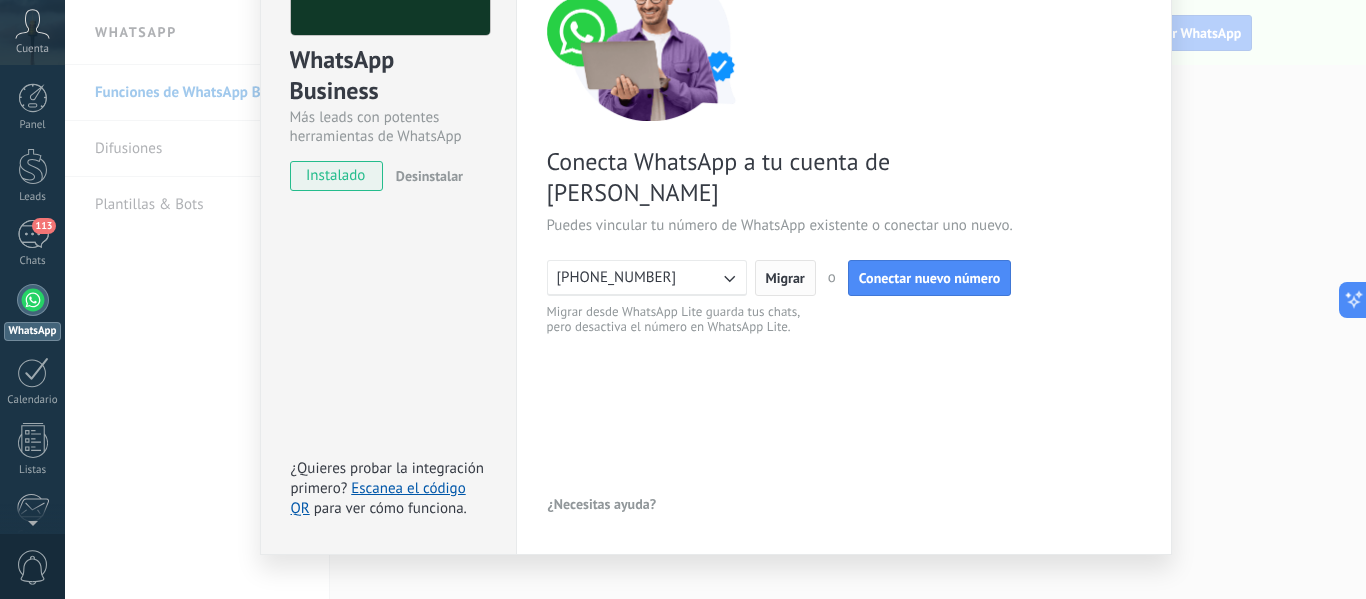 click on "Migrar" at bounding box center (785, 278) 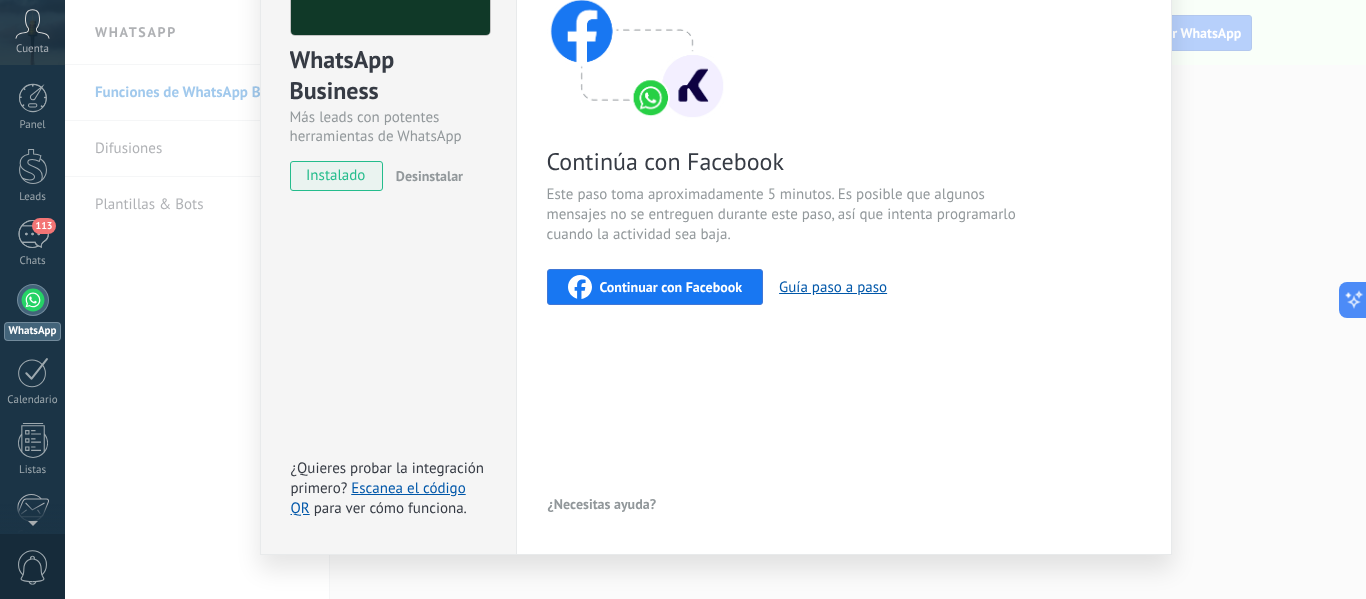 click on "Continuar con Facebook" at bounding box center [671, 287] 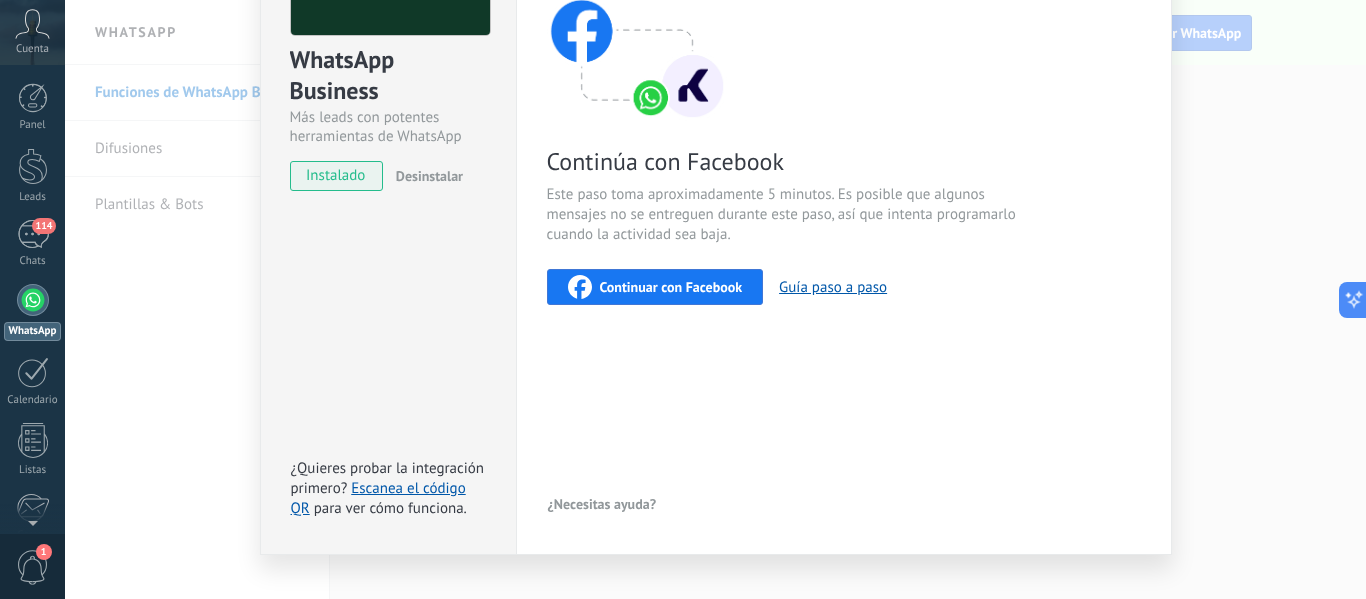 scroll, scrollTop: 0, scrollLeft: 0, axis: both 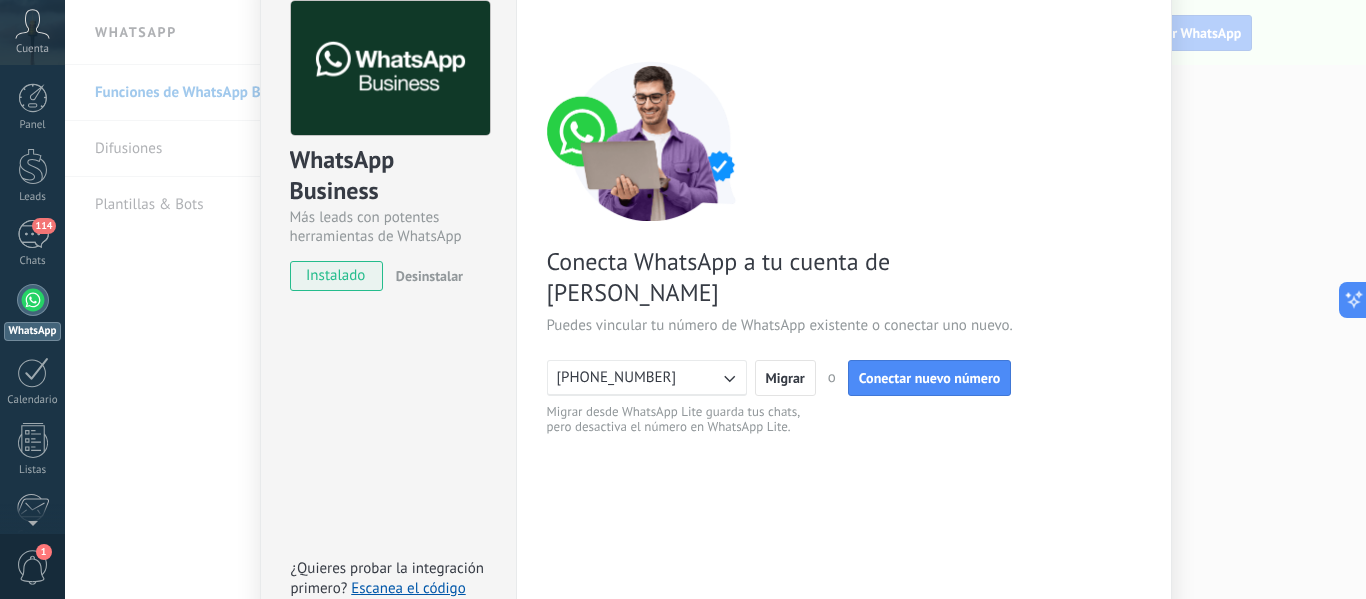 click on "[PHONE_NUMBER]" at bounding box center (647, 378) 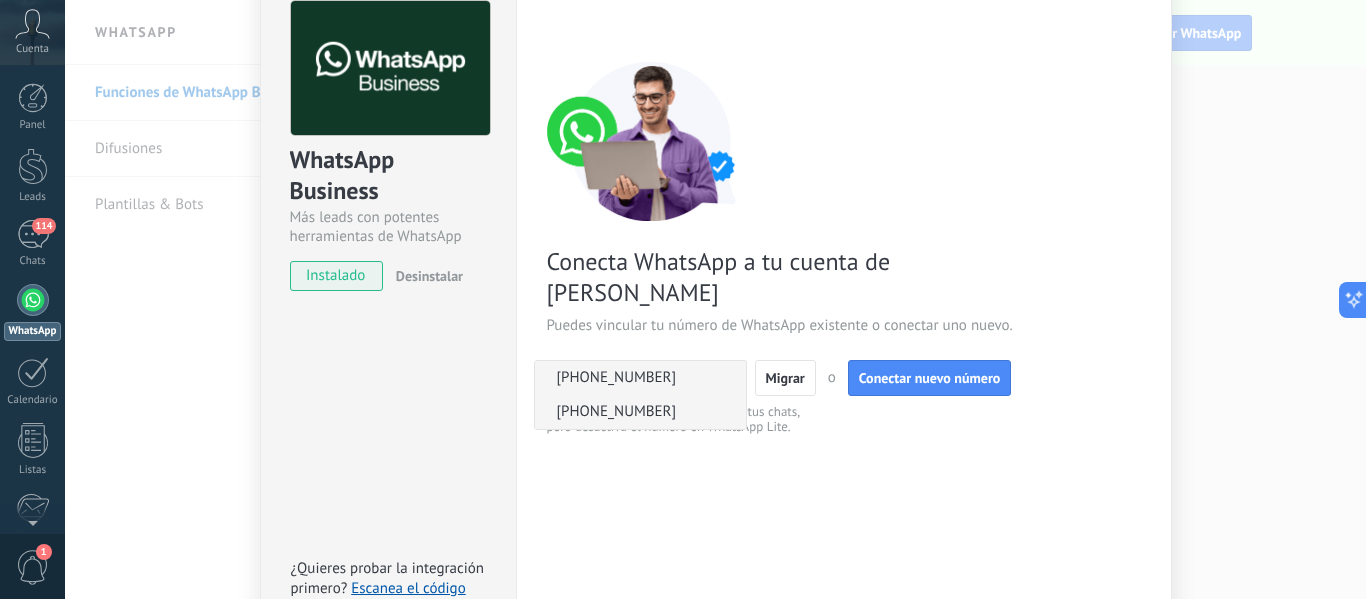 click on "[PHONE_NUMBER]" at bounding box center (640, 412) 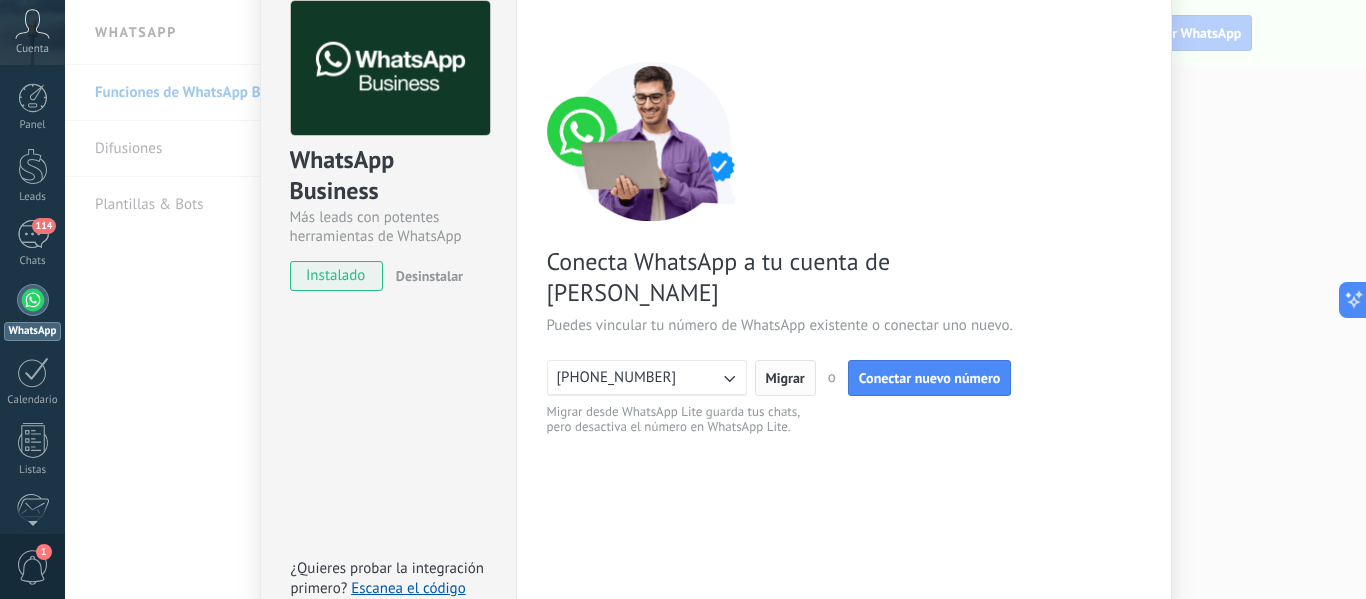click on "Migrar" at bounding box center [785, 378] 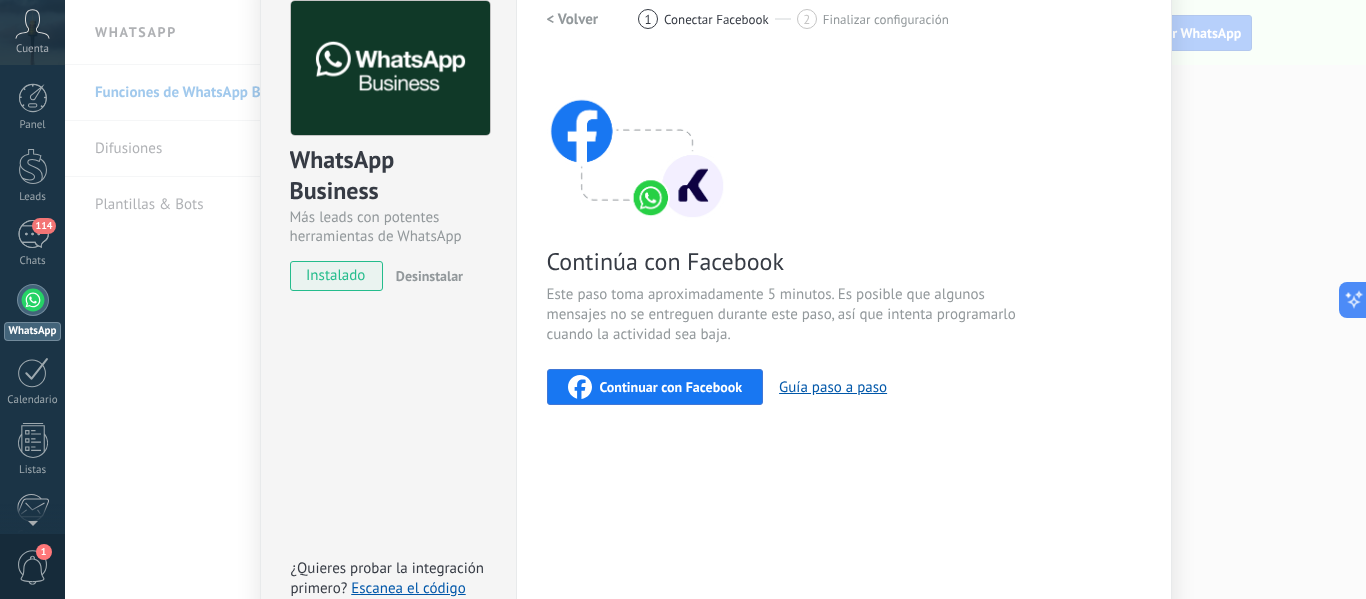 click on "Continuar con Facebook" at bounding box center [671, 387] 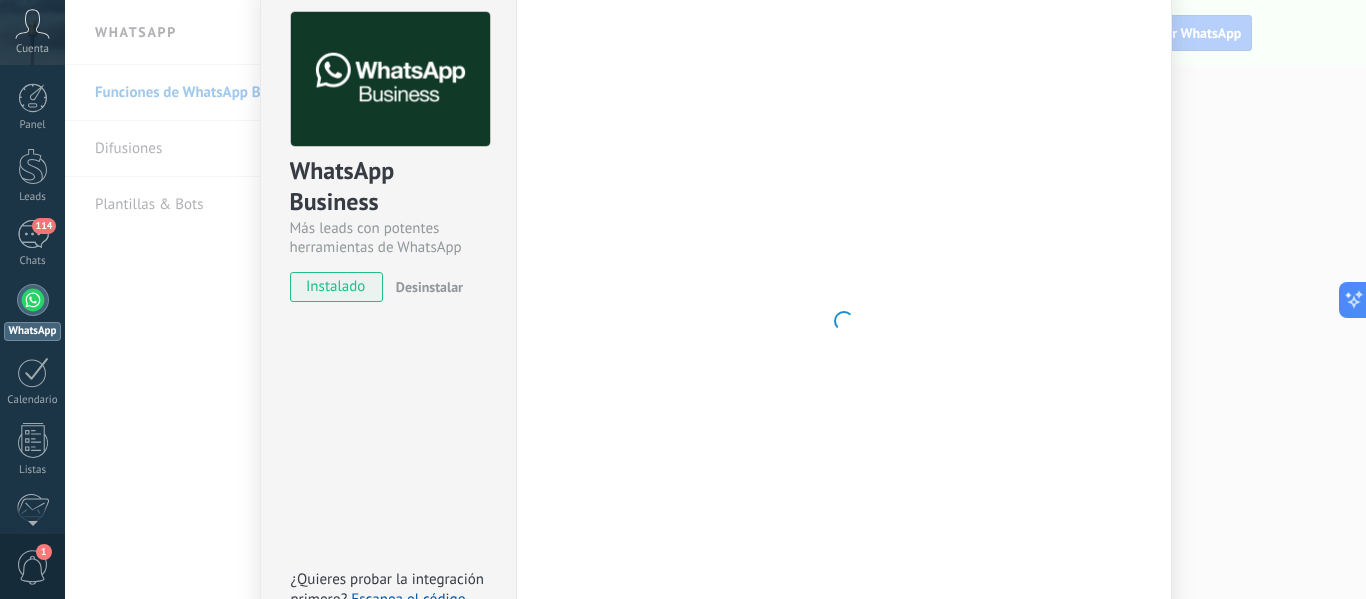 scroll, scrollTop: 0, scrollLeft: 0, axis: both 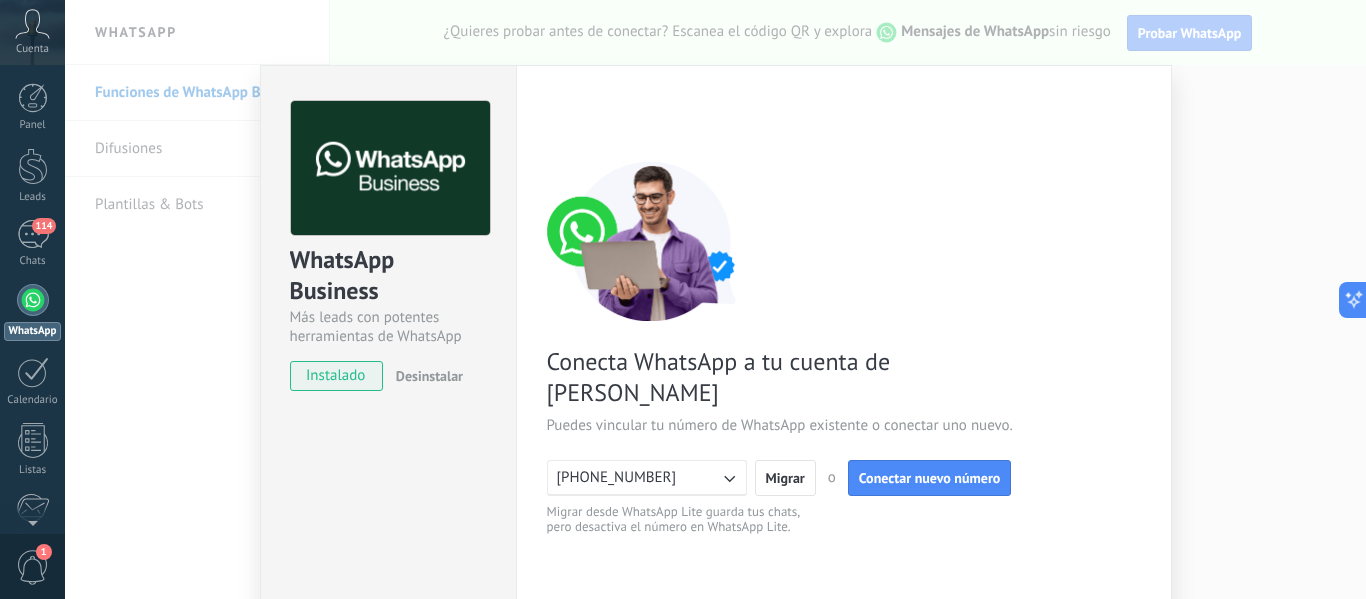 click on "[PHONE_NUMBER]" at bounding box center (647, 478) 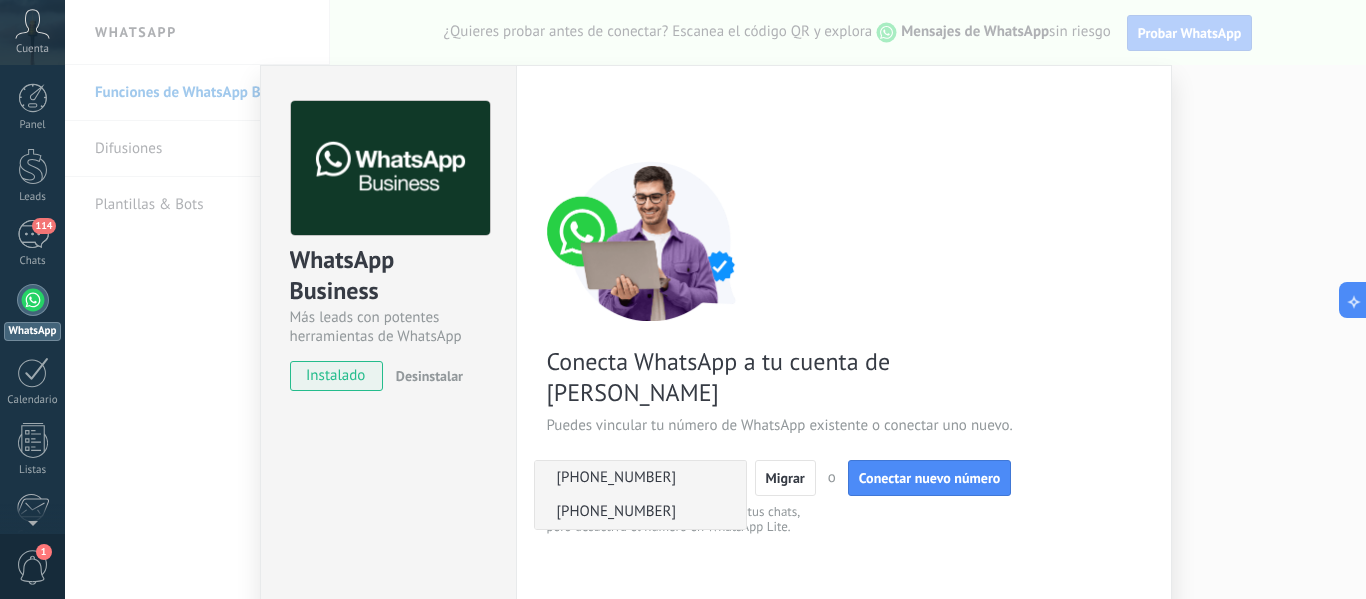 click on "[PHONE_NUMBER]" at bounding box center (640, 512) 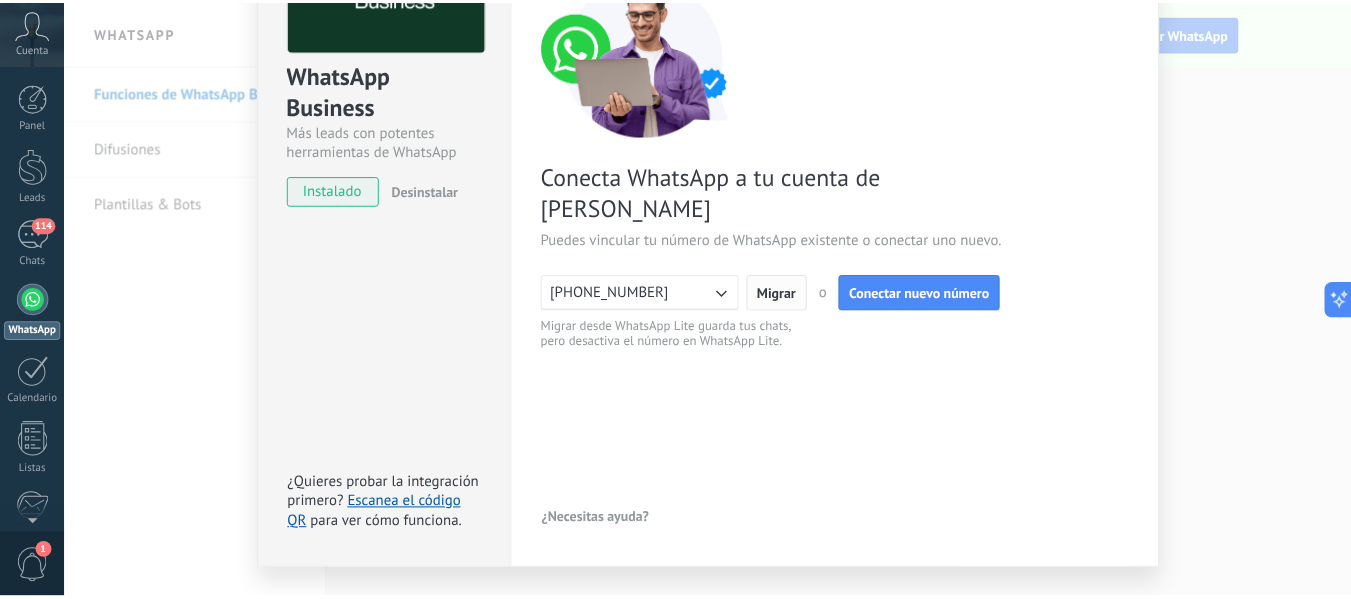 scroll, scrollTop: 200, scrollLeft: 0, axis: vertical 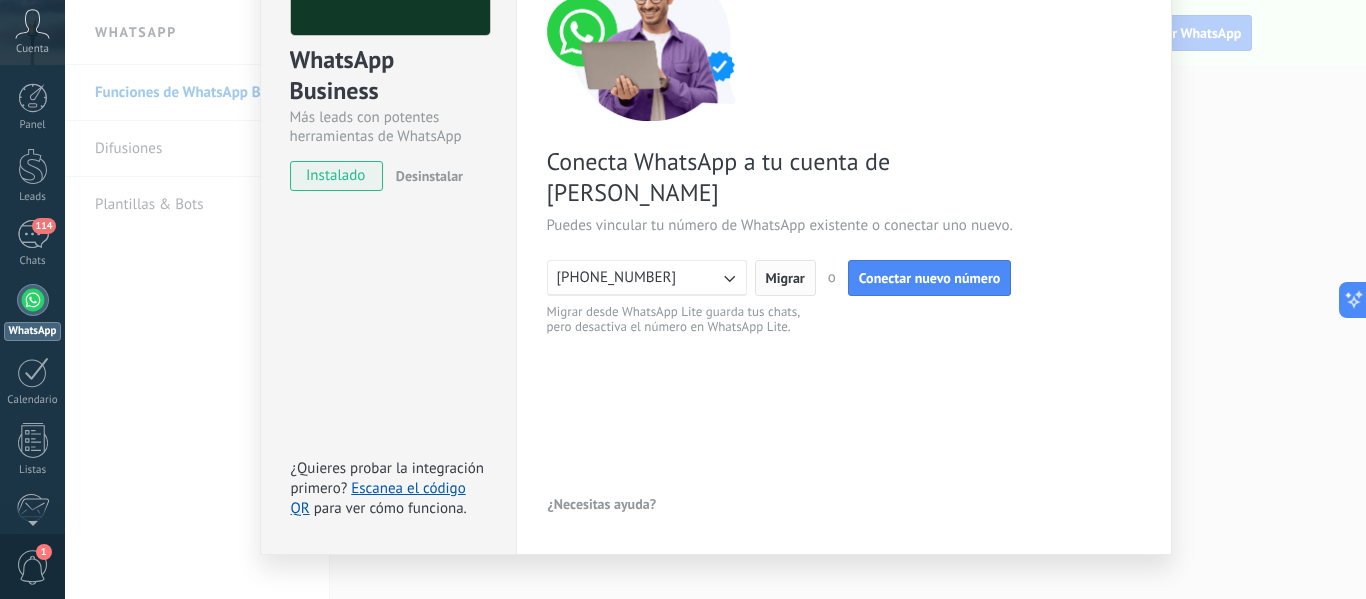 click on "Migrar" at bounding box center [785, 278] 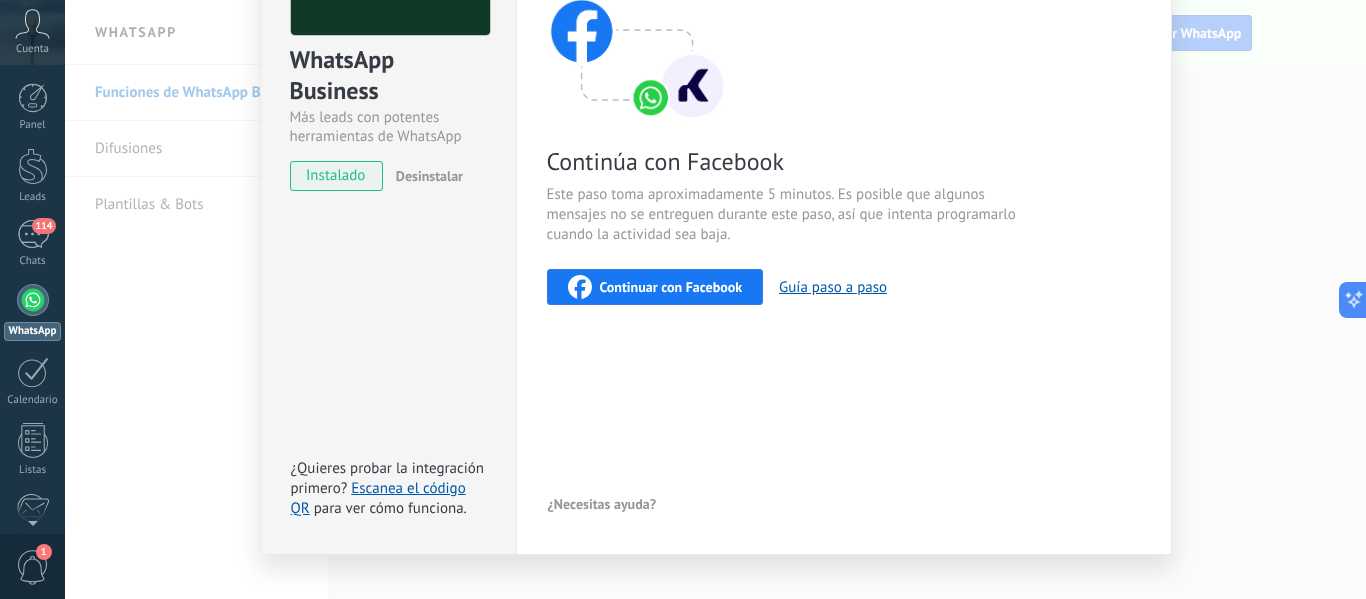 click on "Continuar con Facebook" at bounding box center [671, 287] 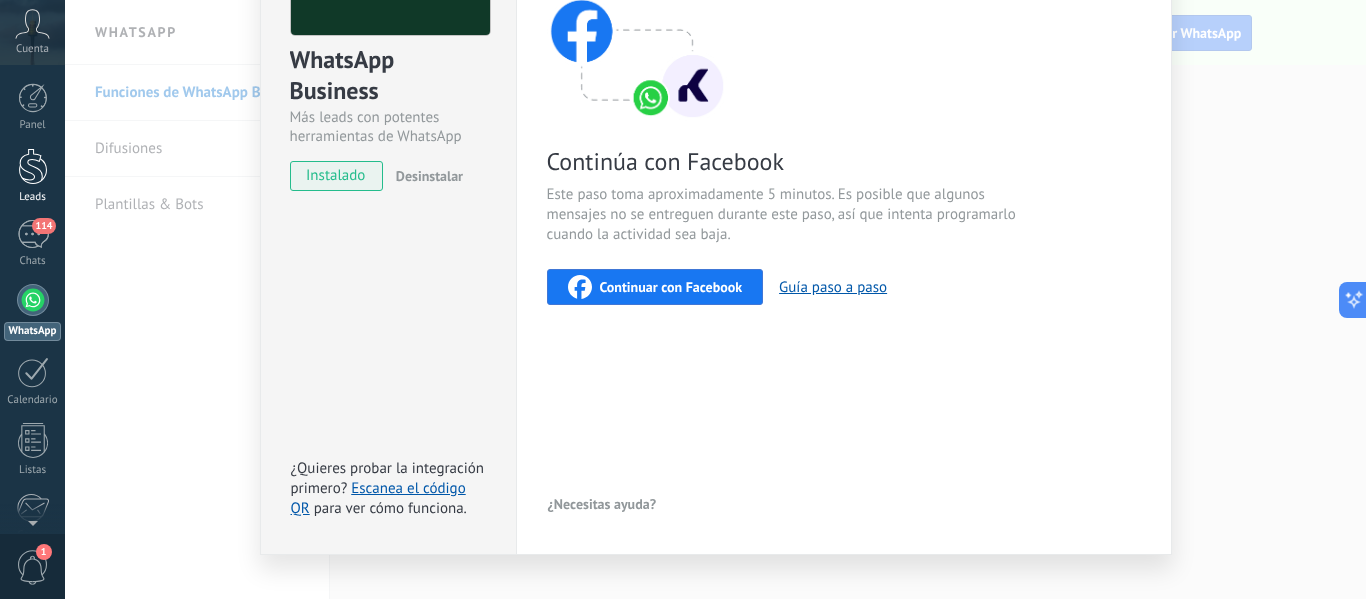 click at bounding box center [33, 166] 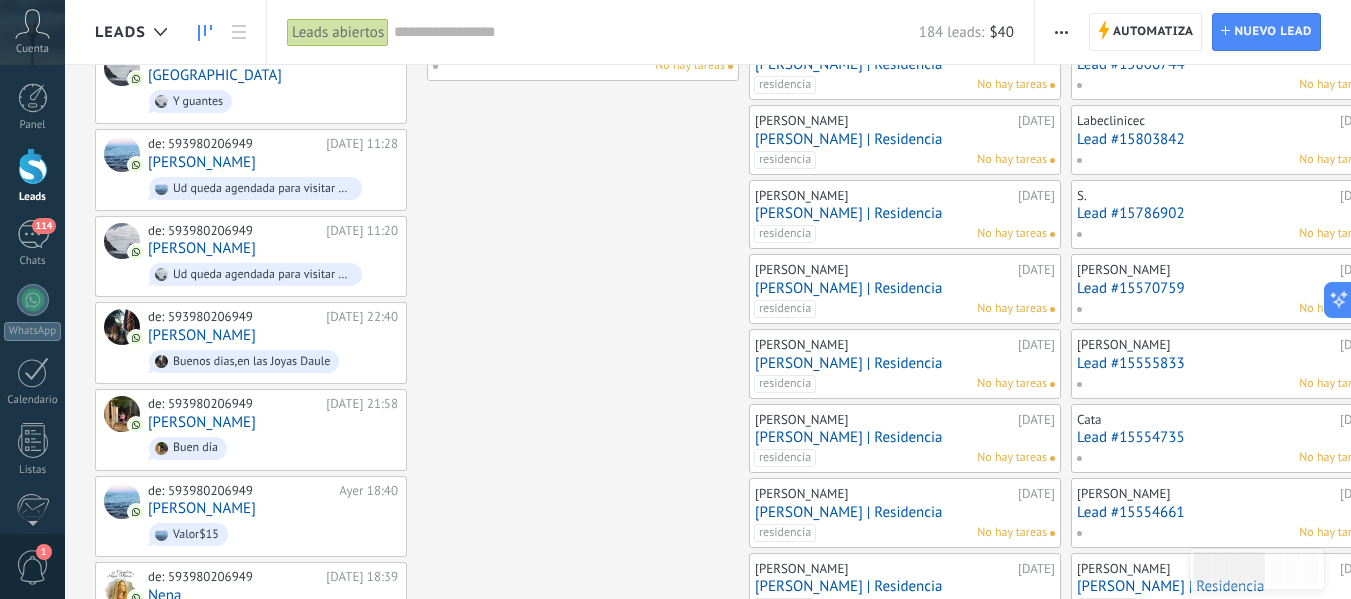 scroll, scrollTop: 0, scrollLeft: 0, axis: both 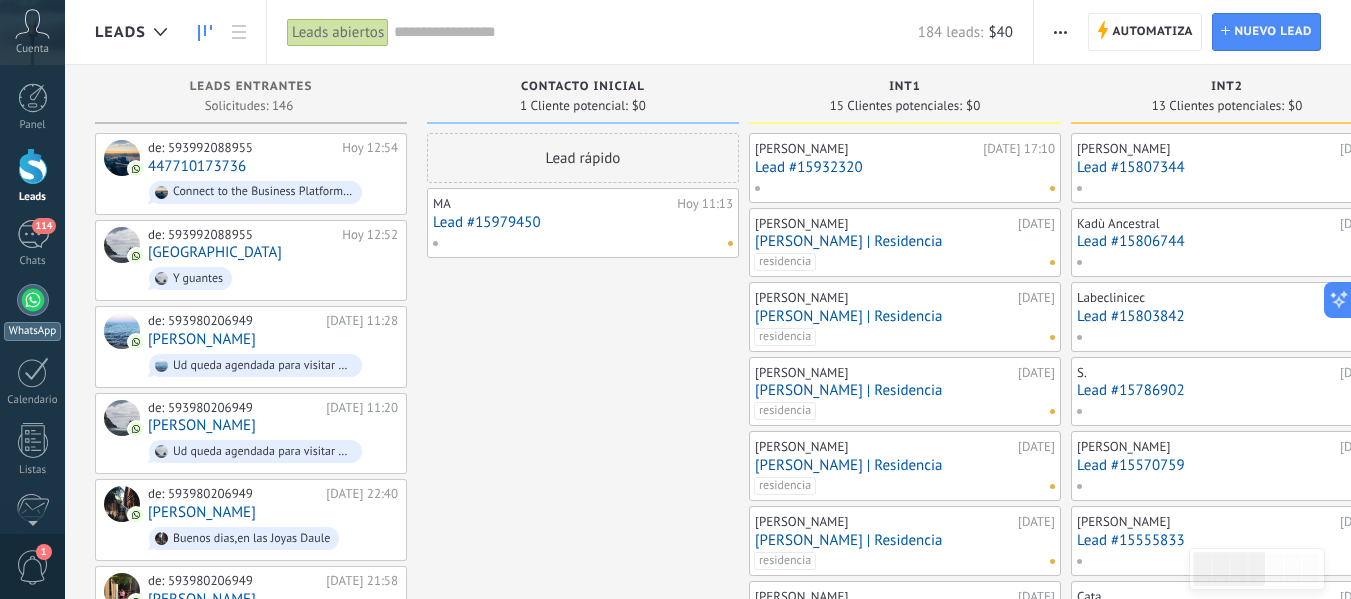 click at bounding box center [33, 300] 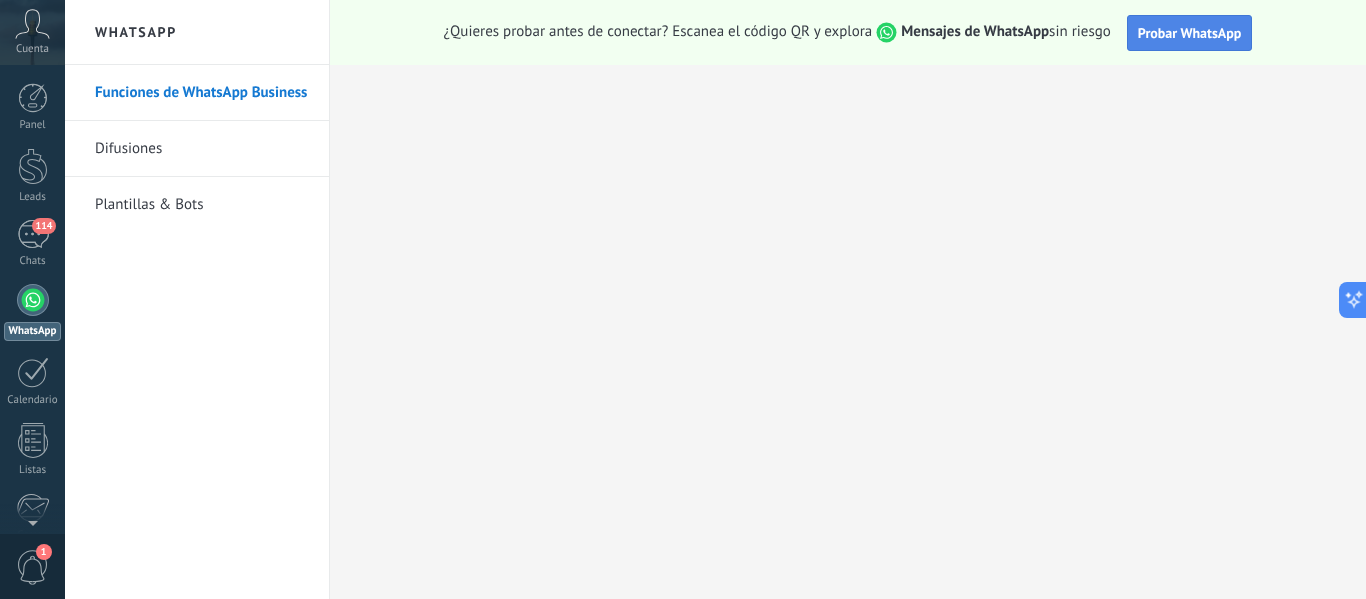 click on "Probar WhatsApp" at bounding box center (1190, 33) 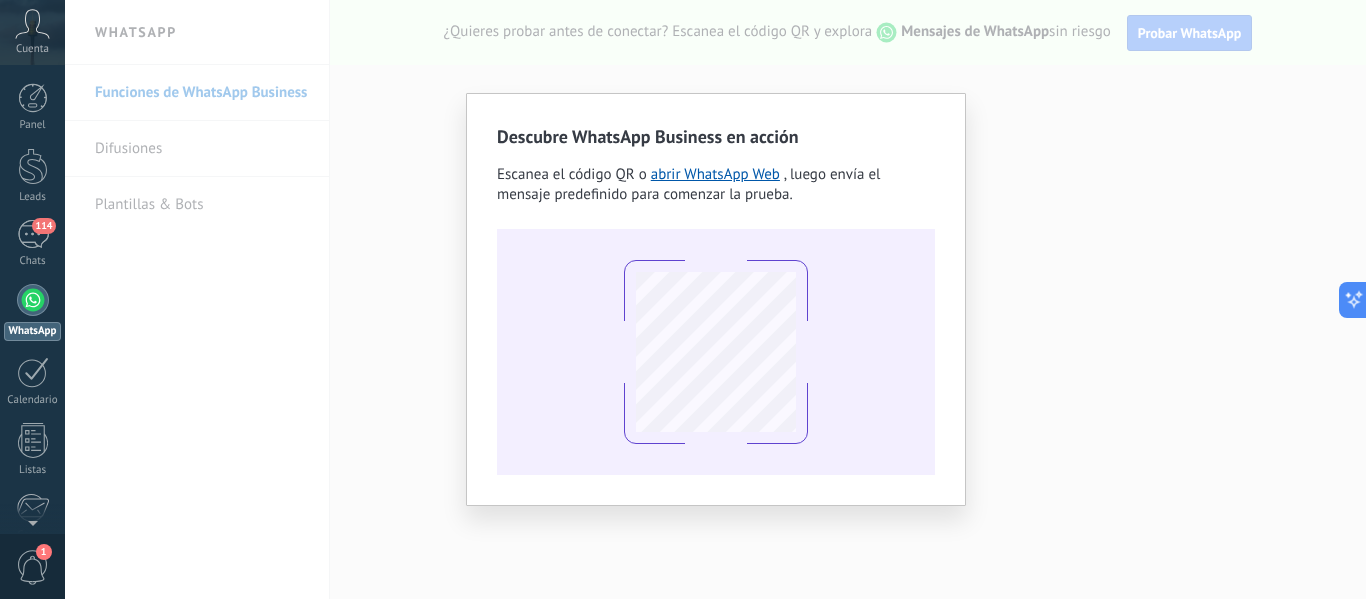 click on "Descubre WhatsApp Business en acción Escanea el código QR o   abrir WhatsApp Web   , luego envía el mensaje predefinido para comenzar la prueba." at bounding box center (715, 299) 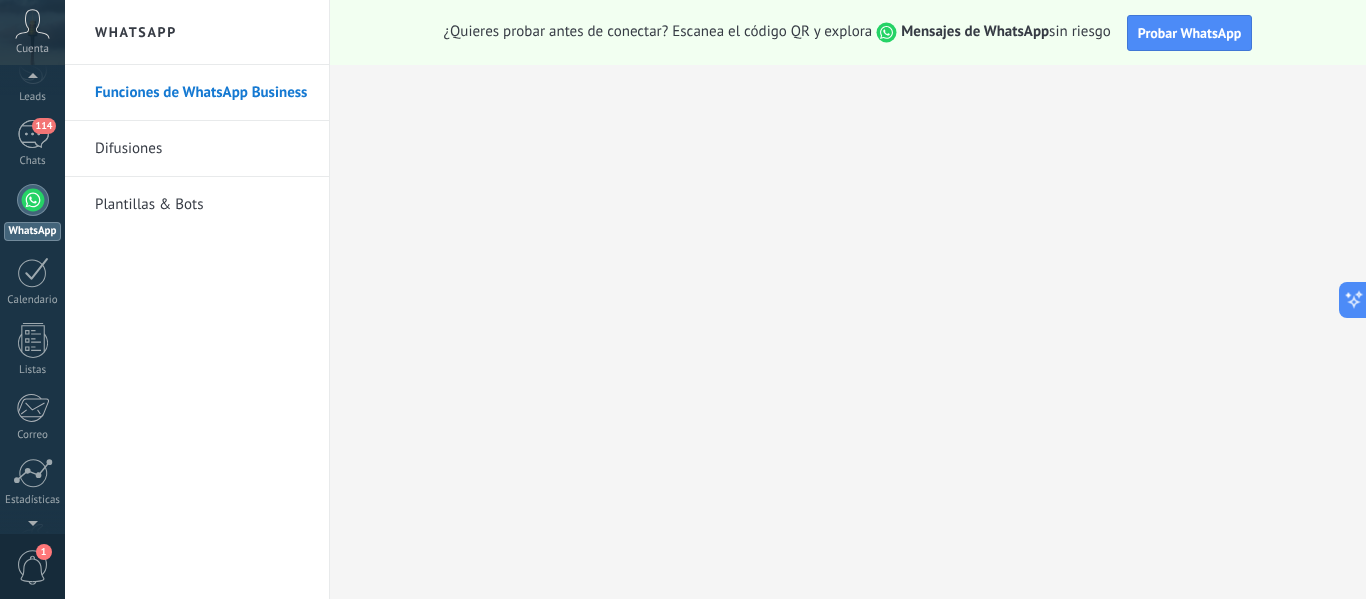 scroll, scrollTop: 0, scrollLeft: 0, axis: both 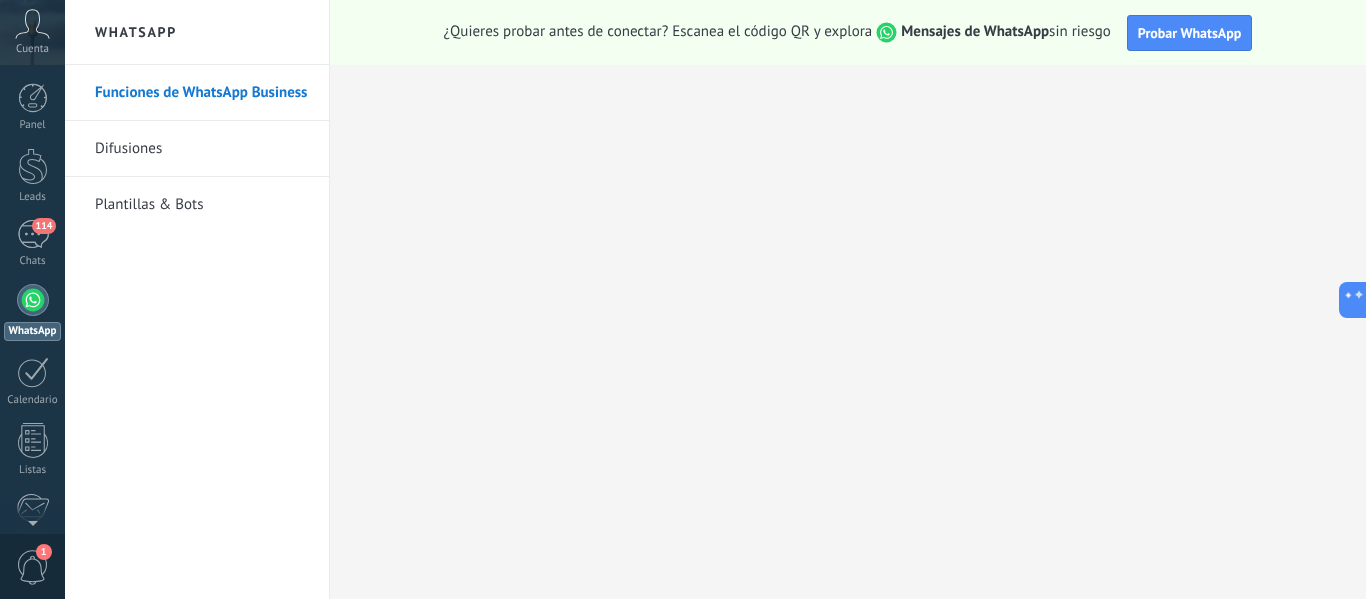 click at bounding box center [33, 300] 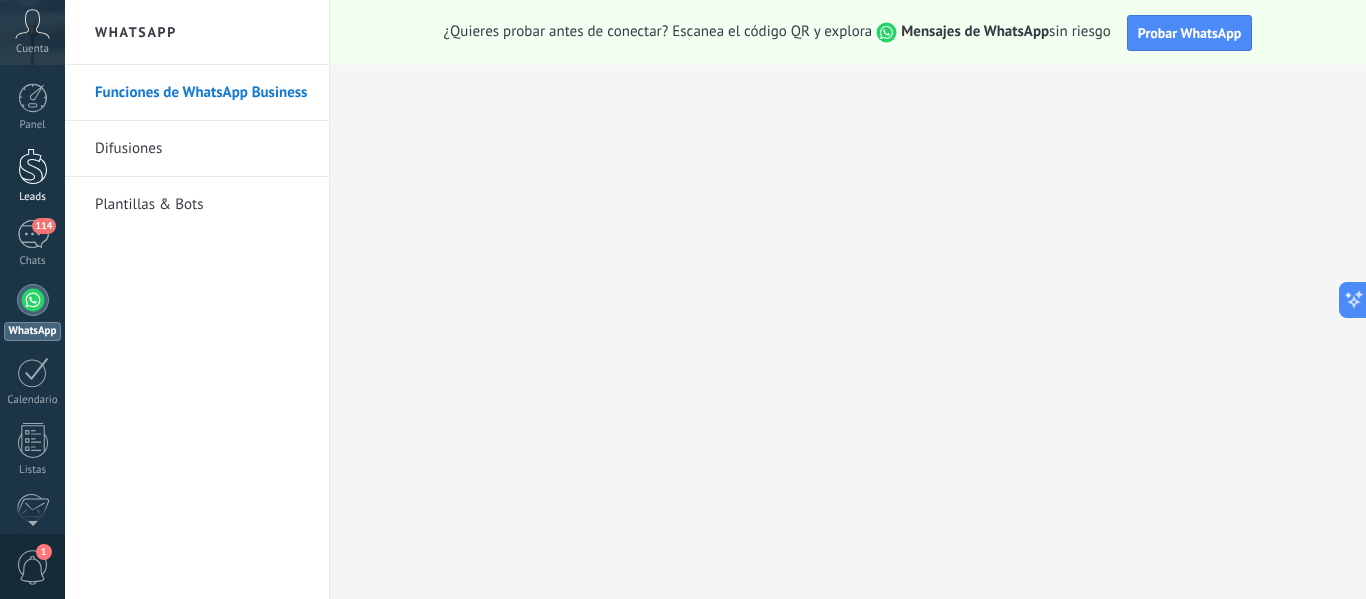 click at bounding box center [33, 166] 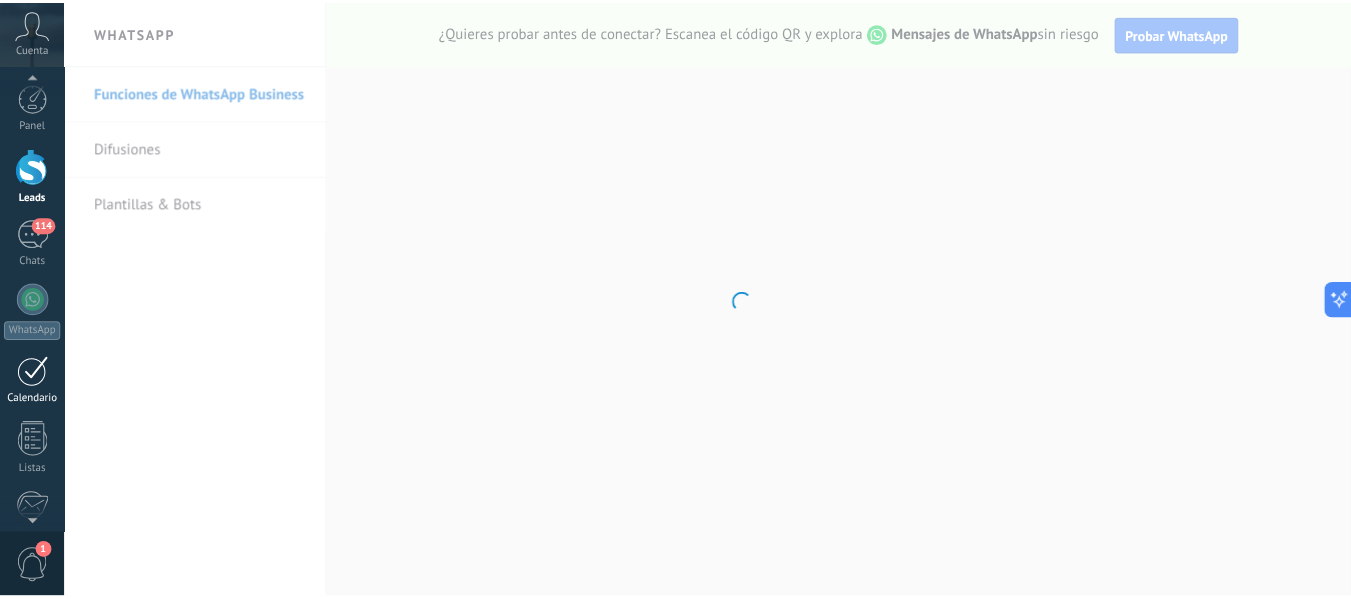 scroll, scrollTop: 233, scrollLeft: 0, axis: vertical 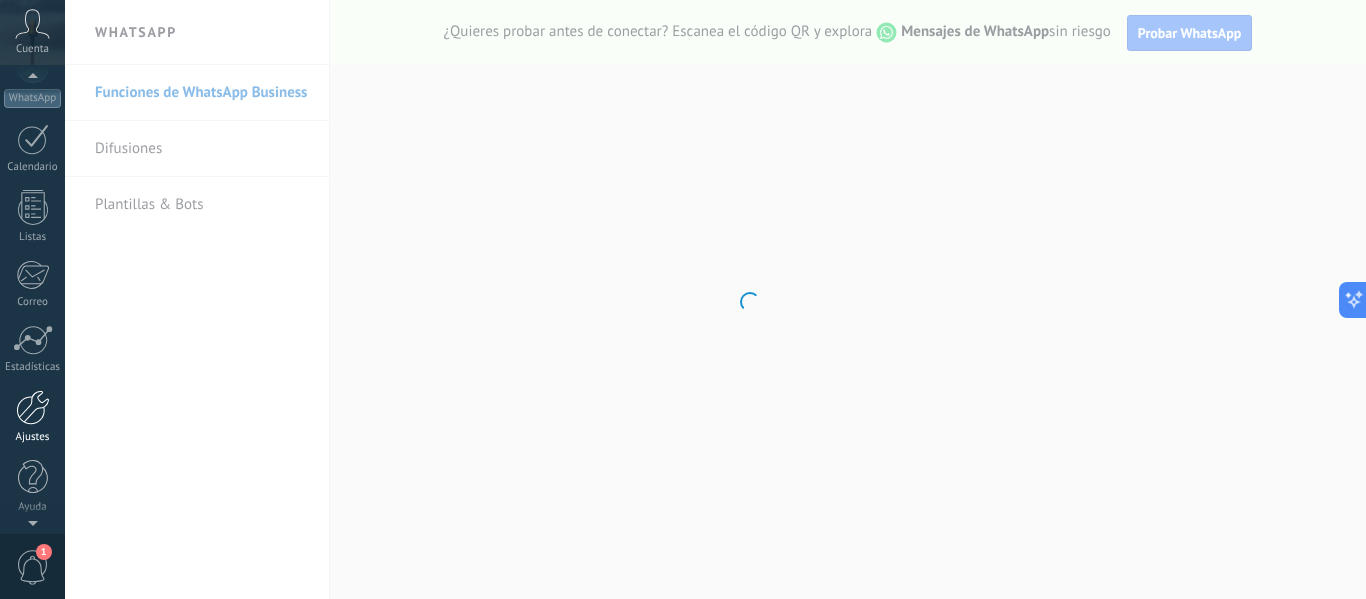 click at bounding box center (33, 407) 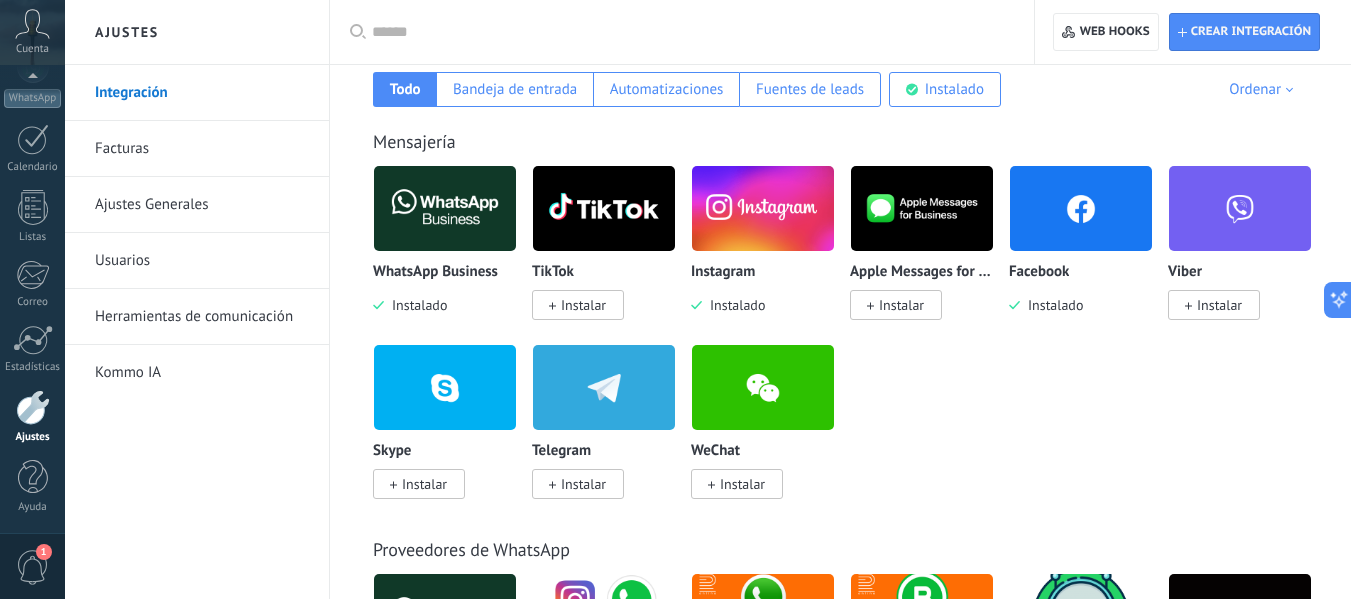 scroll, scrollTop: 0, scrollLeft: 0, axis: both 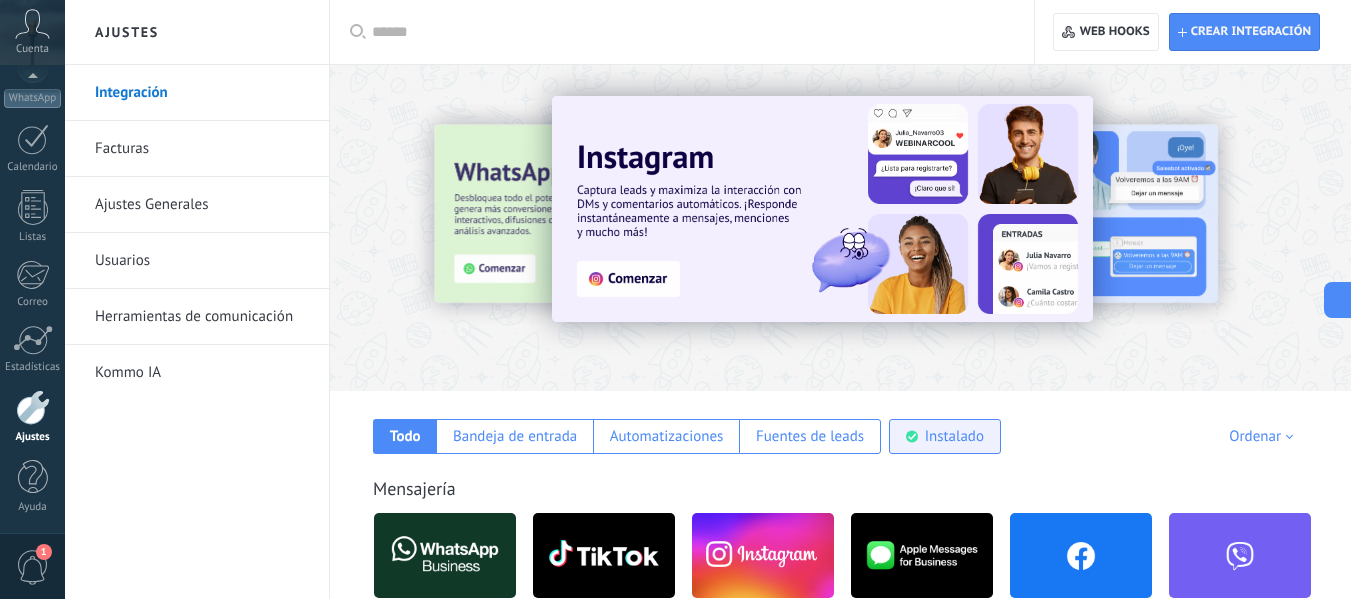 click on "Instalado" at bounding box center [945, 436] 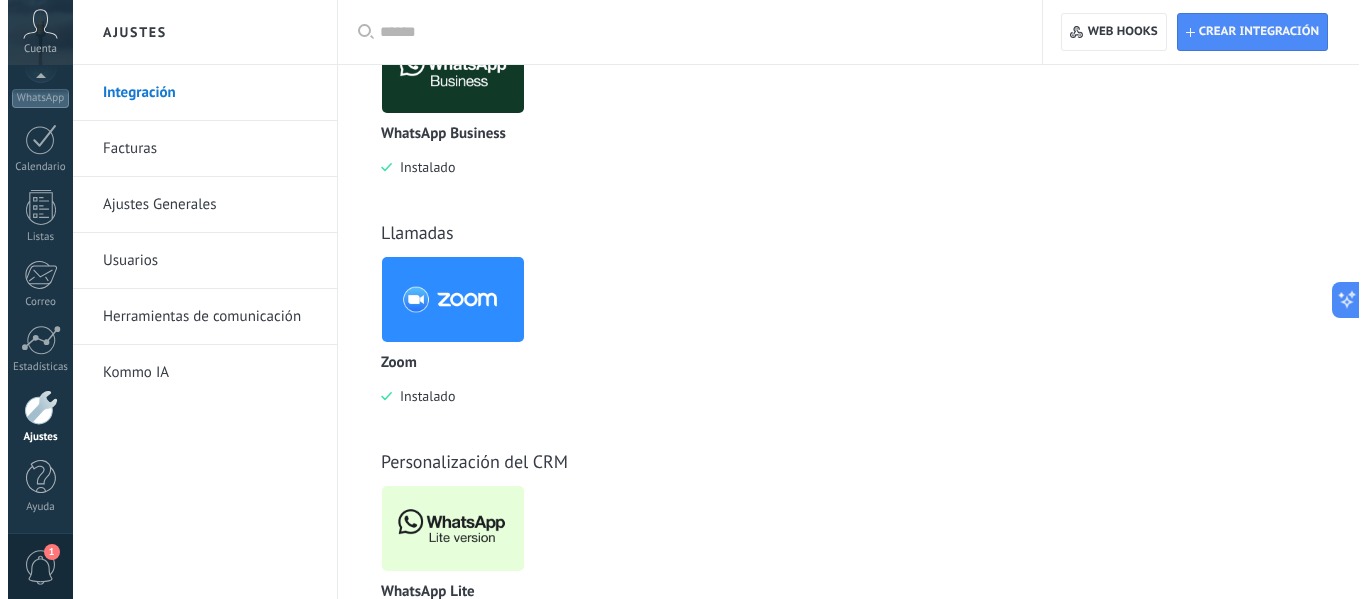 scroll, scrollTop: 800, scrollLeft: 0, axis: vertical 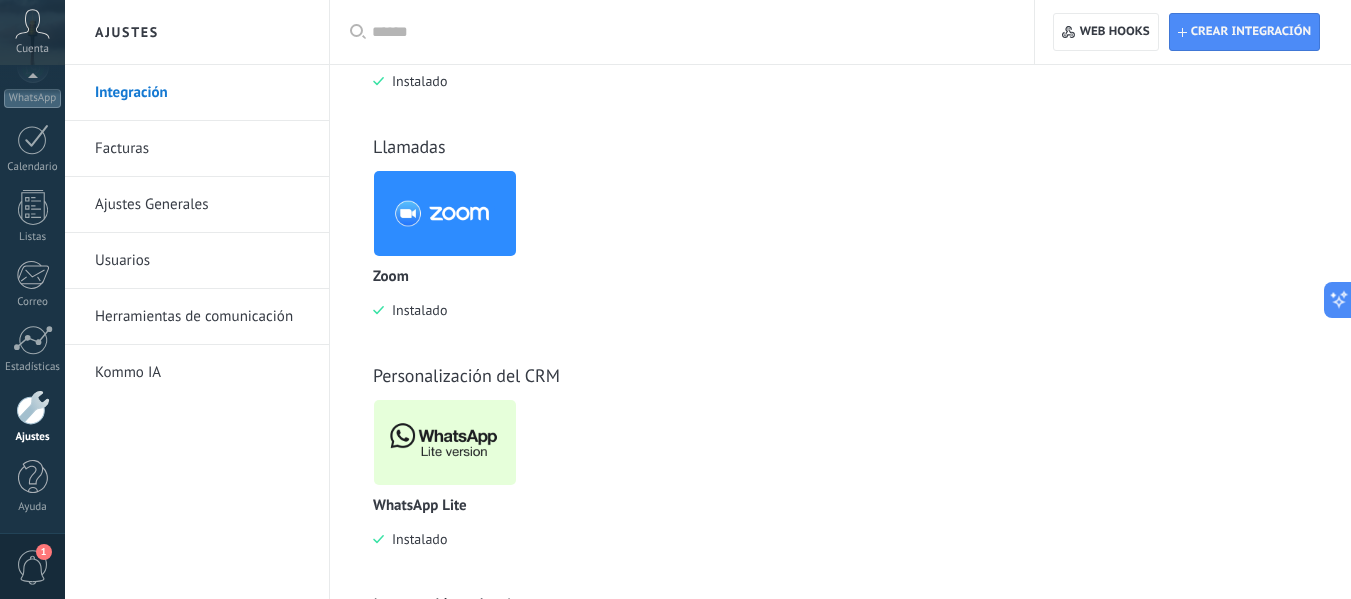 click at bounding box center [445, 442] 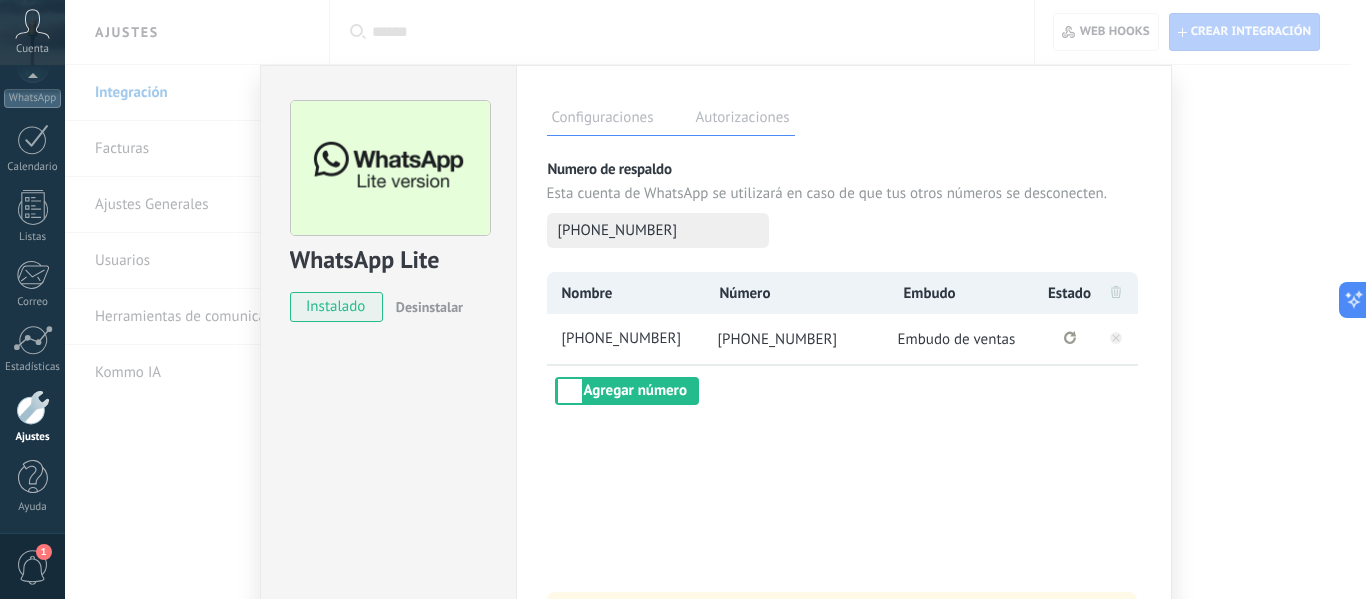 click on "Desinstalar" at bounding box center (429, 307) 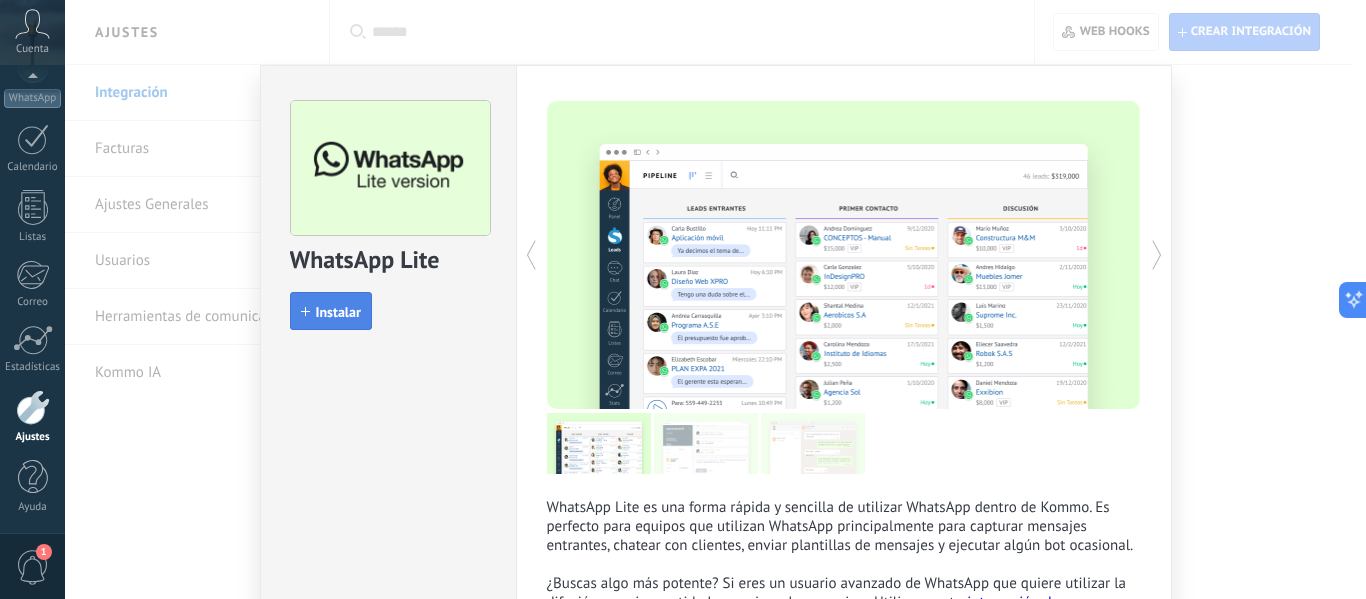 click on "Instalar" at bounding box center [331, 311] 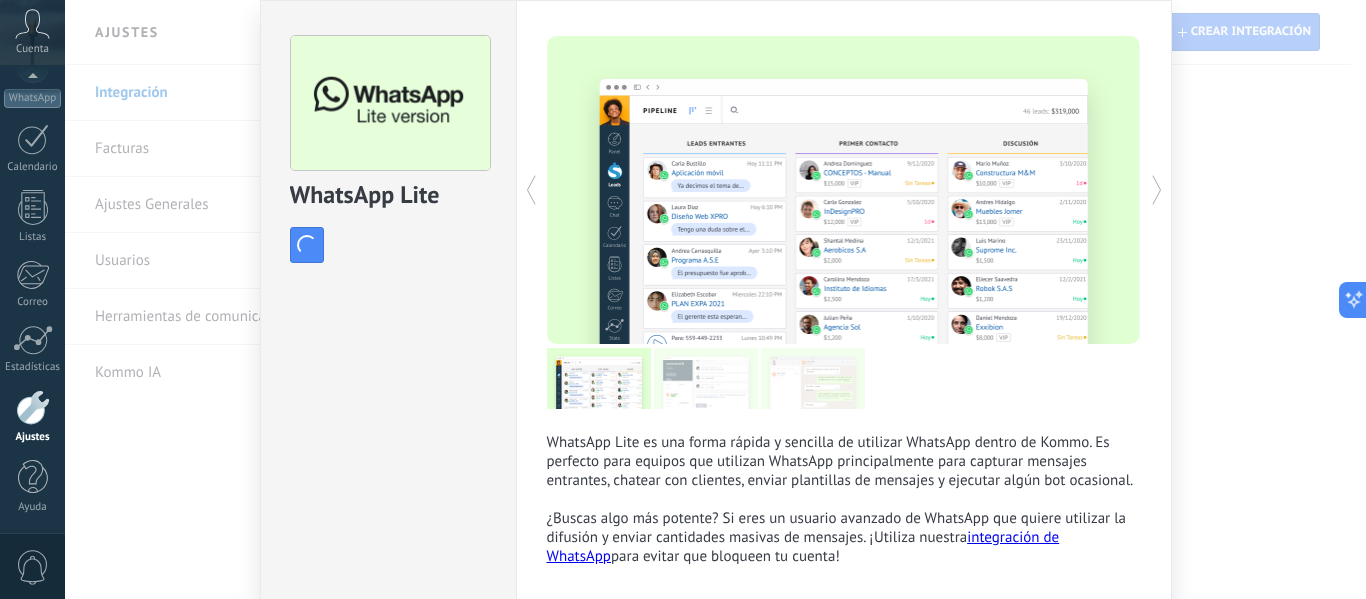 scroll, scrollTop: 100, scrollLeft: 0, axis: vertical 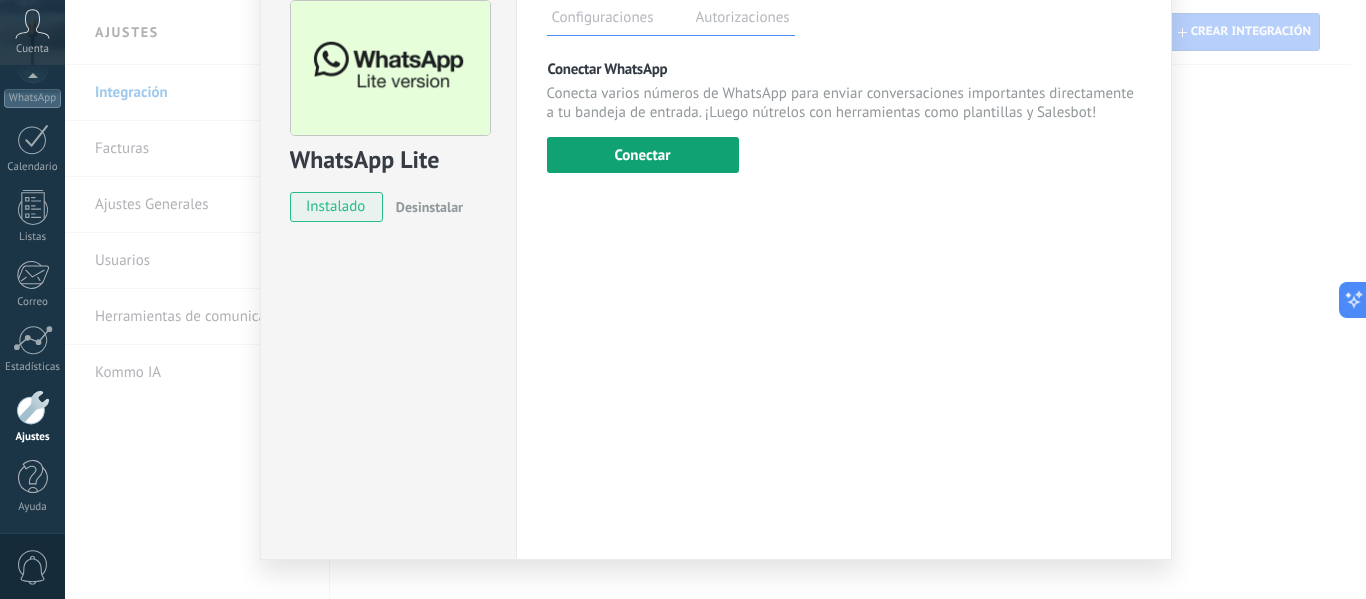 click on "Conectar" at bounding box center (643, 155) 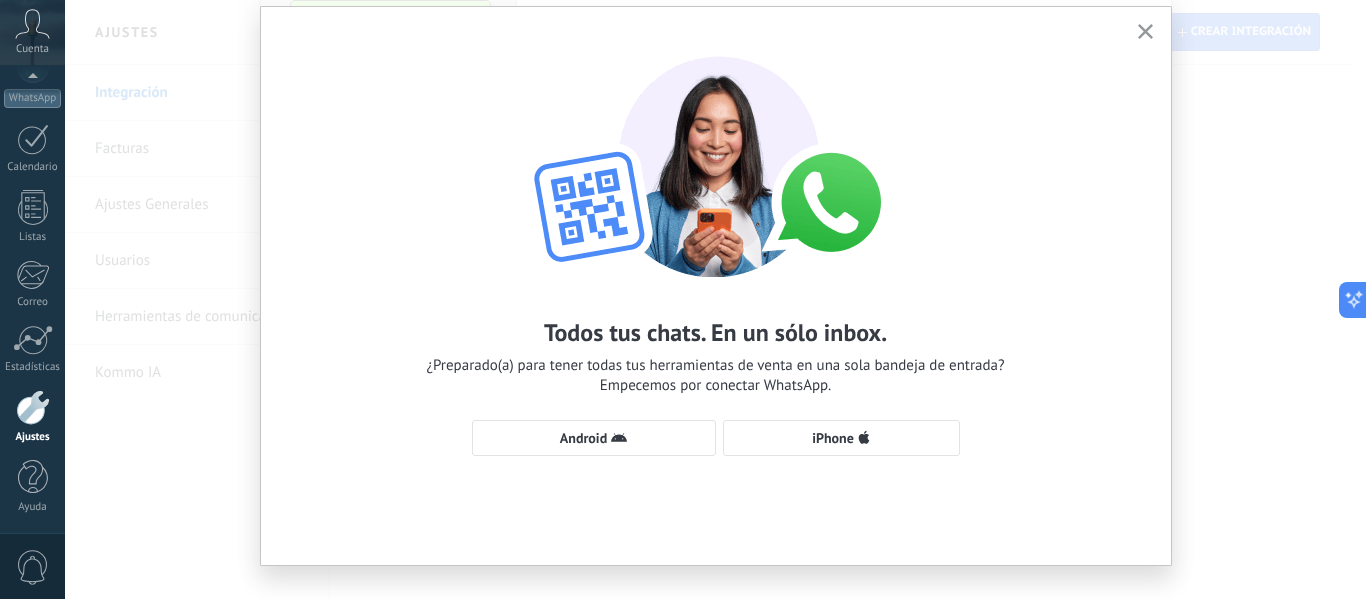 scroll, scrollTop: 91, scrollLeft: 0, axis: vertical 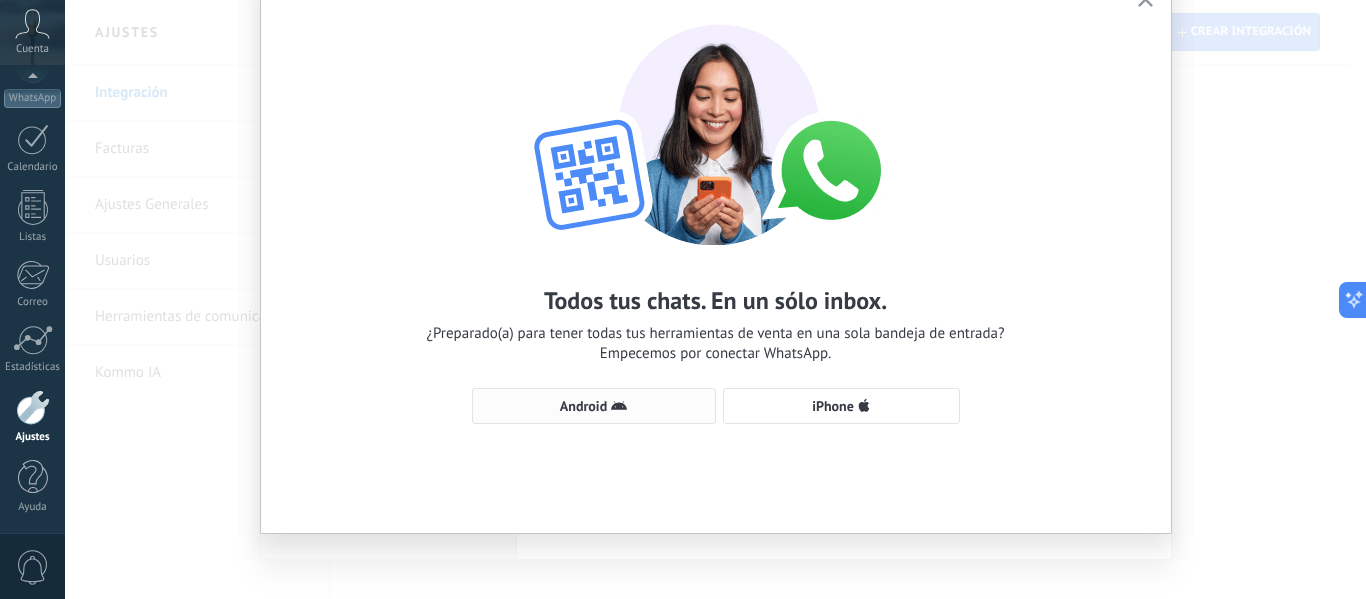 click on "Android" at bounding box center (583, 406) 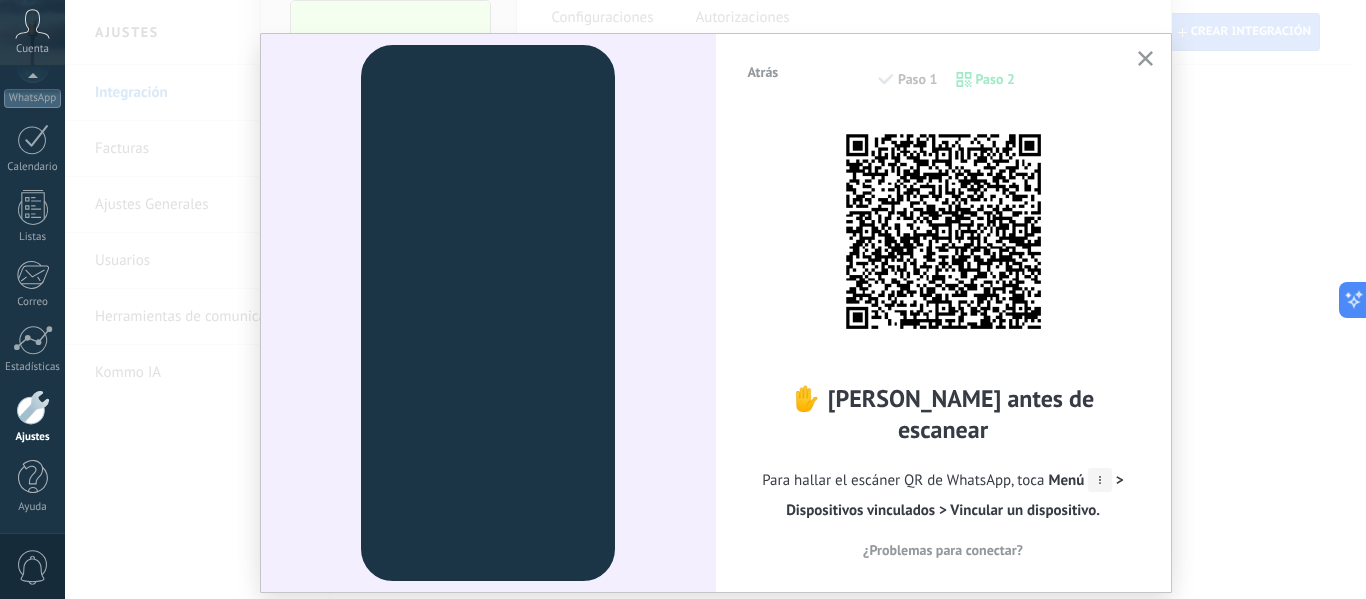 scroll, scrollTop: 0, scrollLeft: 0, axis: both 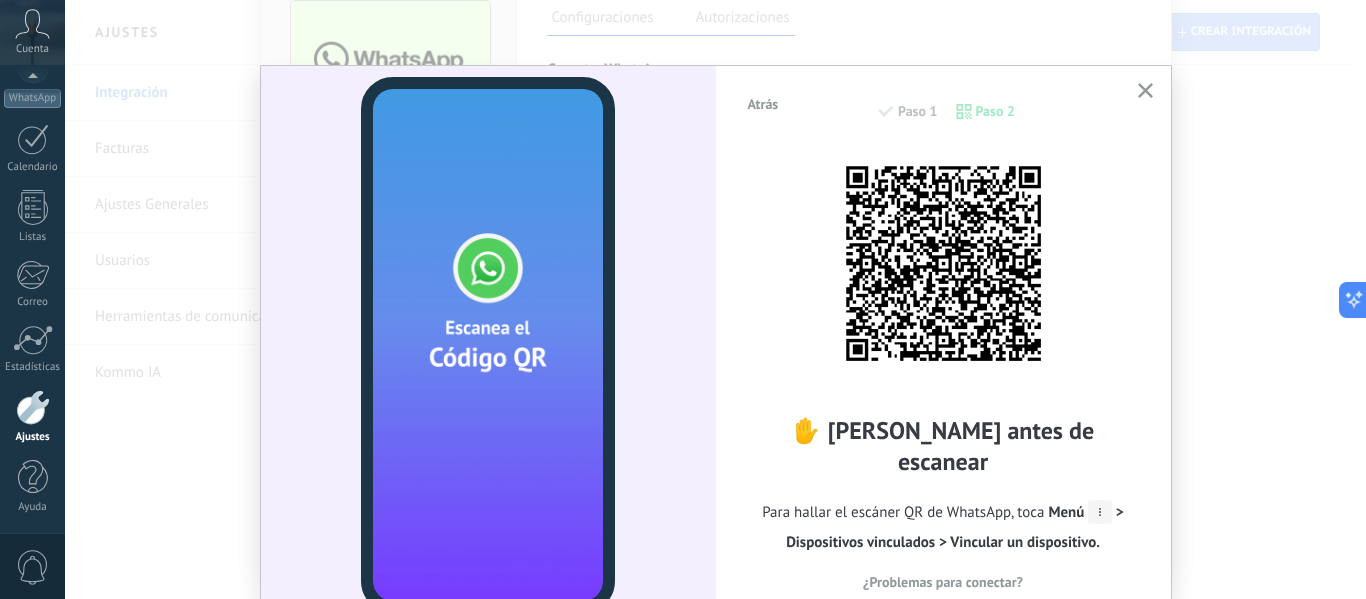 click on "Atrás Paso 1 Paso 2 ✋ Lee antes de escanear Para hallar el escáner QR de WhatsApp, toca   Menú     > Dispositivos vinculados > Vincular un dispositivo. ¿Problemas para conectar?" at bounding box center (943, 344) 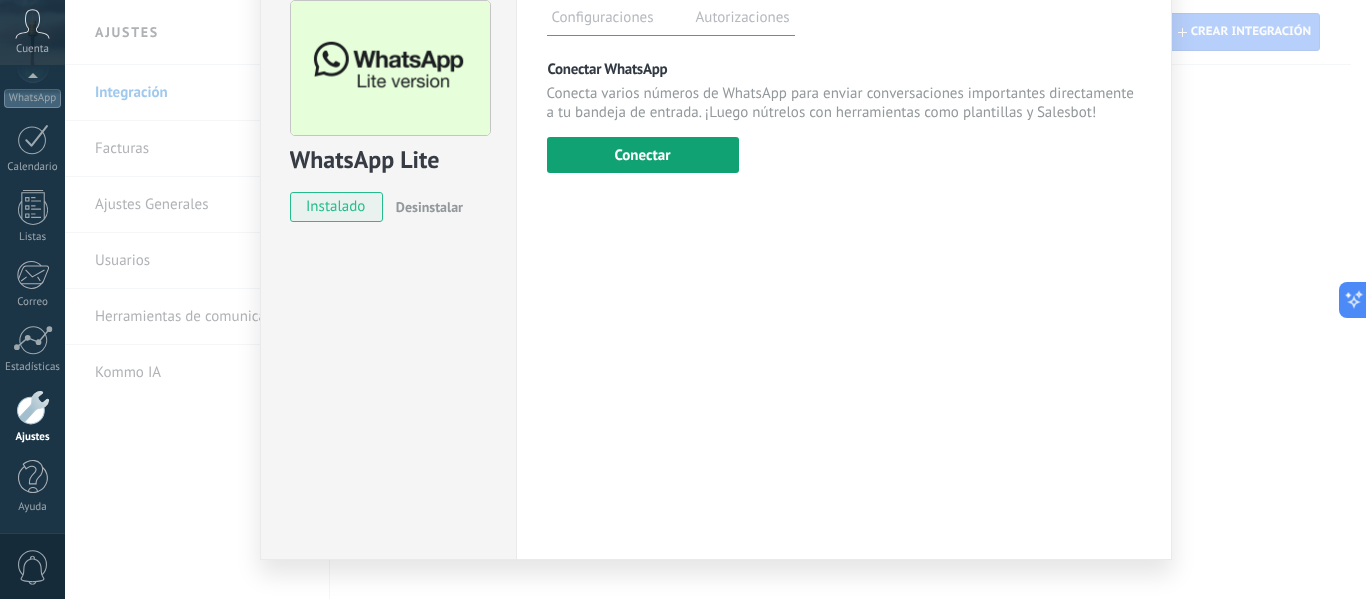 click on "Conectar" at bounding box center [643, 155] 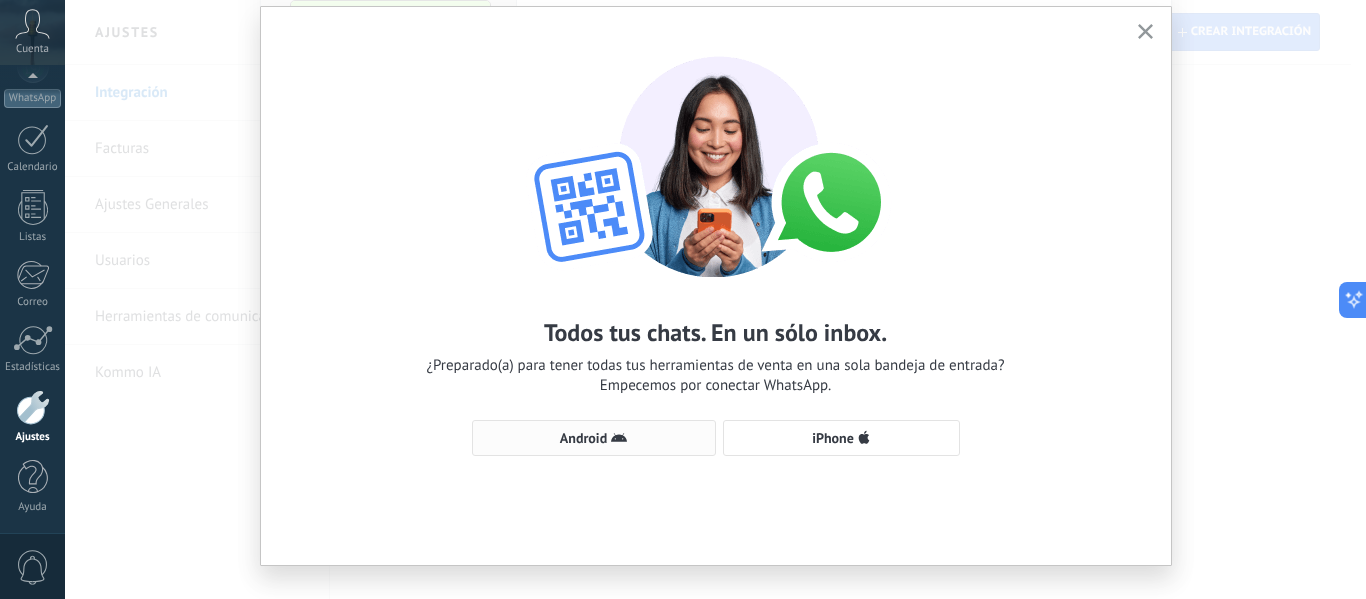 scroll, scrollTop: 91, scrollLeft: 0, axis: vertical 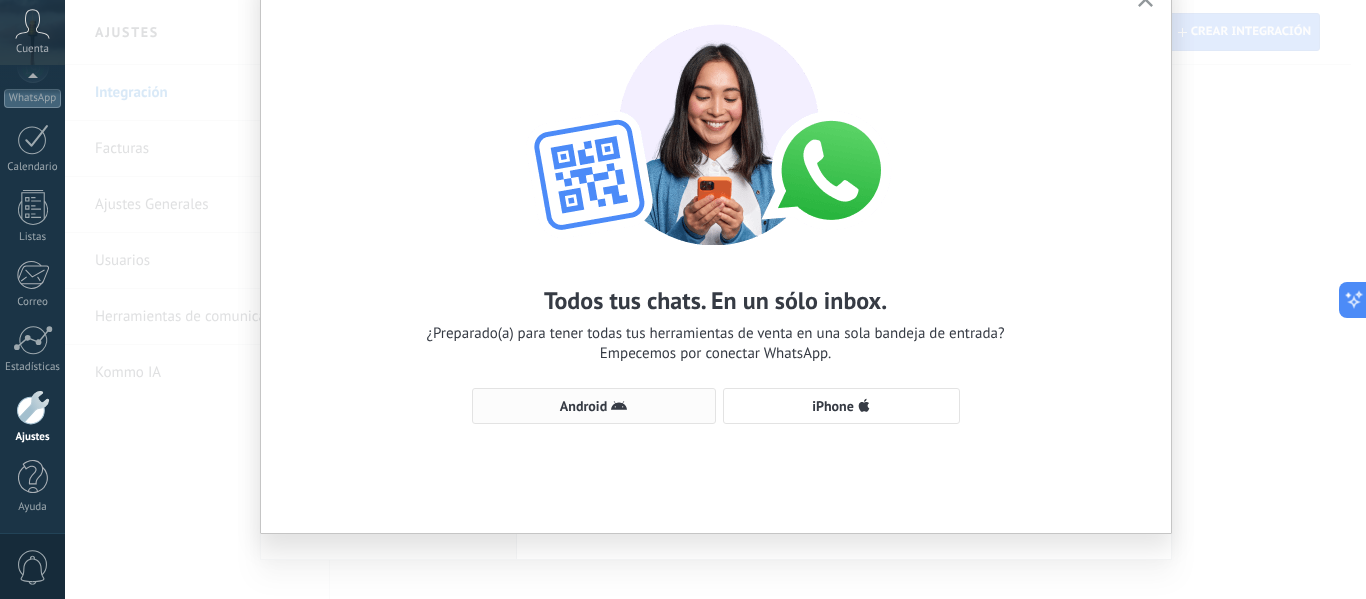 click on "Android" at bounding box center [583, 406] 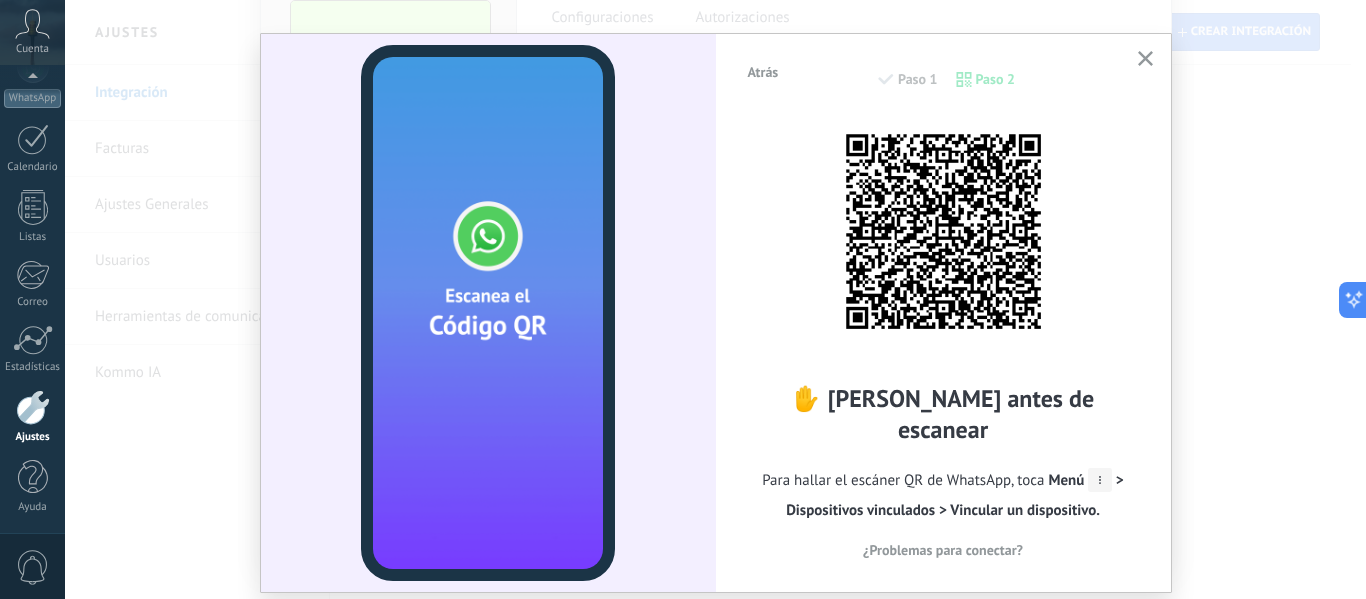 scroll, scrollTop: 0, scrollLeft: 0, axis: both 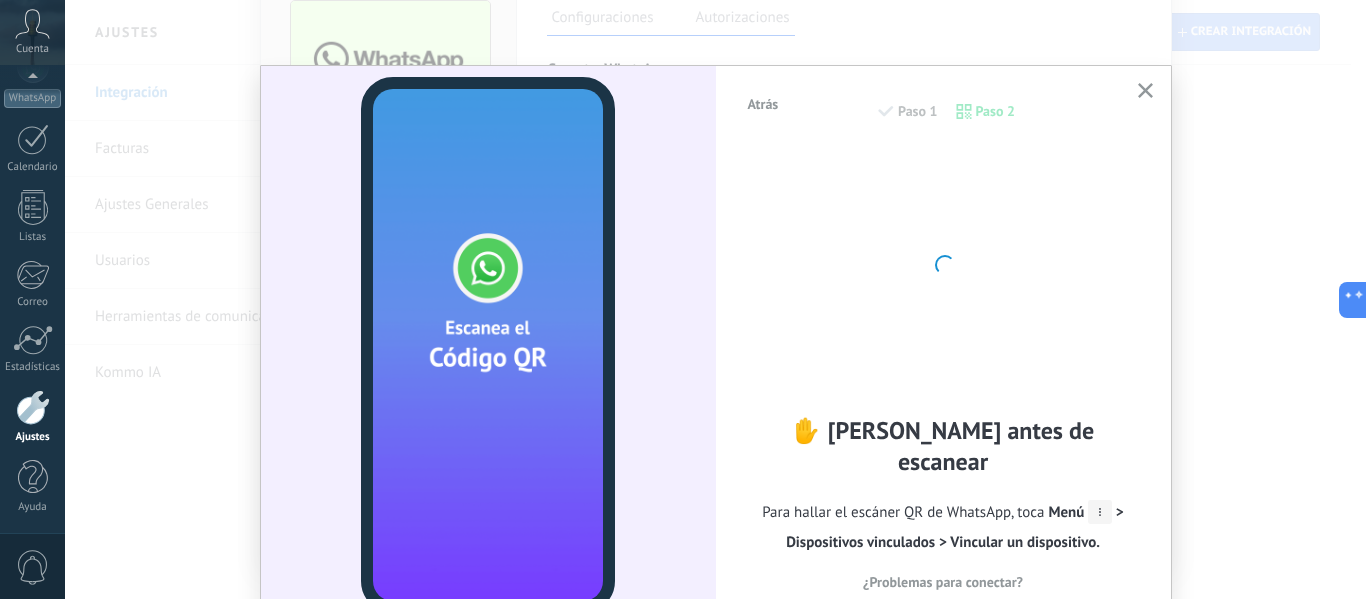 drag, startPoint x: 1127, startPoint y: 81, endPoint x: 1145, endPoint y: 95, distance: 22.803509 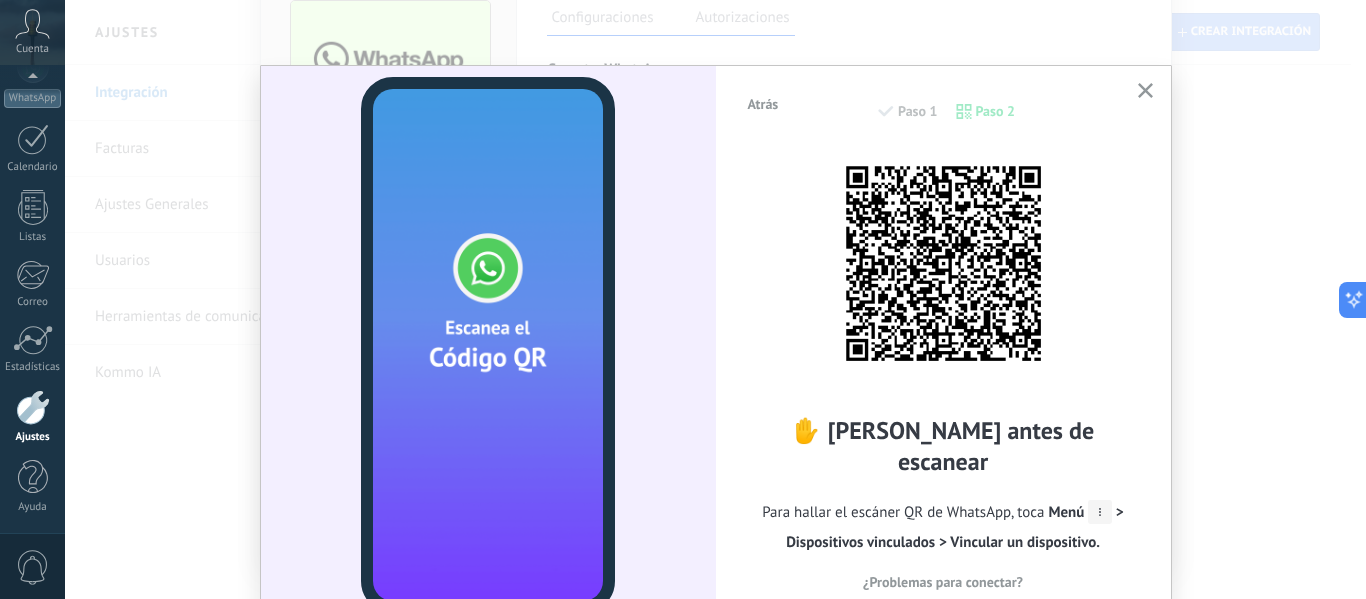 click at bounding box center (1145, 91) 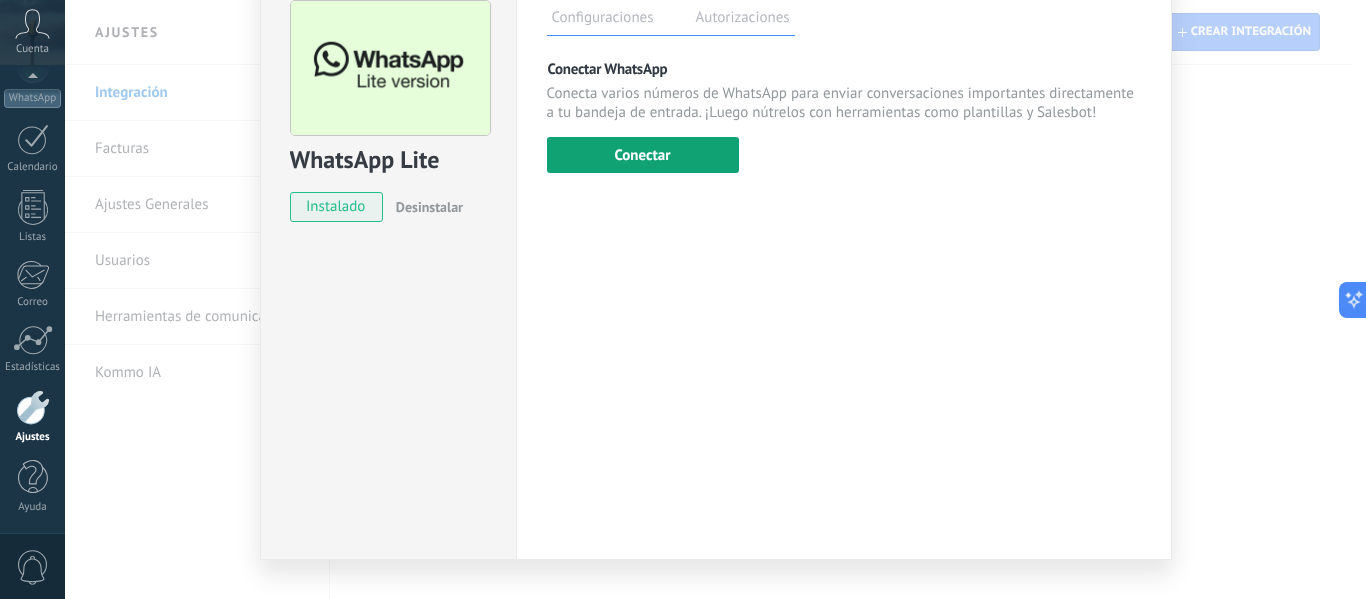 click on "Conectar" at bounding box center [643, 155] 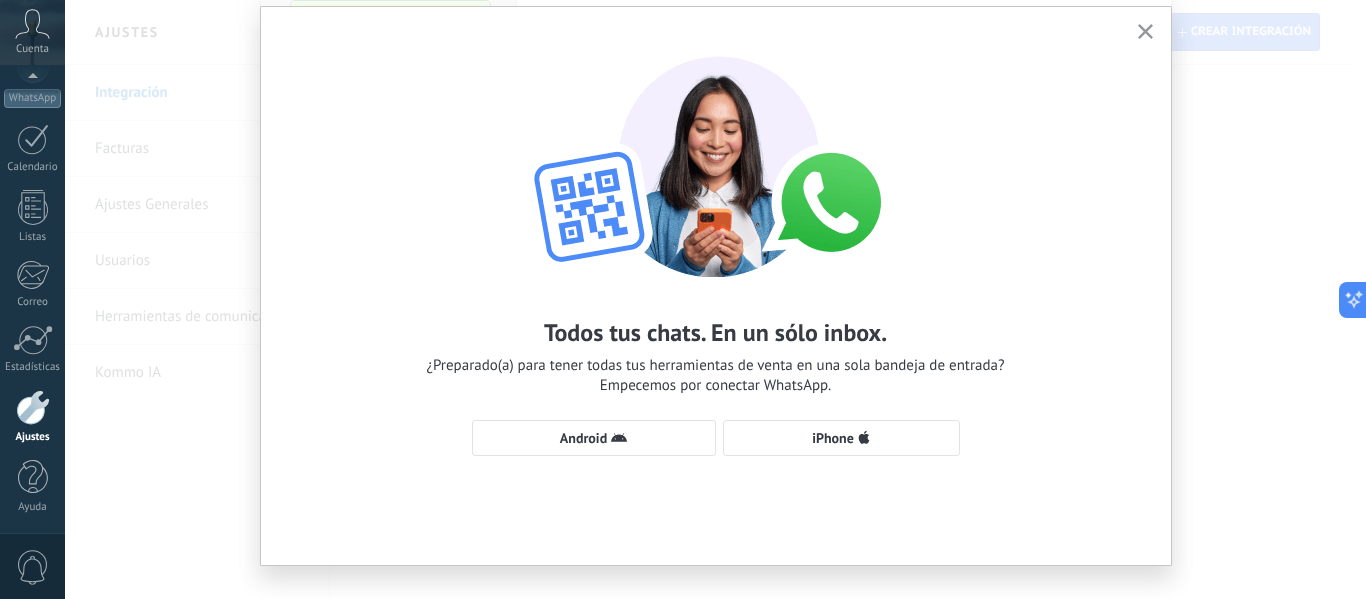 scroll, scrollTop: 91, scrollLeft: 0, axis: vertical 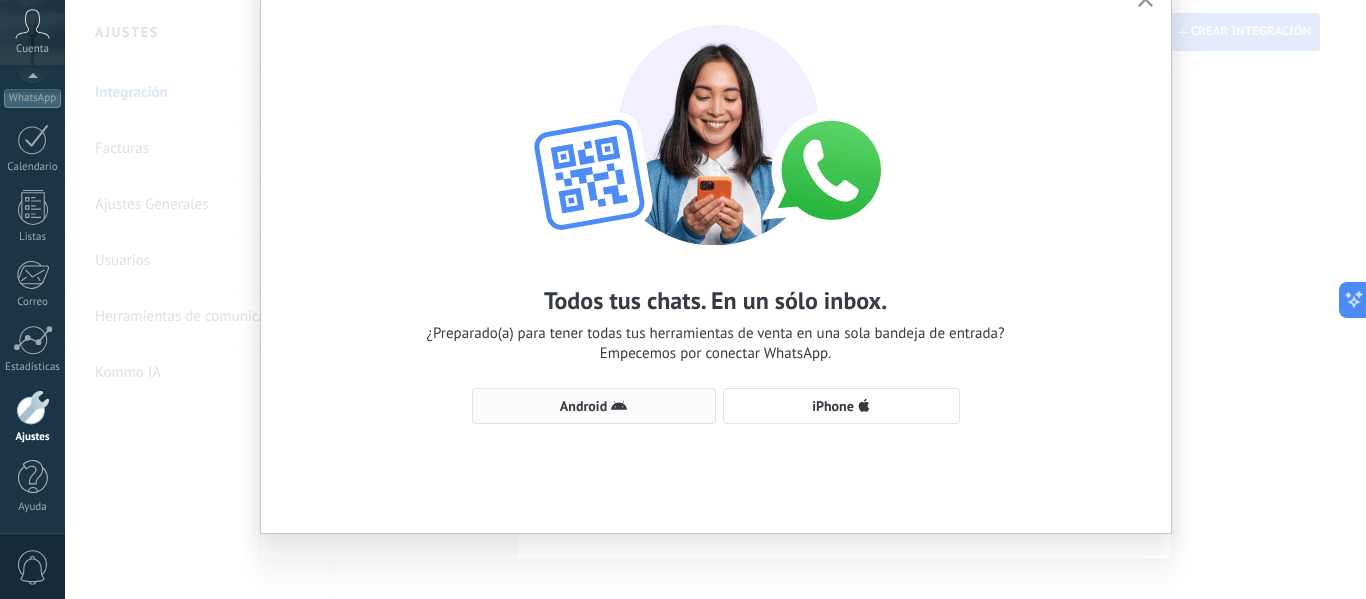 click on "Android" at bounding box center [594, 406] 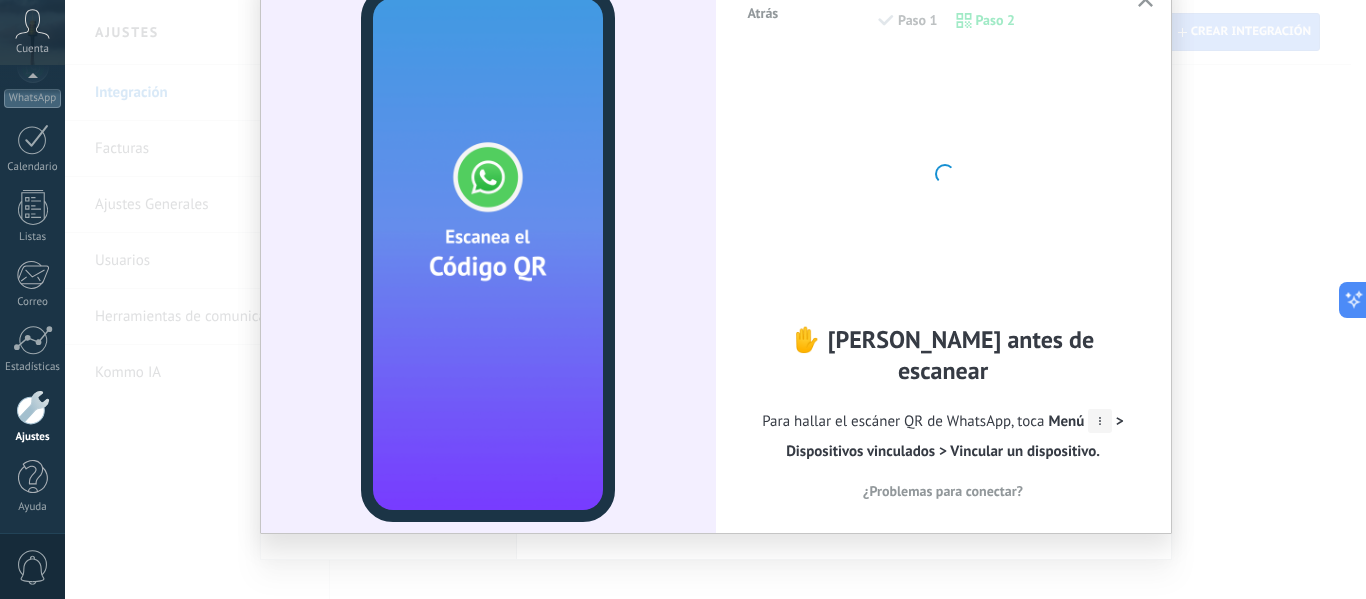 click on "¿Problemas para conectar?" at bounding box center (943, 491) 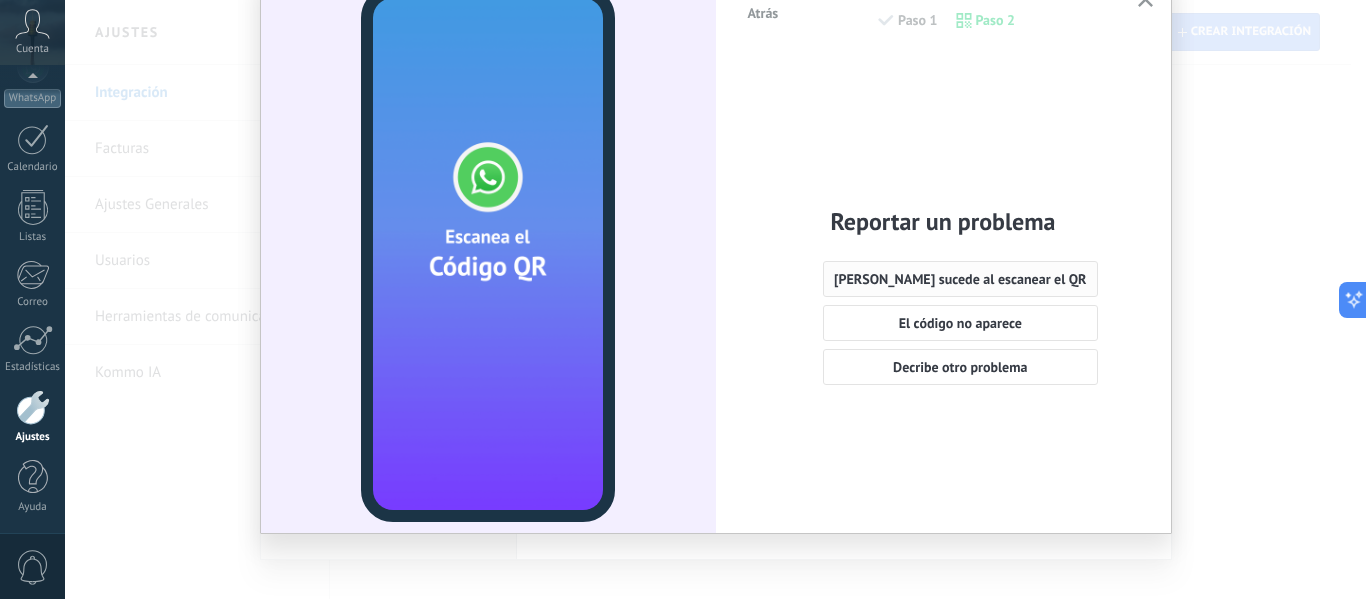 click on "Nada sucede al escanear el QR" at bounding box center (960, 279) 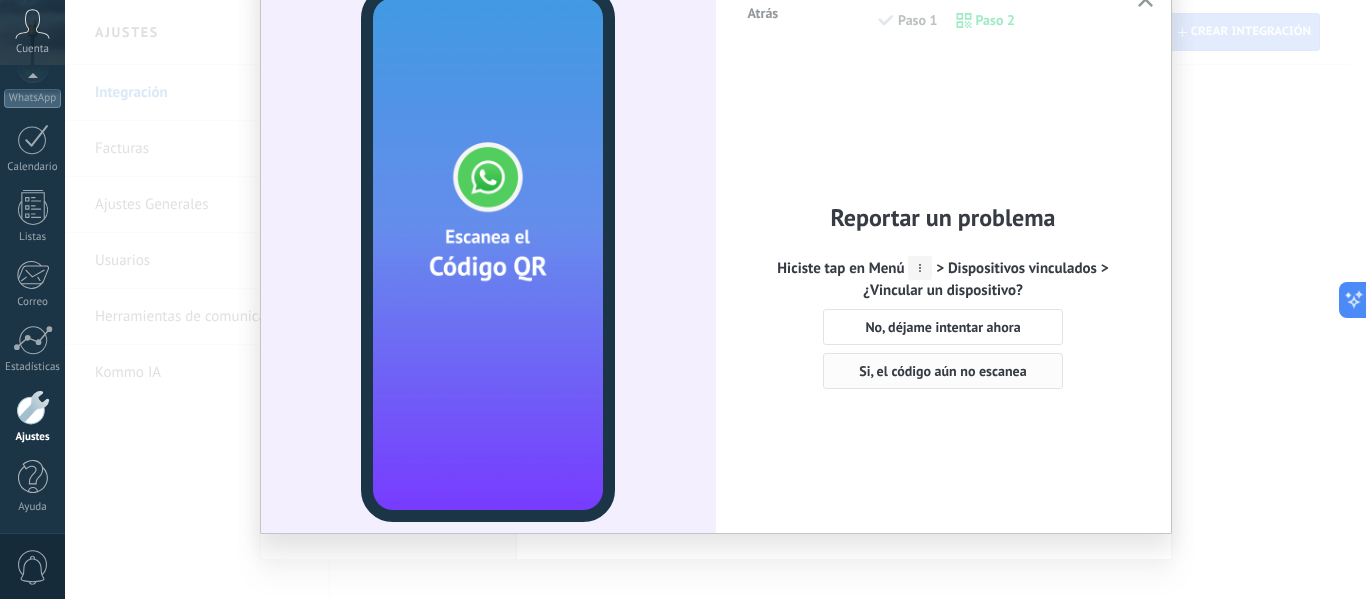 click on "Si, el código aún no escanea" at bounding box center (943, 371) 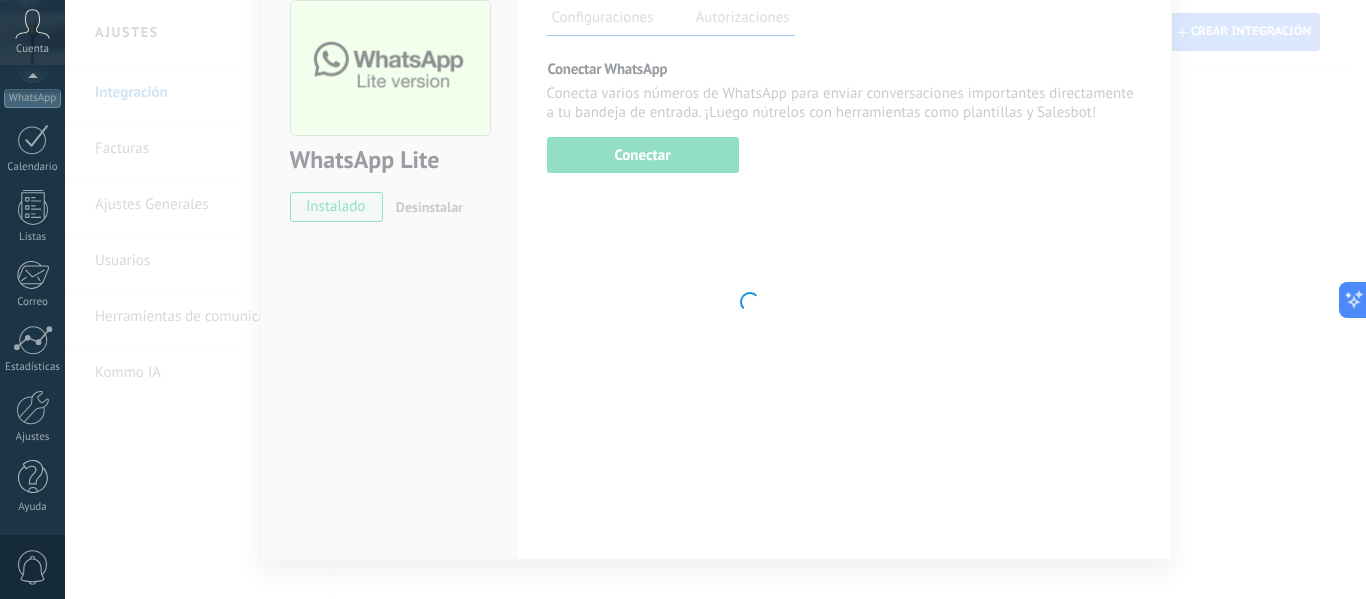 scroll, scrollTop: 0, scrollLeft: 0, axis: both 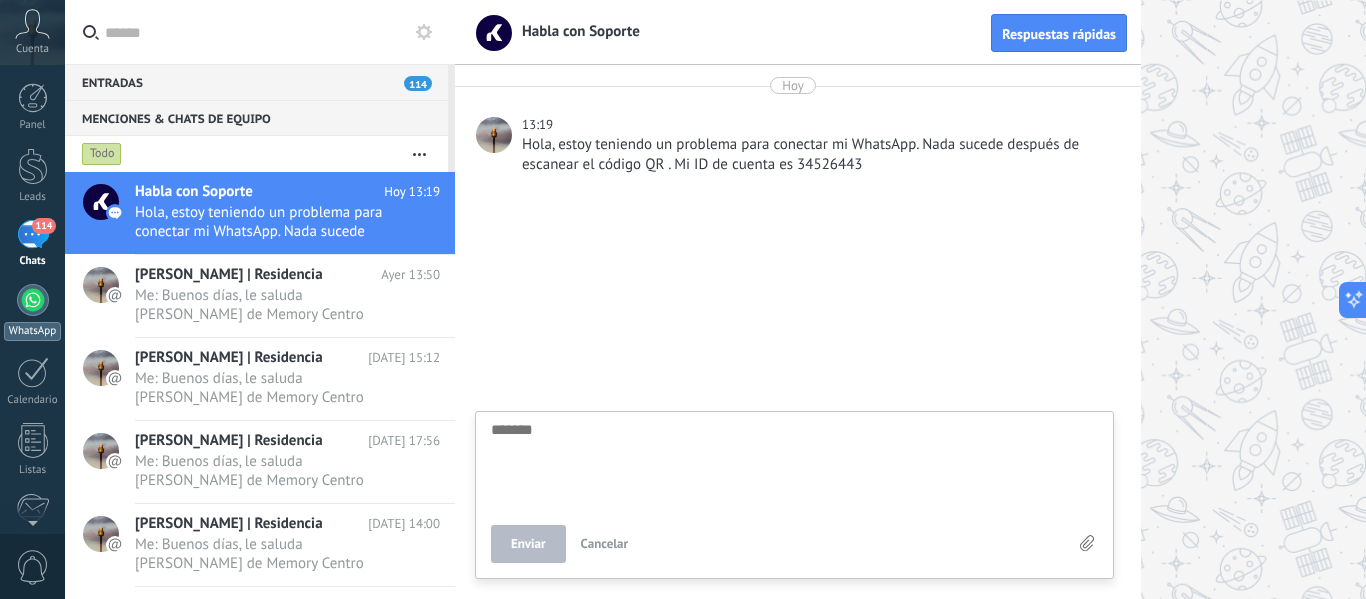 click at bounding box center (33, 300) 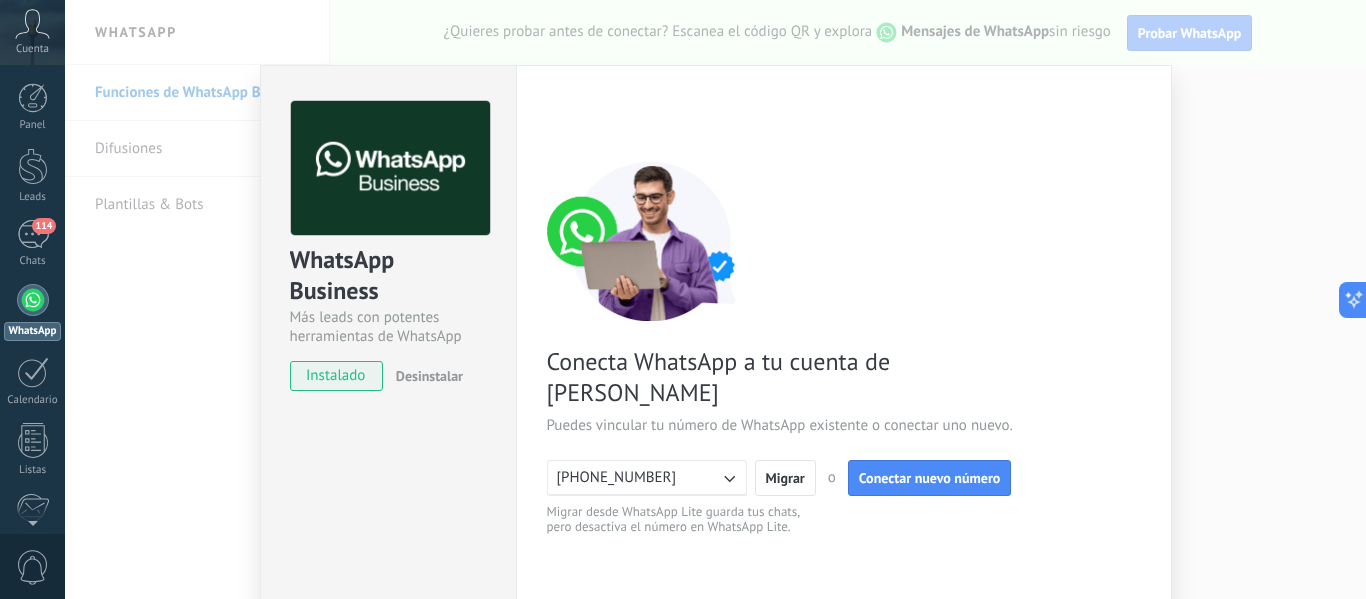 click on "[PHONE_NUMBER]" at bounding box center [647, 478] 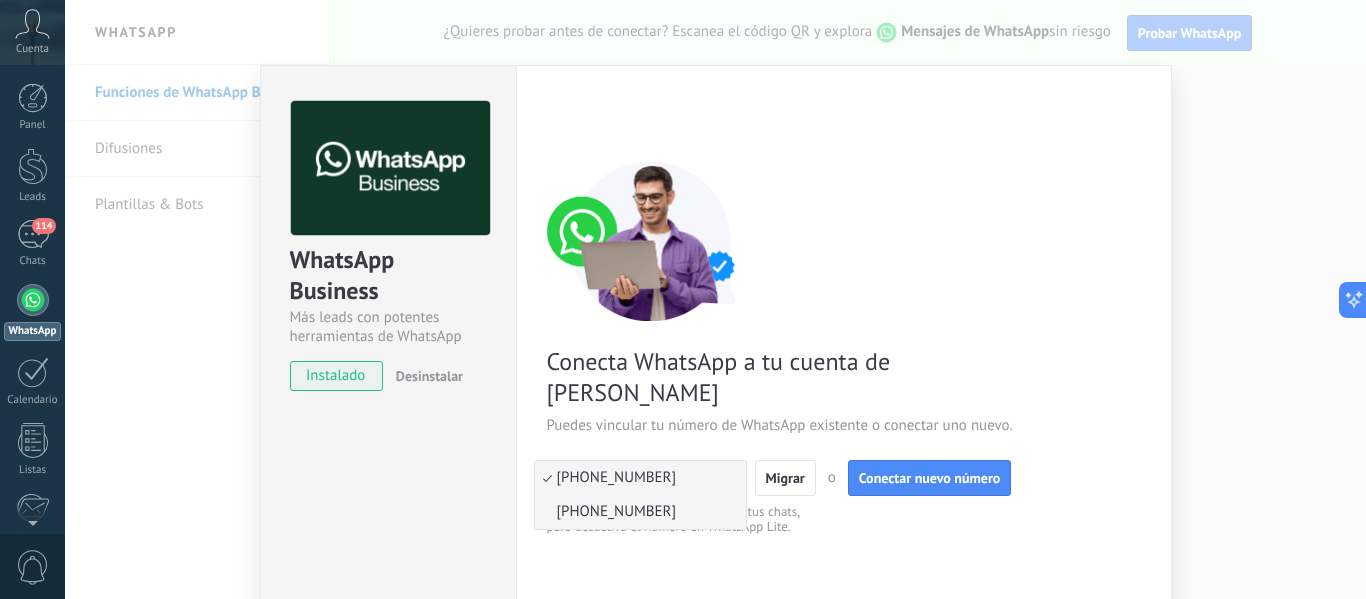 click on "[PHONE_NUMBER]" at bounding box center (640, 512) 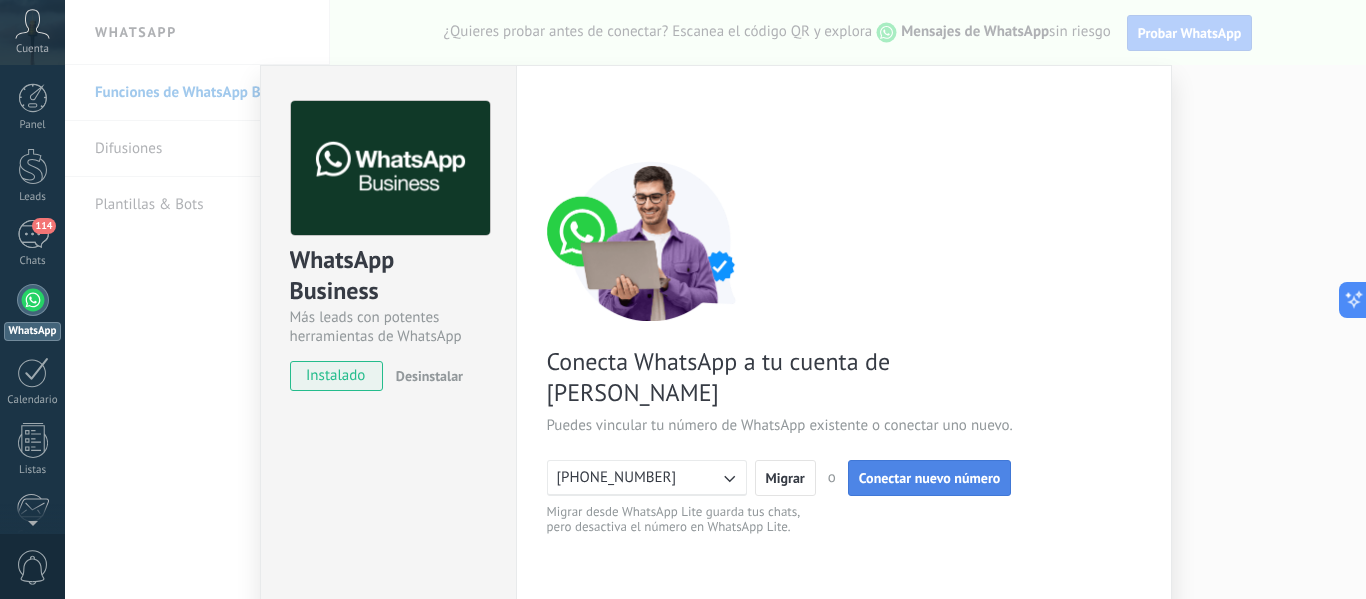 click on "Conectar nuevo número" at bounding box center [930, 478] 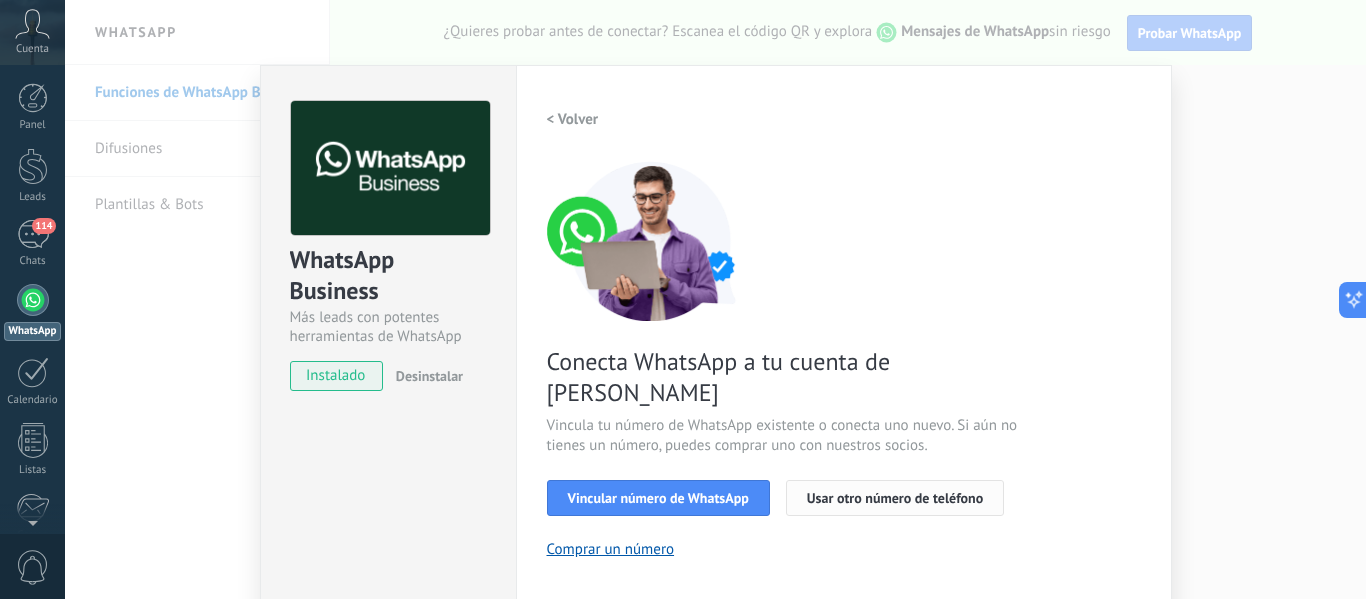 scroll, scrollTop: 200, scrollLeft: 0, axis: vertical 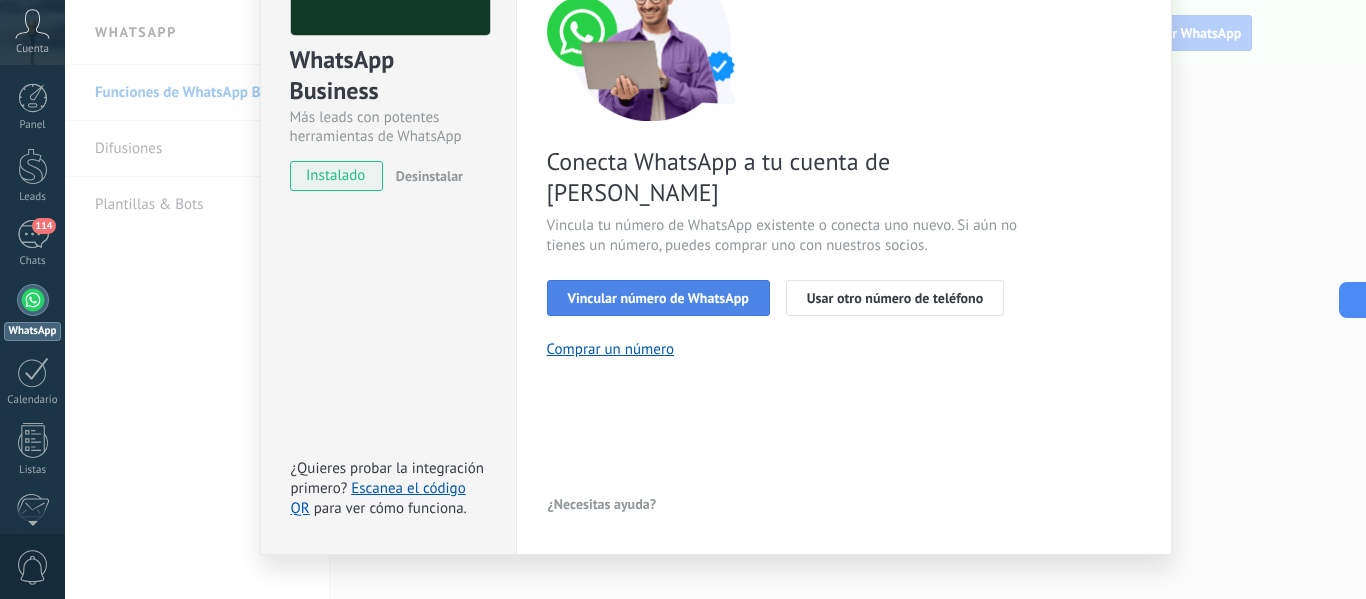 click on "Vincular número de WhatsApp" at bounding box center (658, 298) 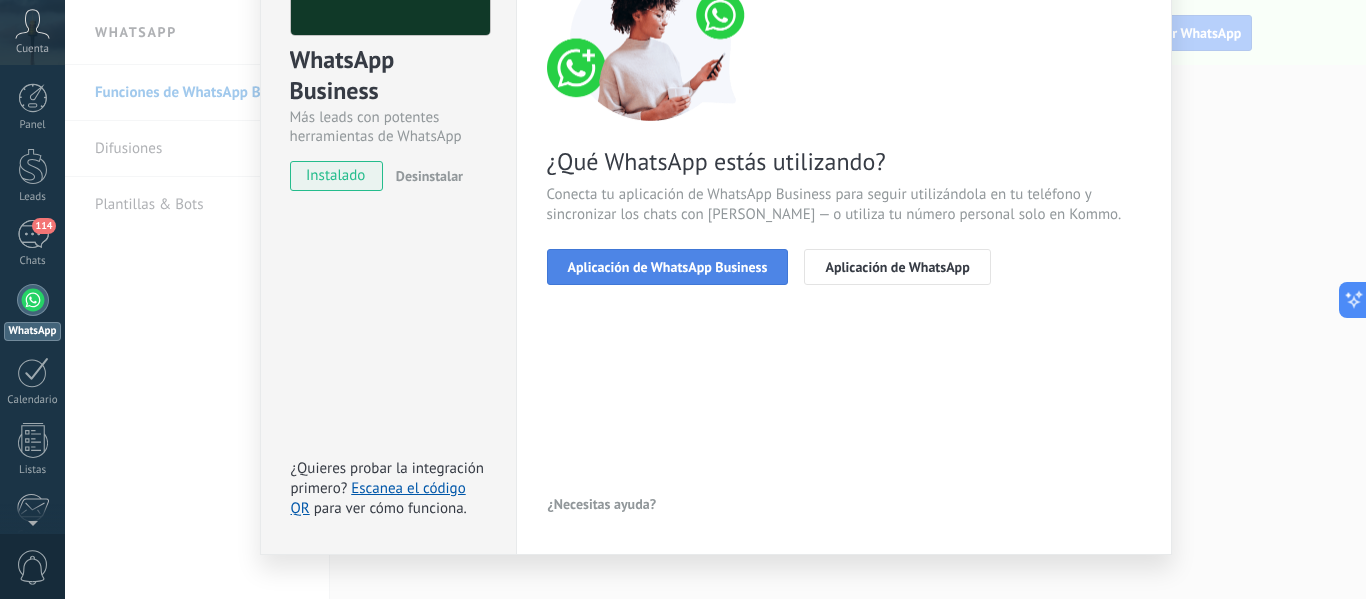 click on "Aplicación de WhatsApp Business" at bounding box center [668, 267] 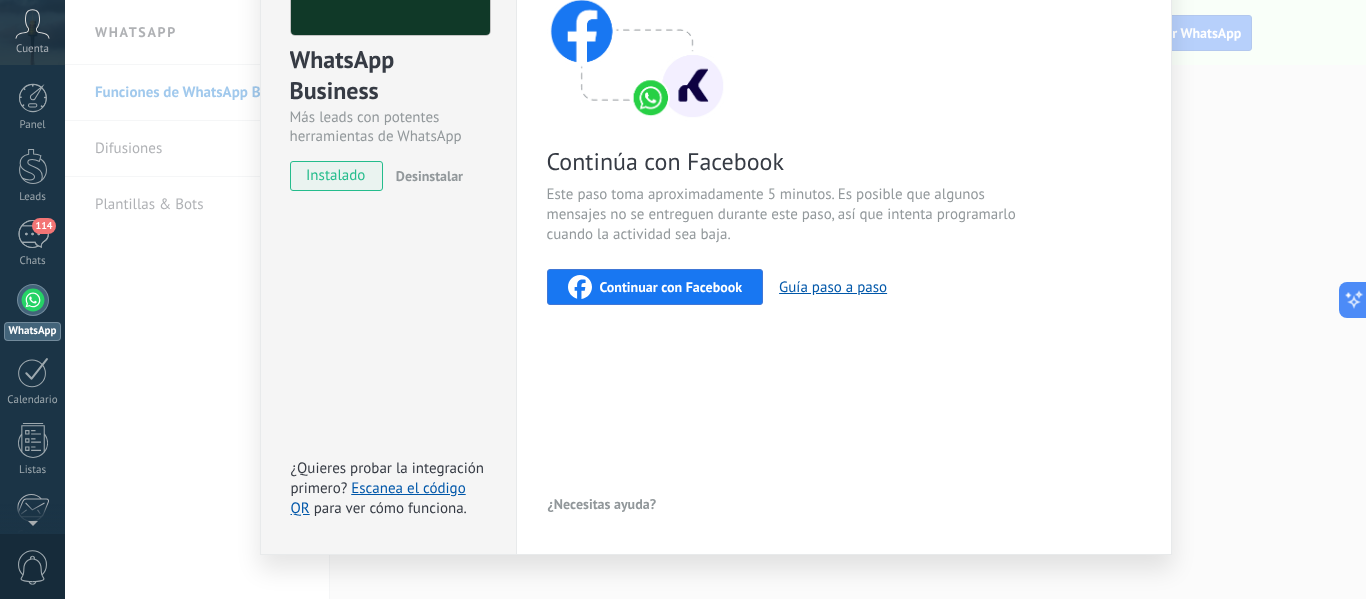 click on "Continuar con Facebook" at bounding box center (671, 287) 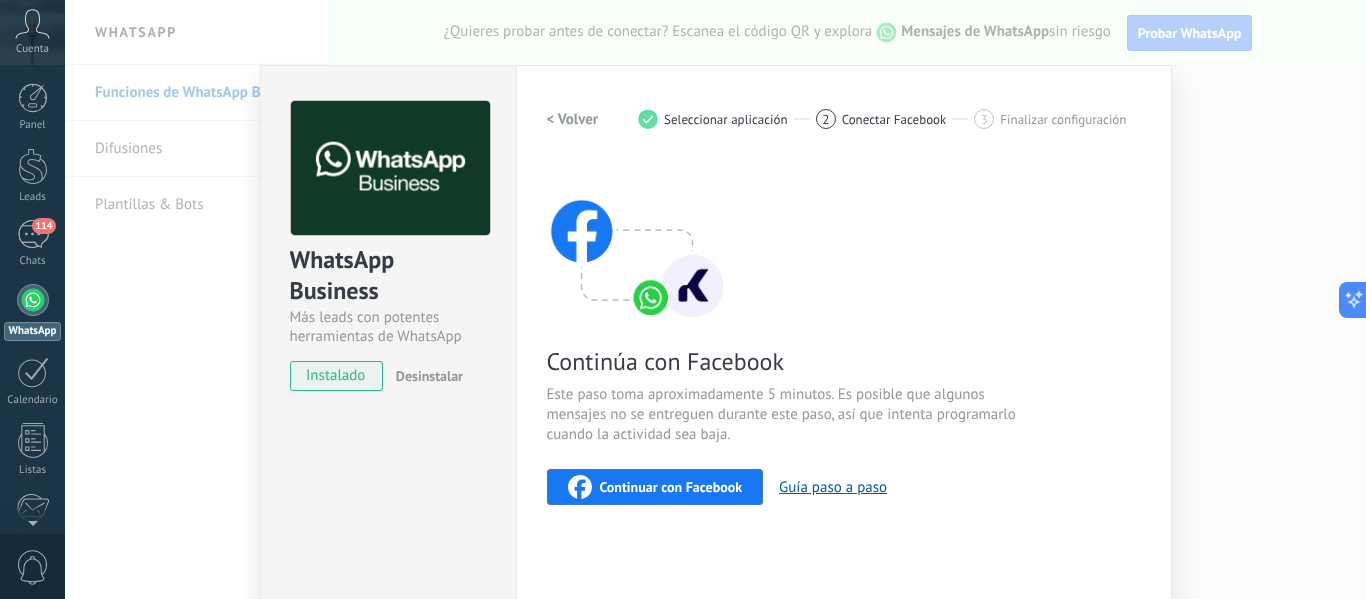 click on "WhatsApp Business Más leads con potentes herramientas de WhatsApp instalado Desinstalar ¿Quieres probar la integración primero?   Escanea el código QR   para ver cómo funciona. Configuraciones Autorizaciones Esta pestaña registra a los usuarios que han concedido acceso a las integración a esta cuenta. Si deseas remover la posibilidad que un usuario pueda enviar solicitudes a la cuenta en nombre de esta integración, puedes revocar el acceso. Si el acceso a todos los usuarios es revocado, la integración dejará de funcionar. Esta aplicacion está instalada, pero nadie le ha dado acceso aun. WhatsApp Cloud API más _:  Guardar < Volver 1 Seleccionar aplicación 2 Conectar Facebook  3 Finalizar configuración Continúa con Facebook Este paso toma aproximadamente 5 minutos. Es posible que algunos mensajes no se entreguen durante este paso, así que intenta programarlo cuando la actividad sea baja. Continuar con Facebook Guía paso a paso ¿Necesitas ayuda?" at bounding box center [715, 299] 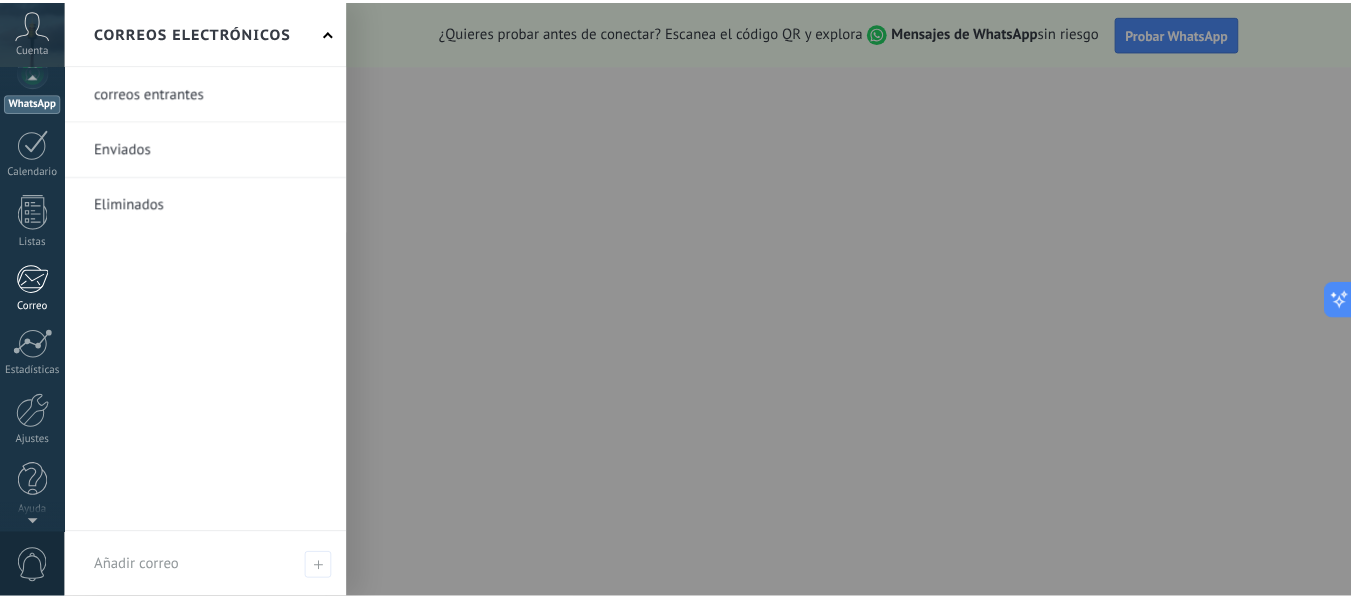 scroll, scrollTop: 233, scrollLeft: 0, axis: vertical 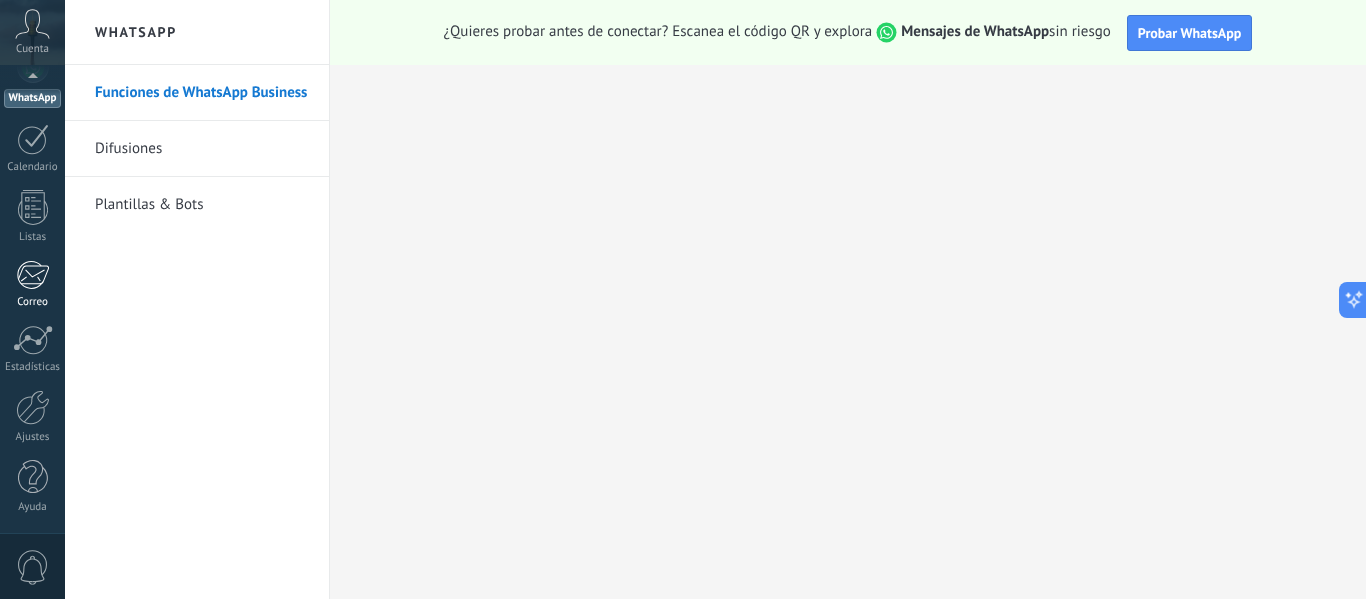 click on "Ajustes" at bounding box center (32, 417) 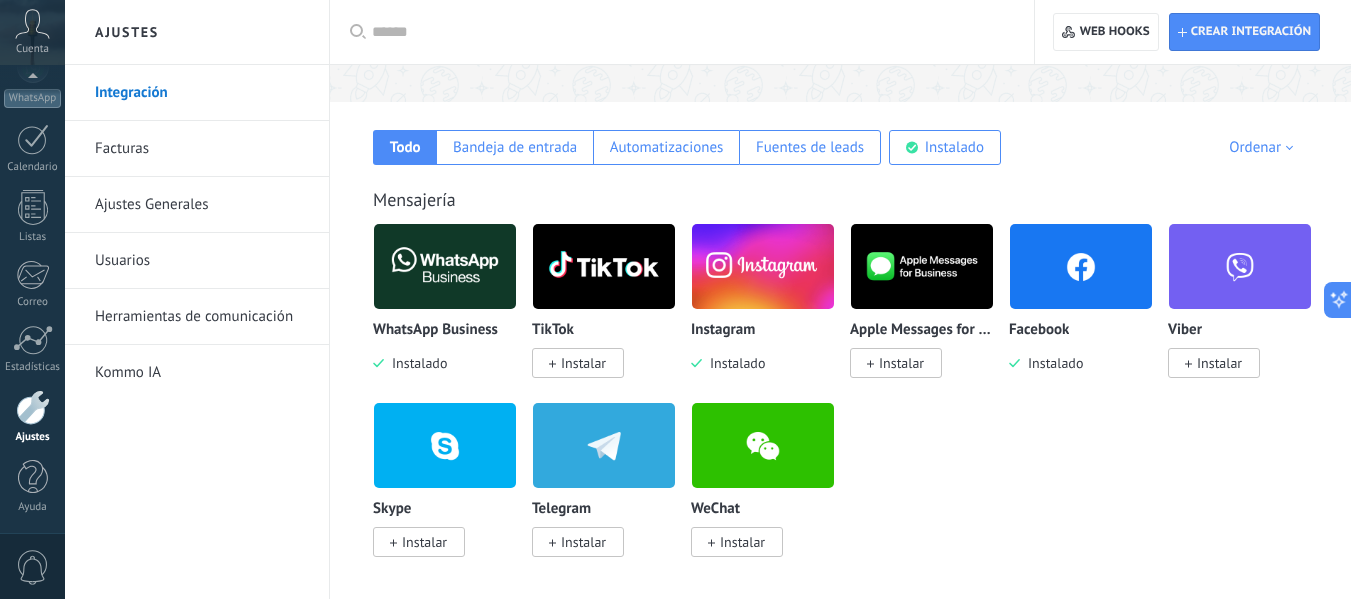scroll, scrollTop: 100, scrollLeft: 0, axis: vertical 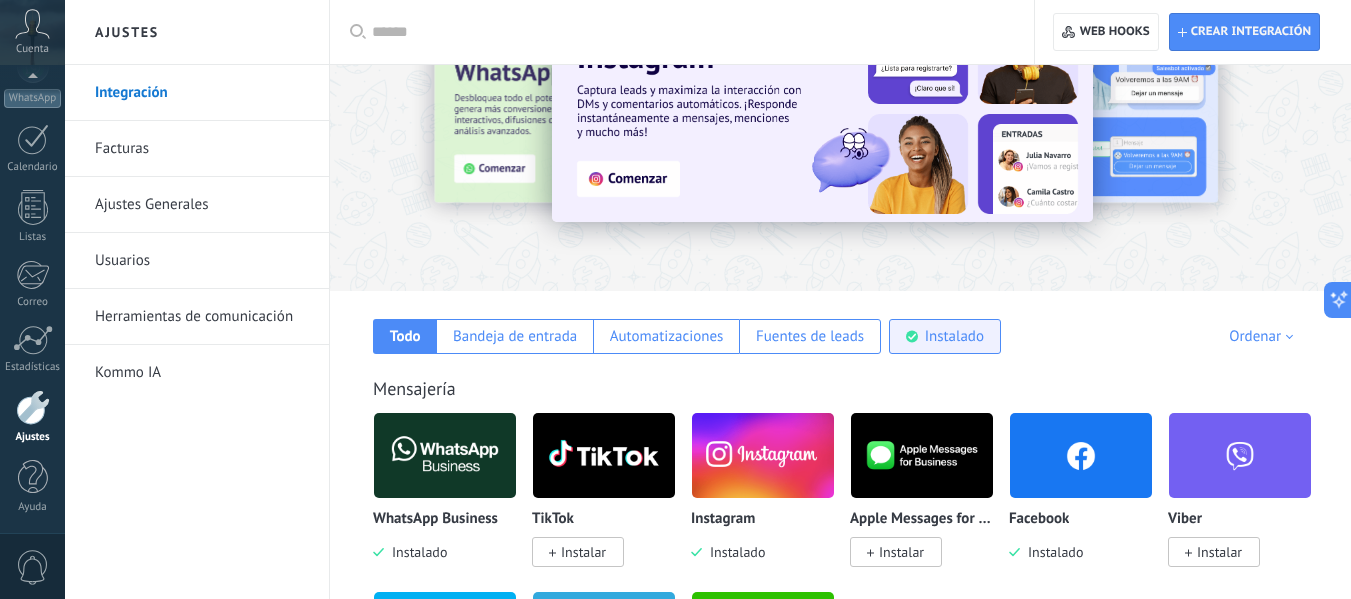 click on "Instalado" at bounding box center (954, 336) 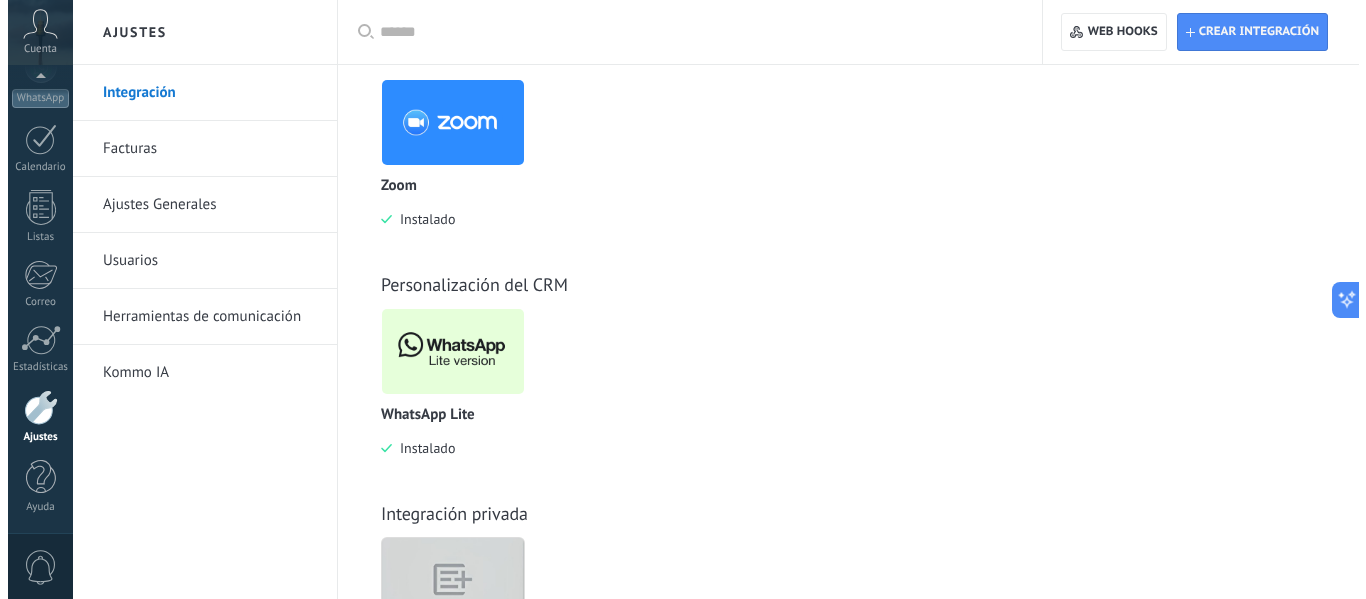 scroll, scrollTop: 1000, scrollLeft: 0, axis: vertical 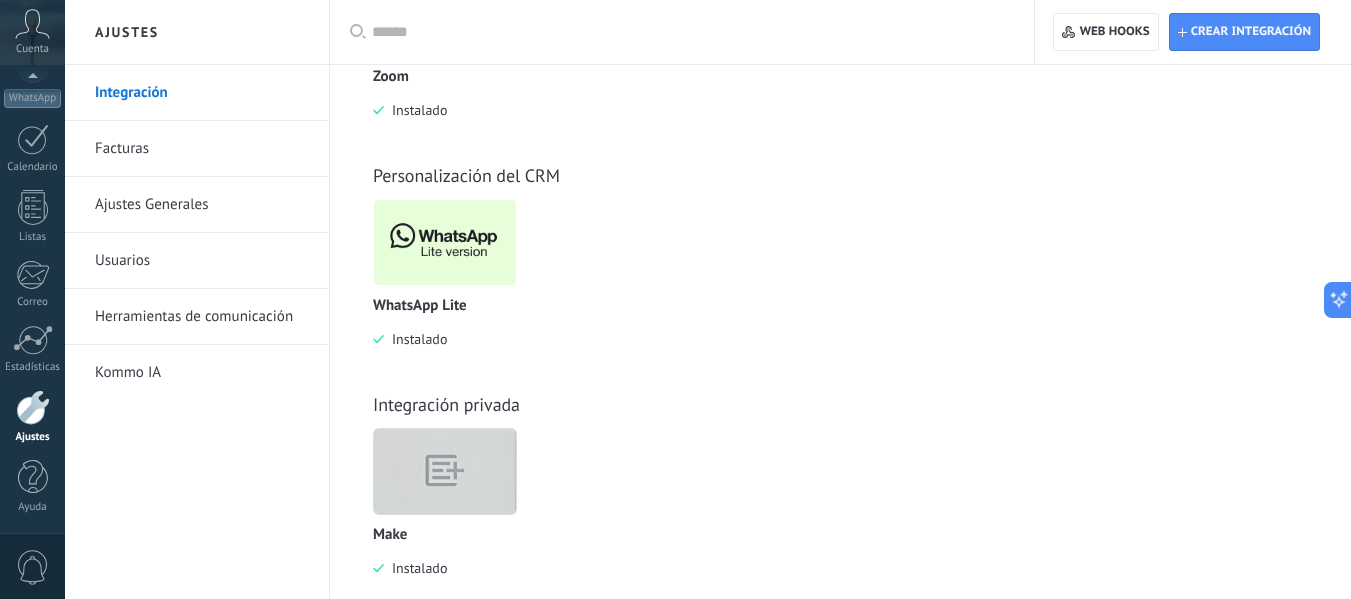 click at bounding box center [445, 242] 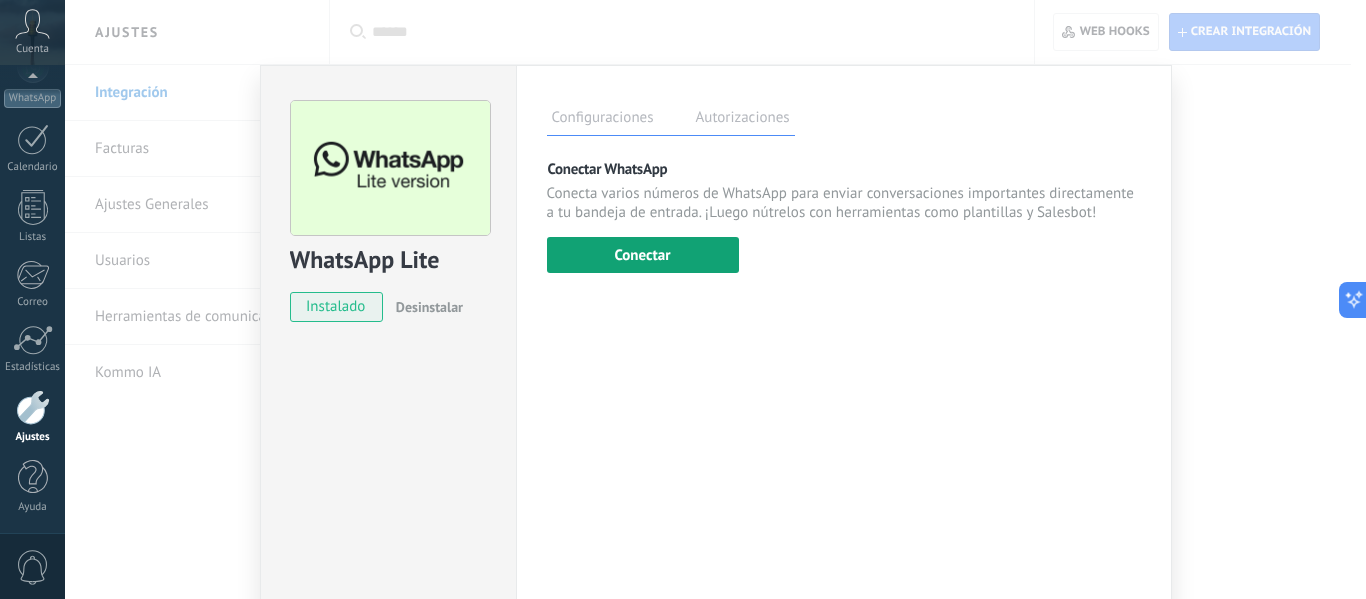 click on "Conectar" at bounding box center [643, 255] 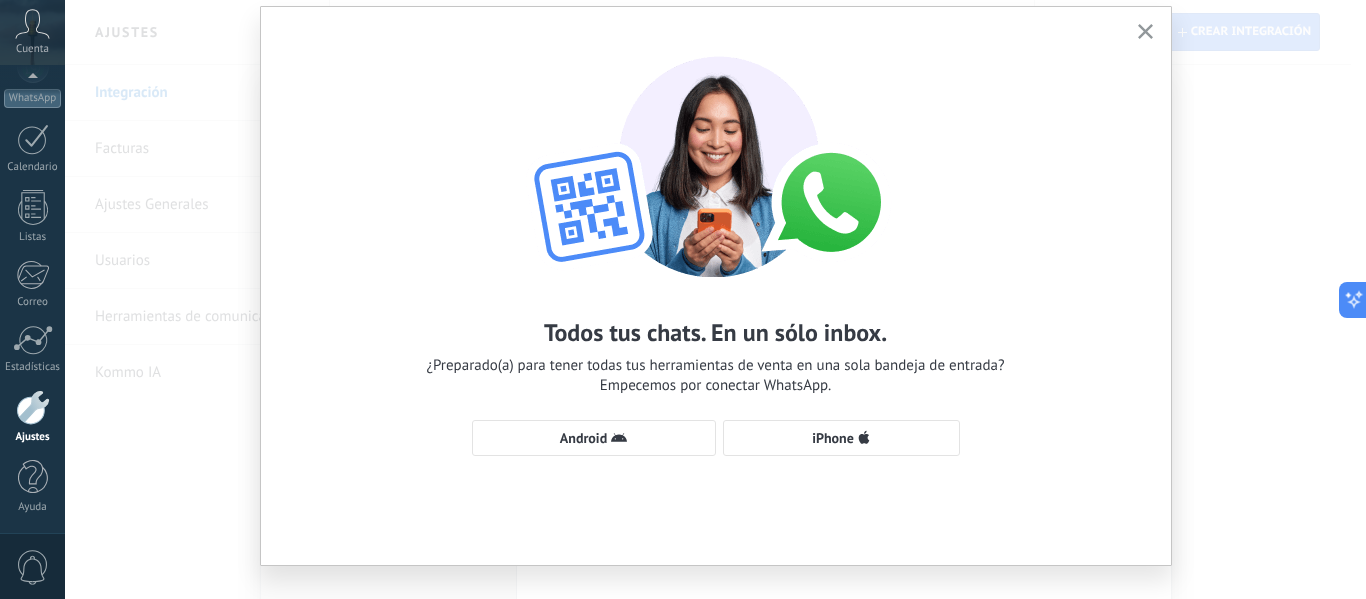 scroll, scrollTop: 91, scrollLeft: 0, axis: vertical 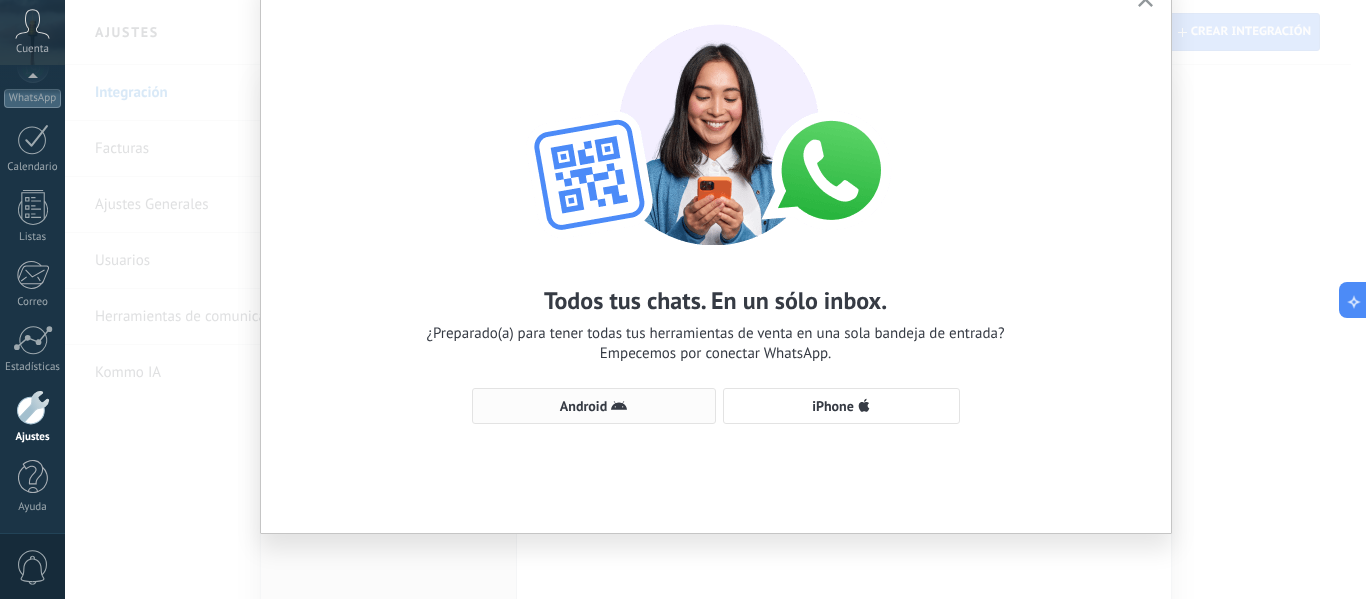 click on "Android" at bounding box center (583, 406) 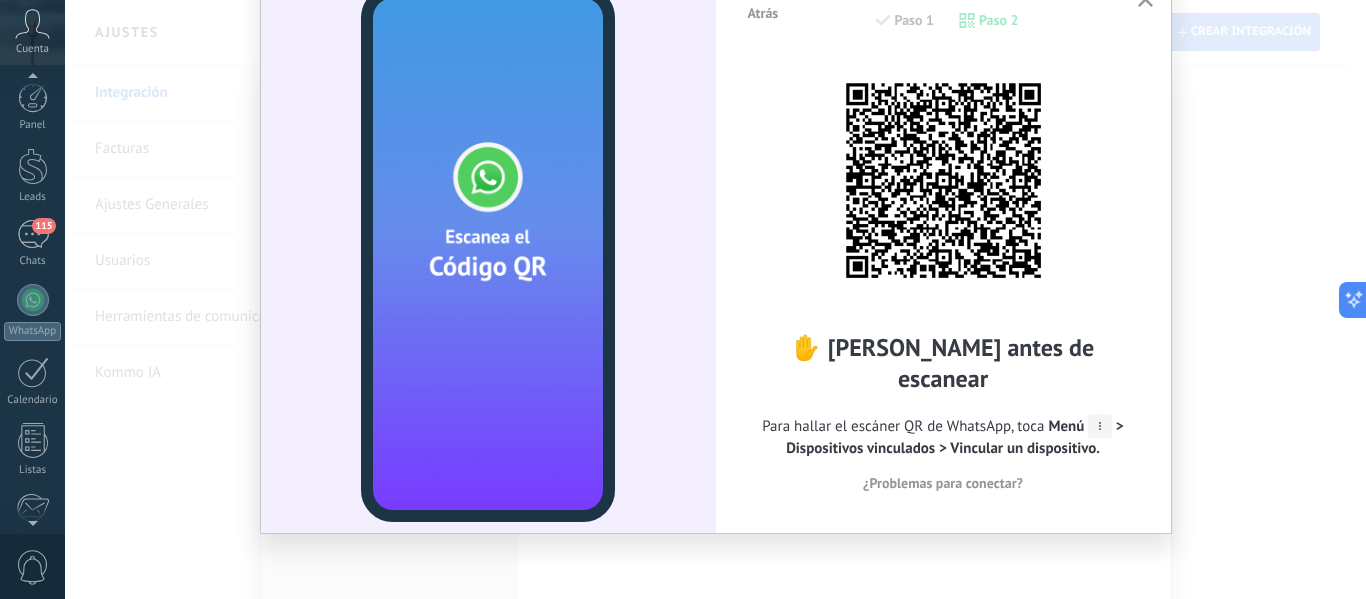 scroll, scrollTop: 233, scrollLeft: 0, axis: vertical 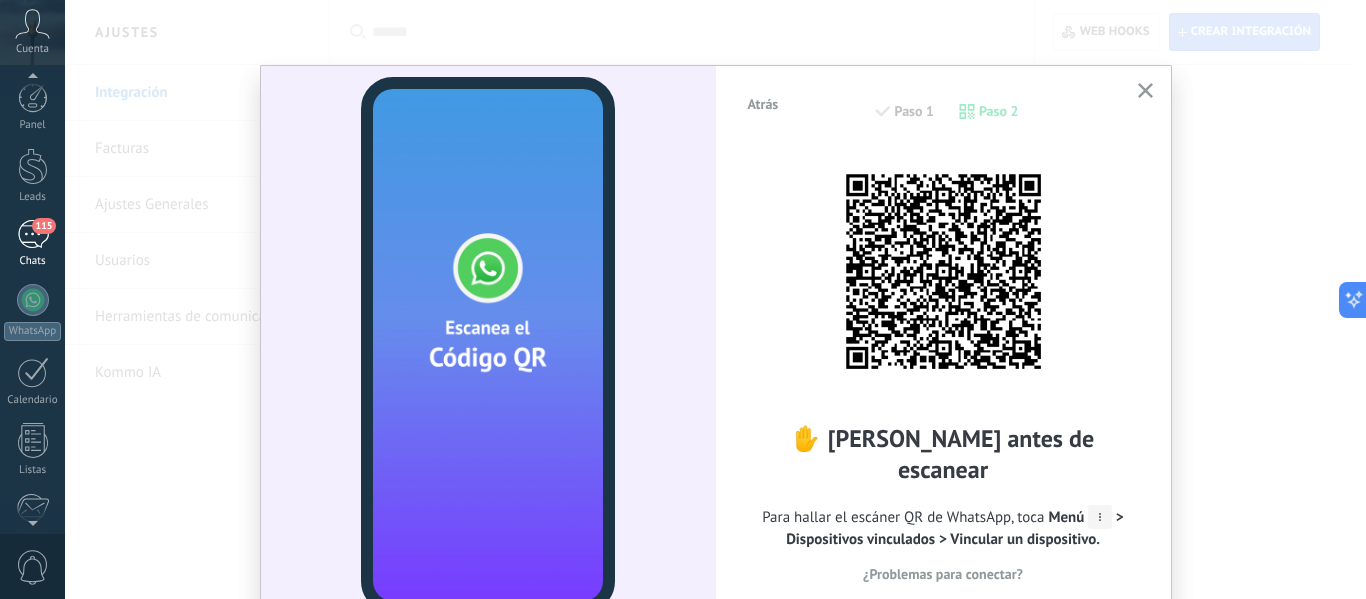 click on "115" at bounding box center (33, 234) 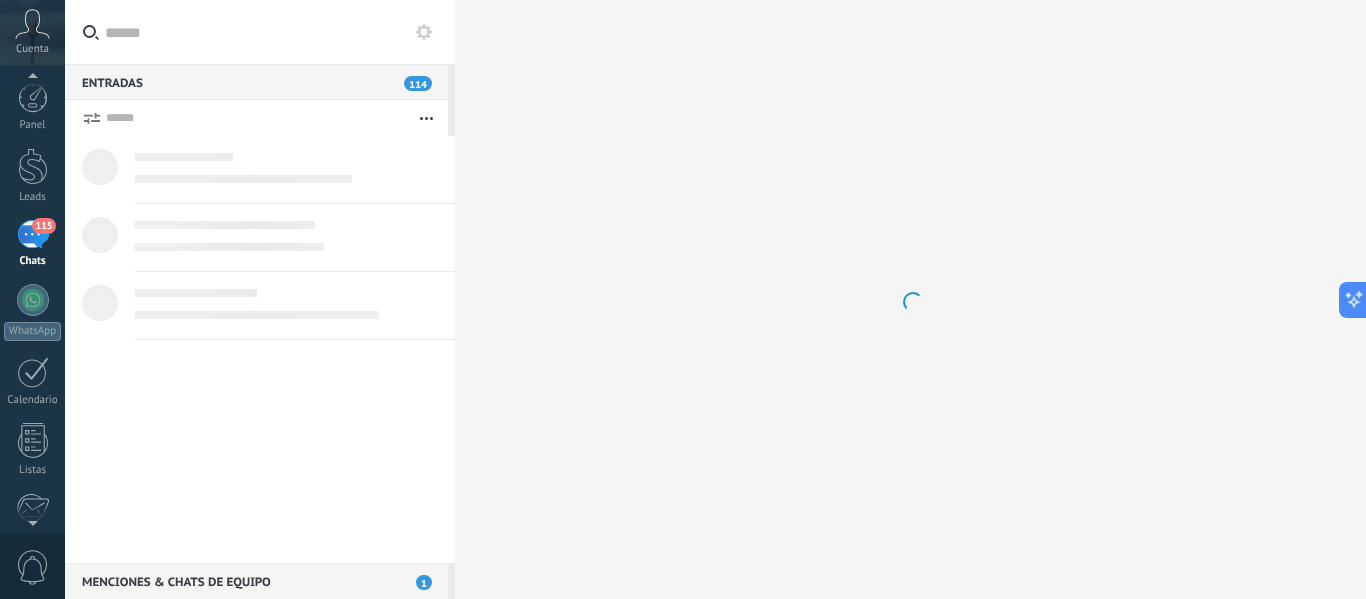 scroll, scrollTop: 0, scrollLeft: 0, axis: both 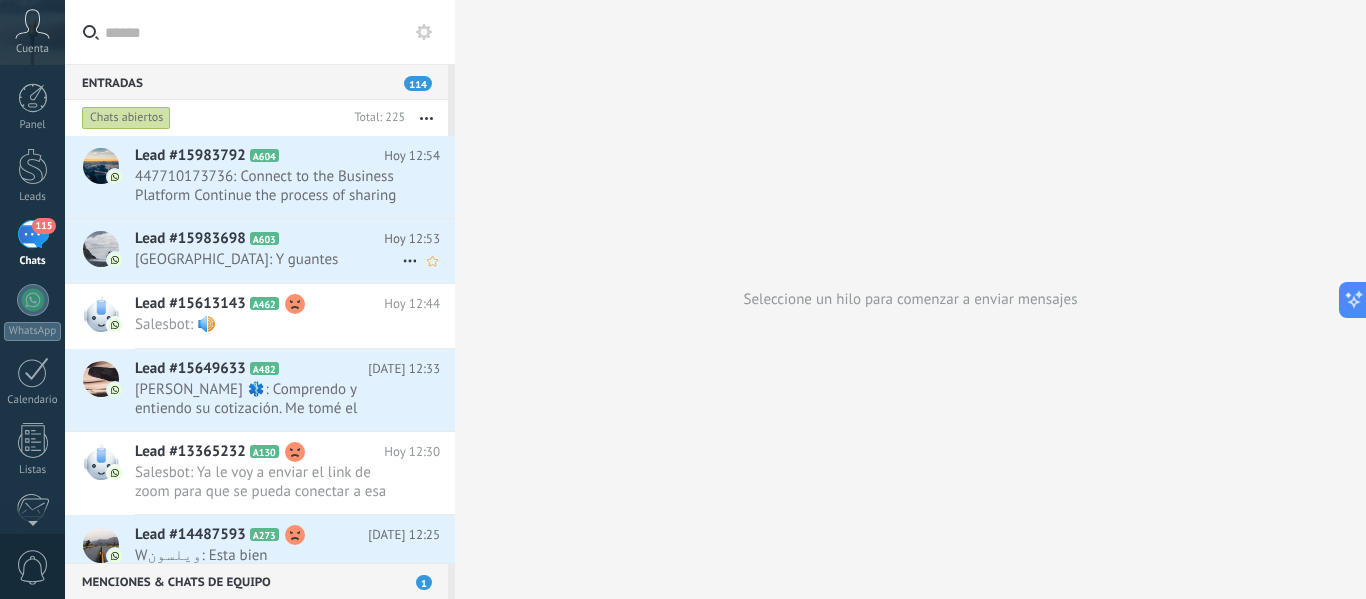 click on "Grecia: Y guantes" at bounding box center [268, 259] 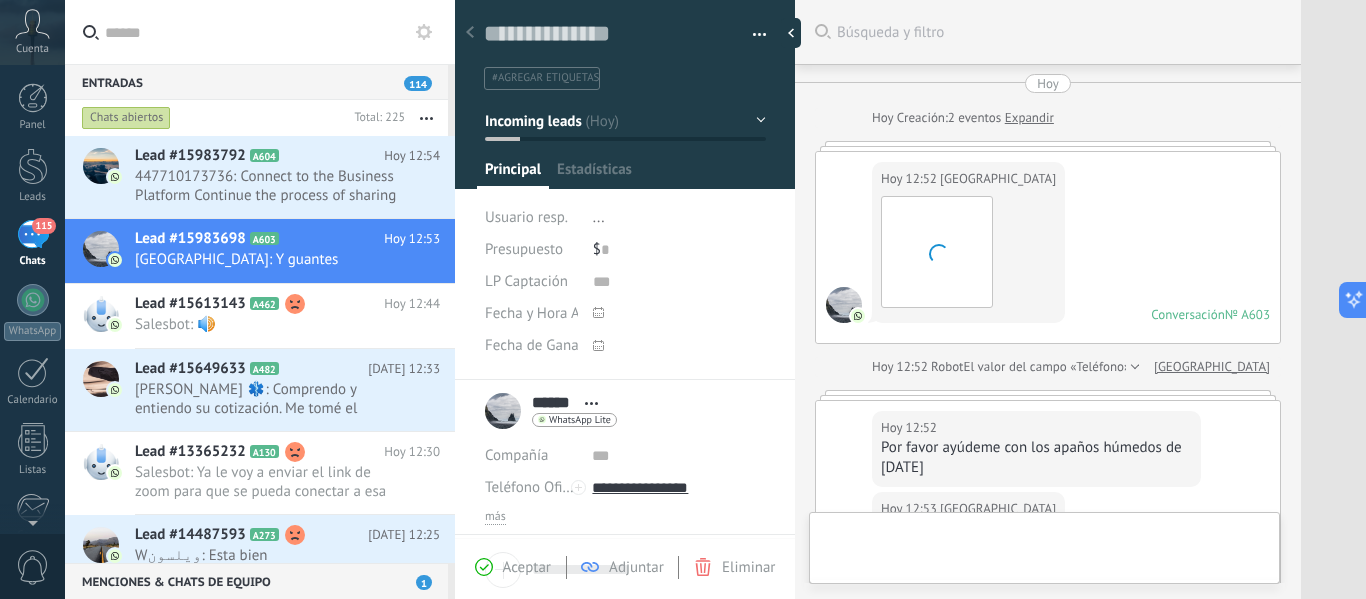 scroll, scrollTop: 30, scrollLeft: 0, axis: vertical 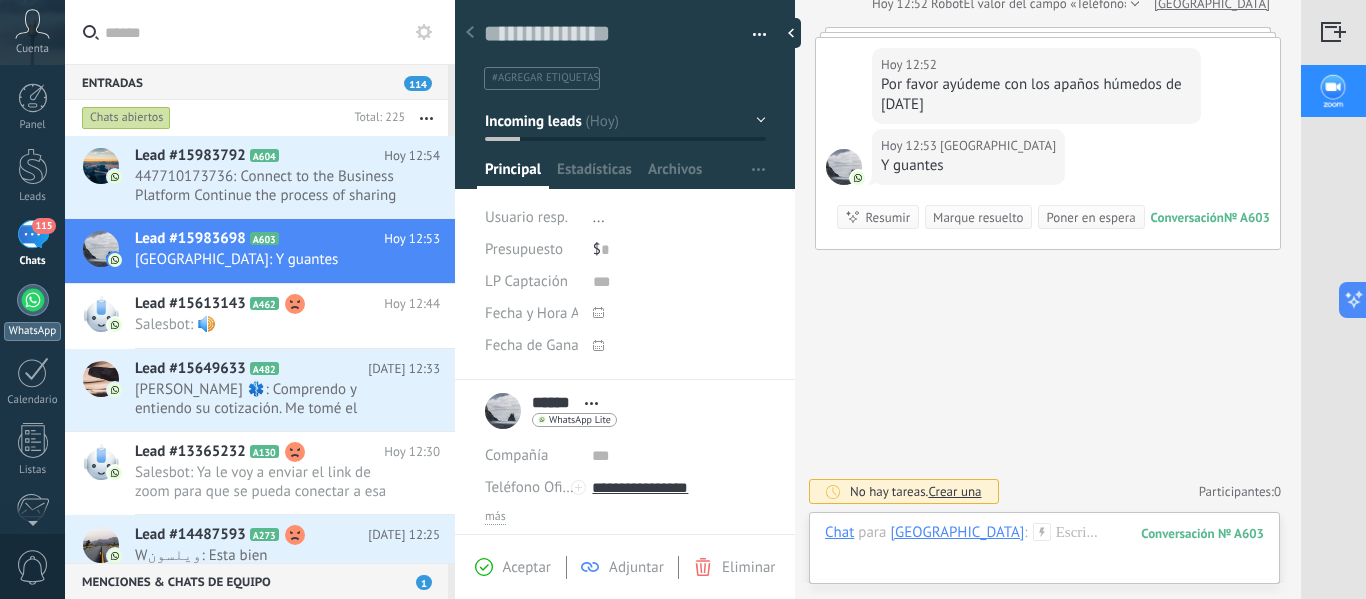 click at bounding box center [33, 300] 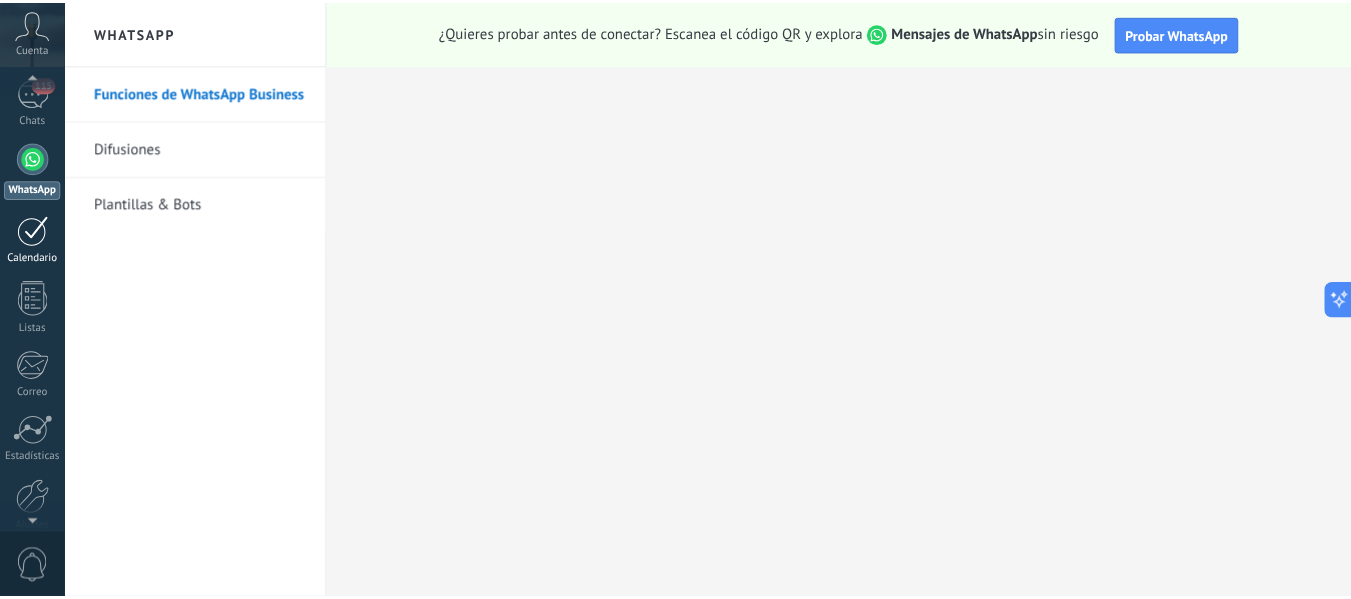 scroll, scrollTop: 233, scrollLeft: 0, axis: vertical 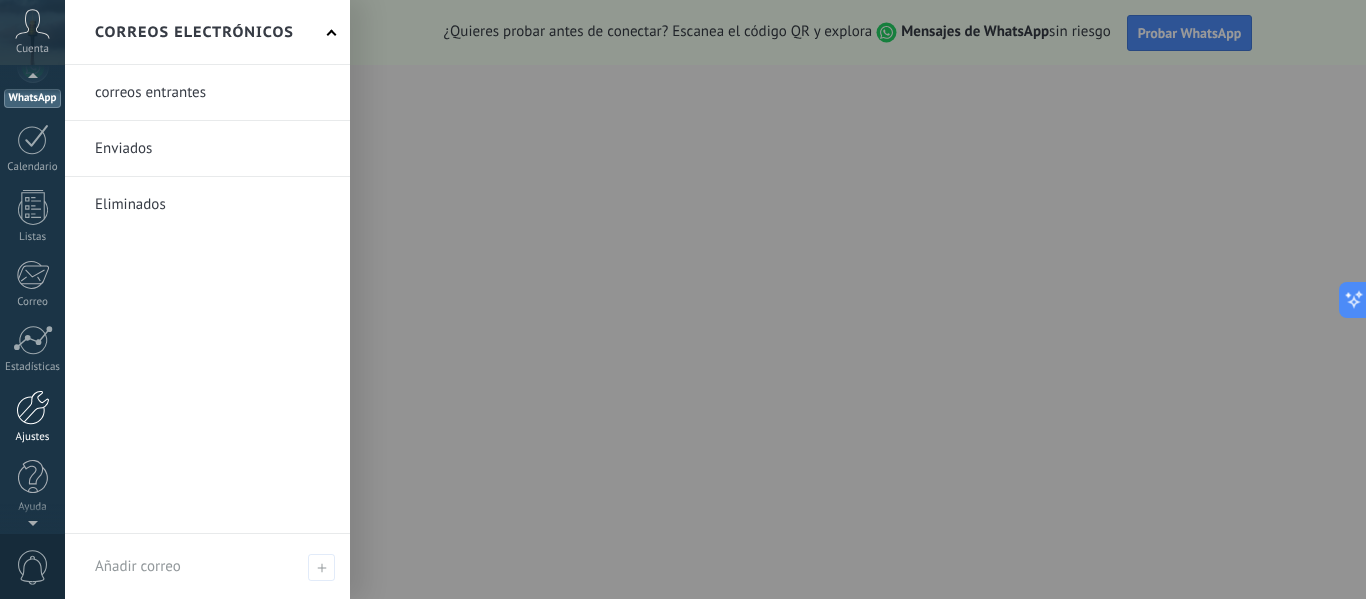 click at bounding box center (33, 407) 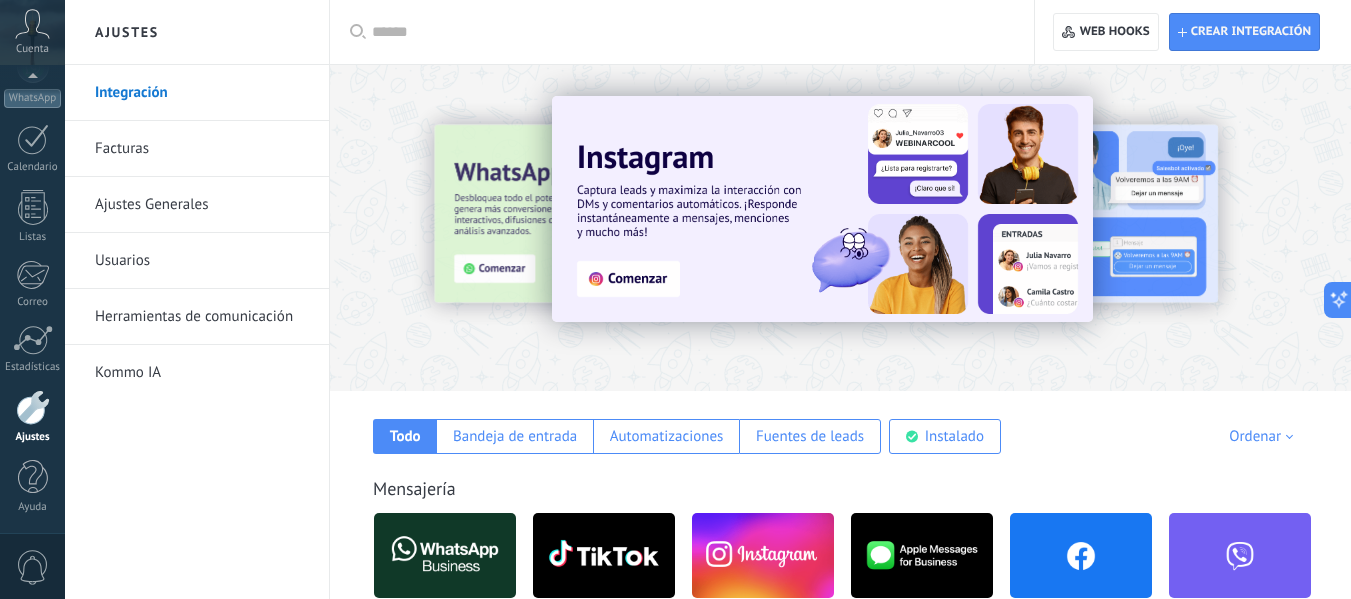 click on "Integración" at bounding box center (202, 93) 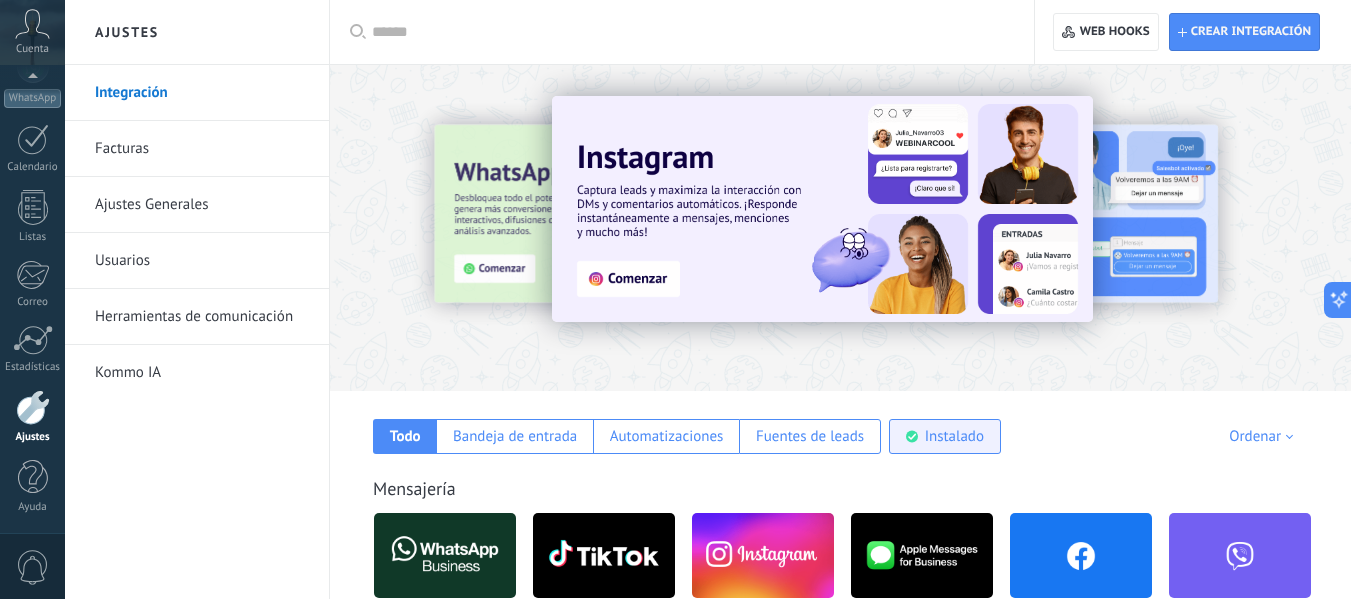 click on "Instalado" at bounding box center (945, 436) 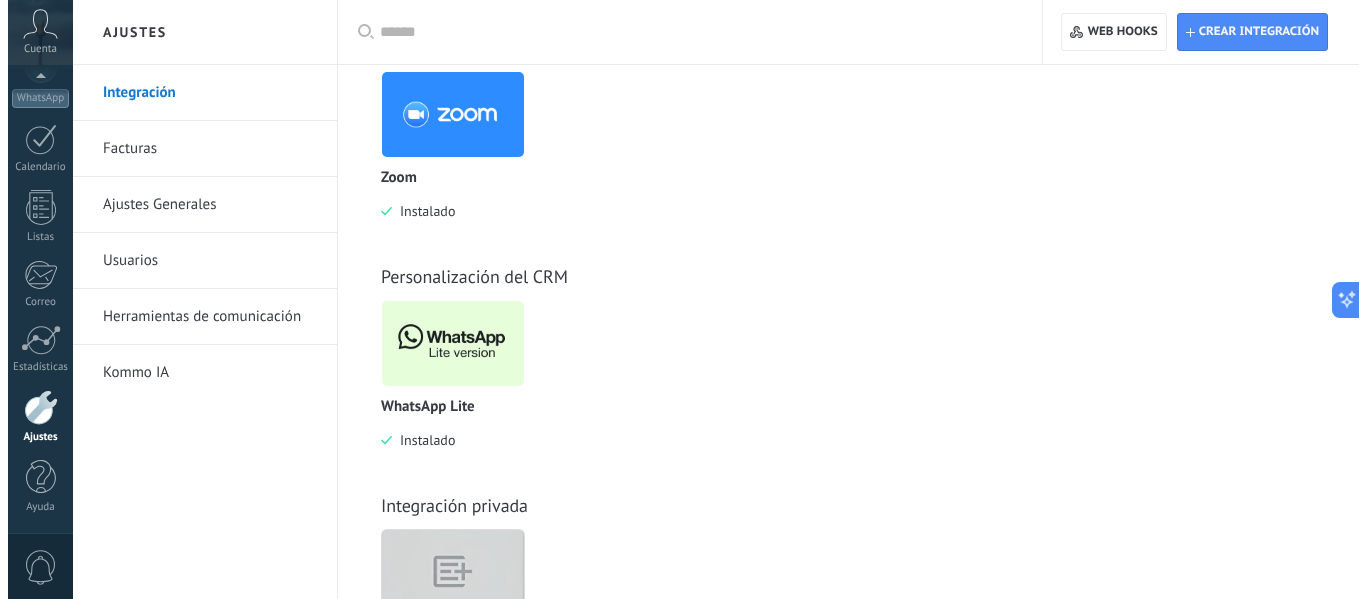 scroll, scrollTop: 900, scrollLeft: 0, axis: vertical 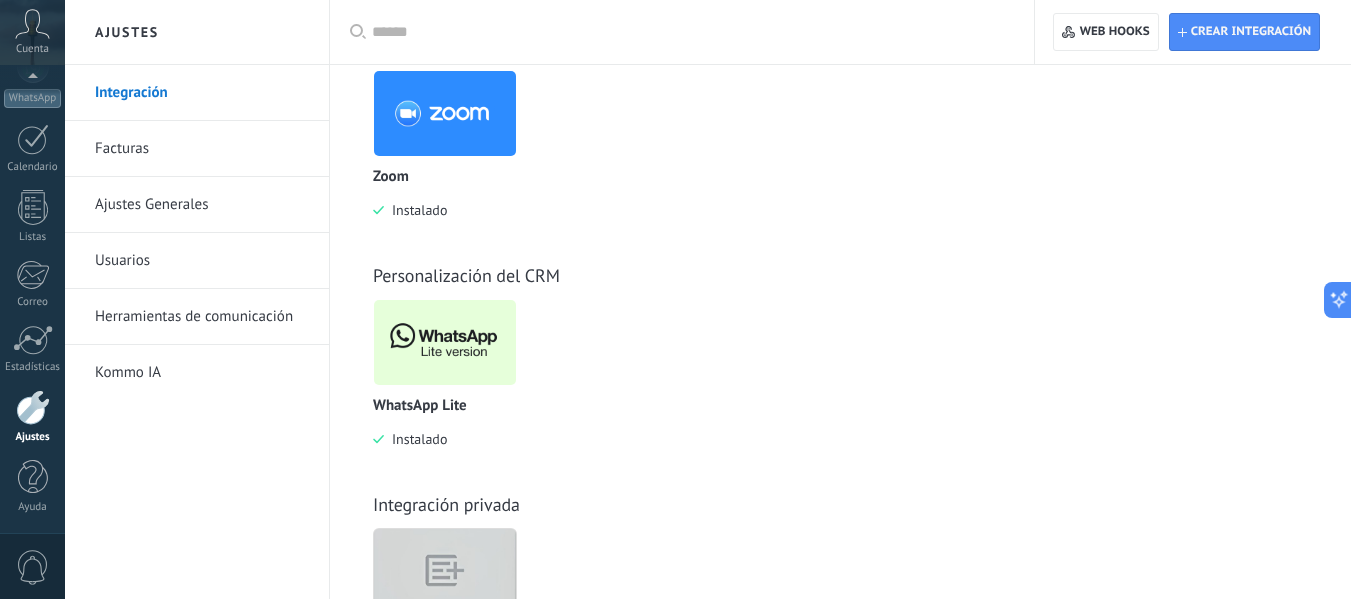 click at bounding box center (445, 342) 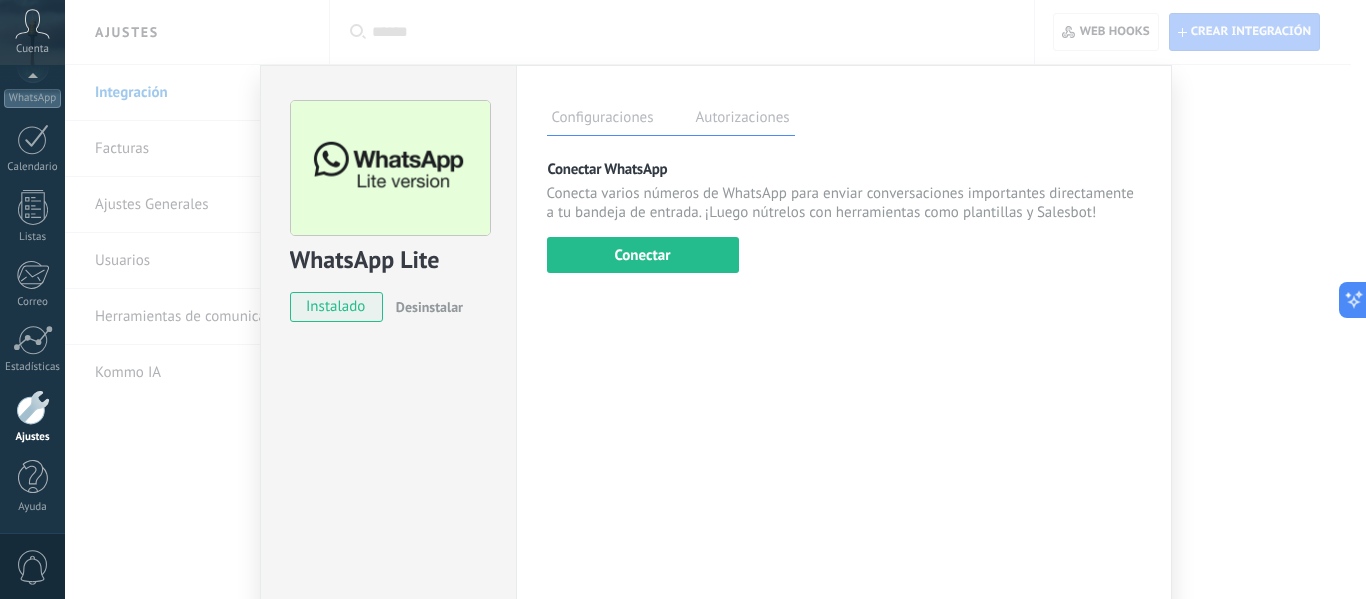 click on "Desinstalar" at bounding box center (429, 307) 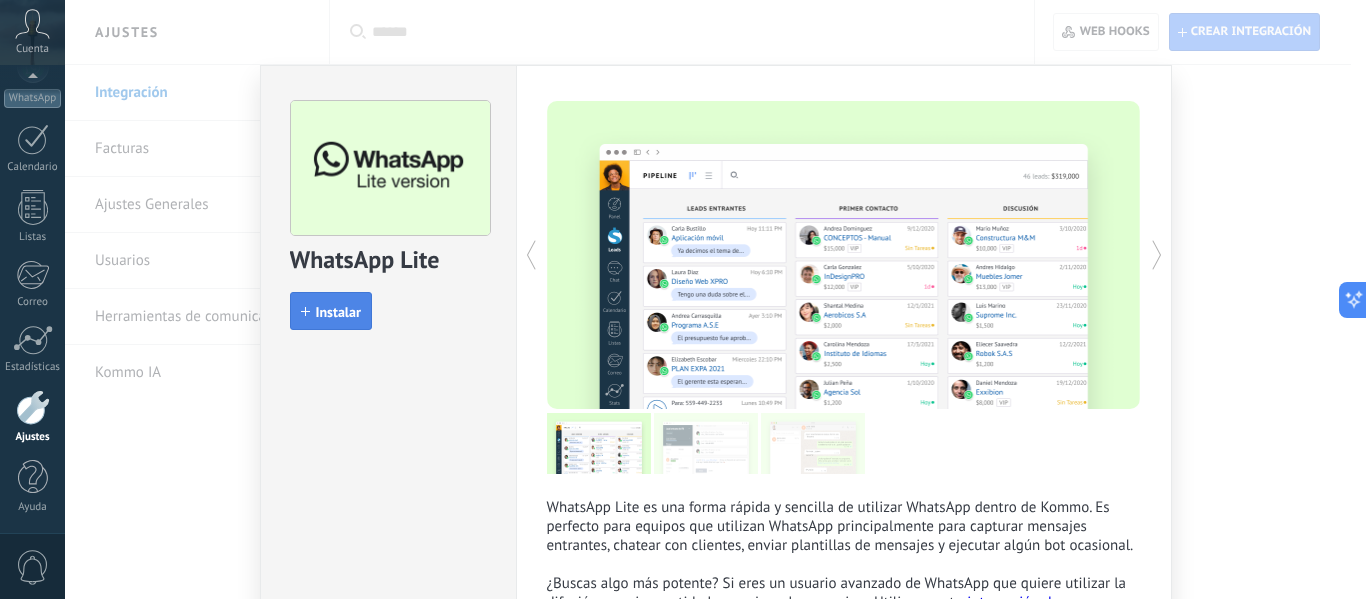 click on "Instalar" at bounding box center [331, 311] 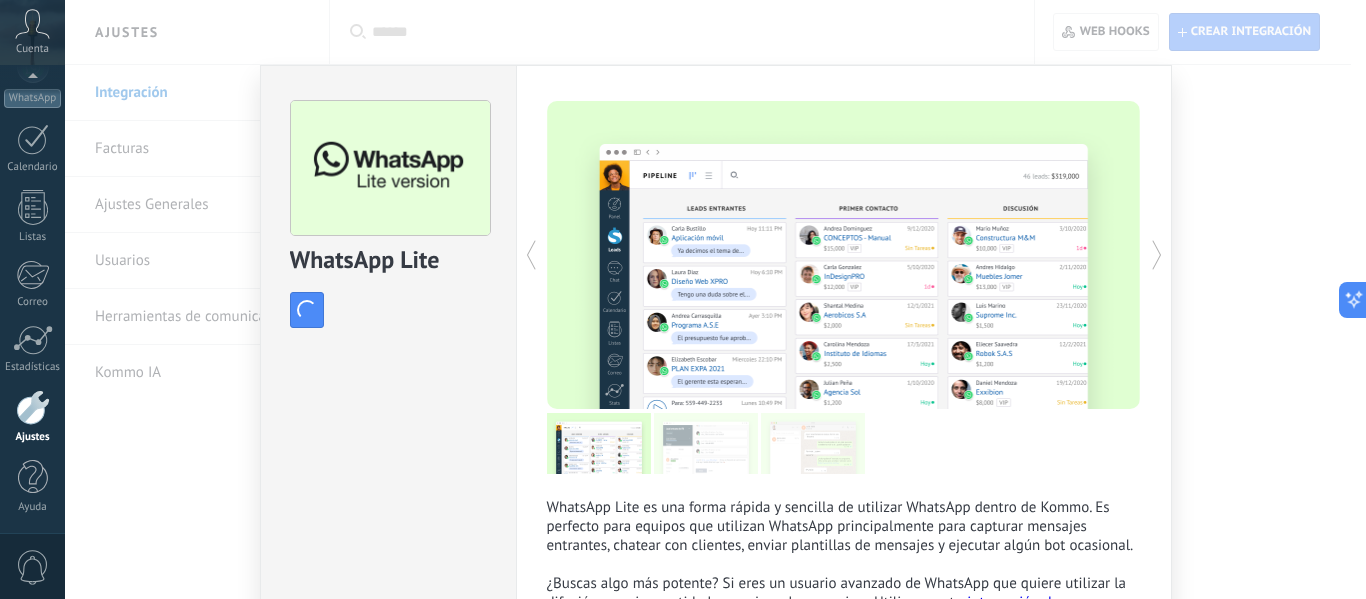 scroll, scrollTop: 804, scrollLeft: 0, axis: vertical 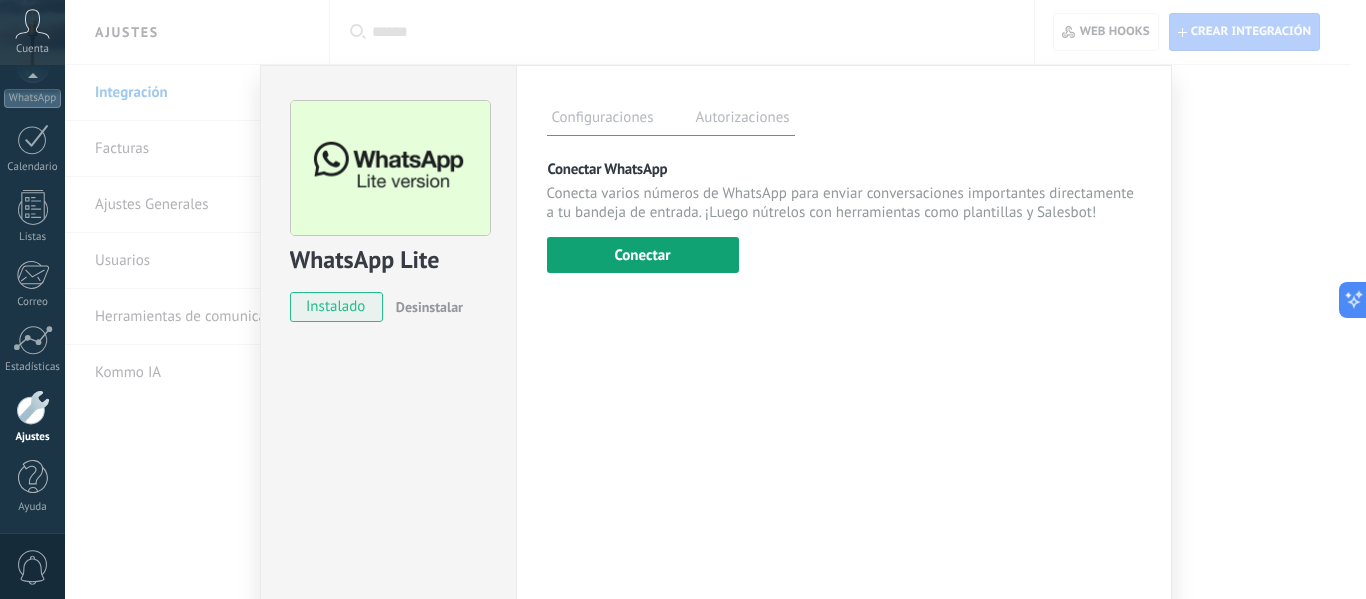 click on "Conectar" at bounding box center [643, 255] 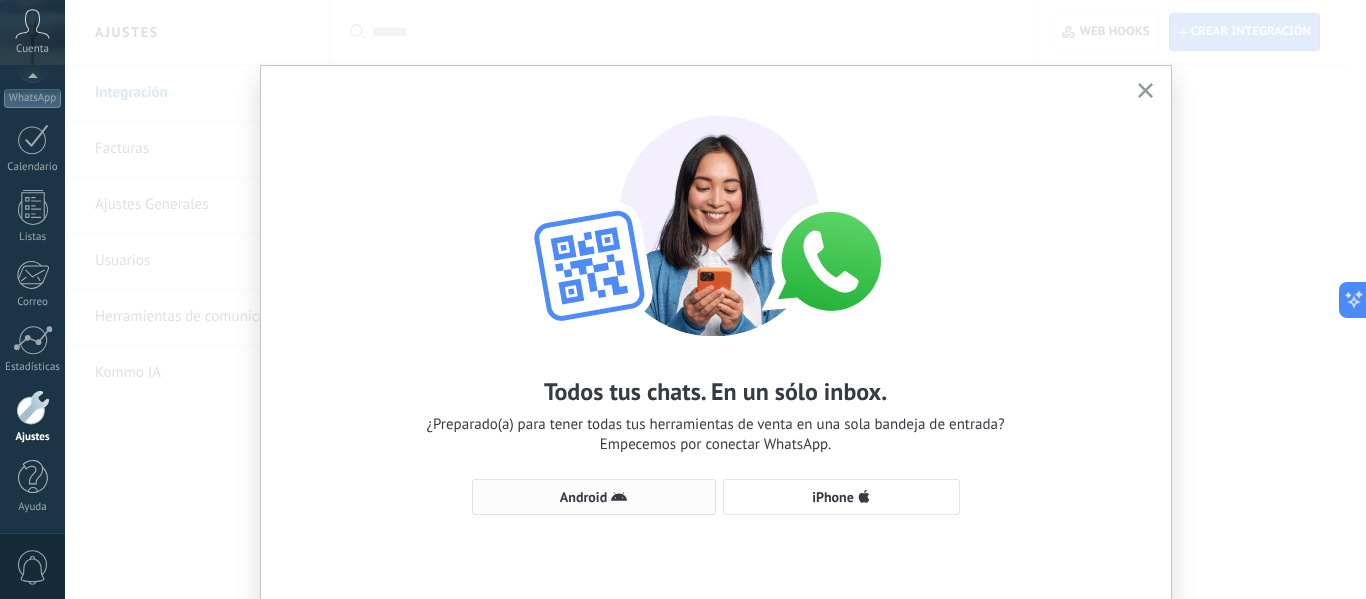 click on "Android" at bounding box center (594, 497) 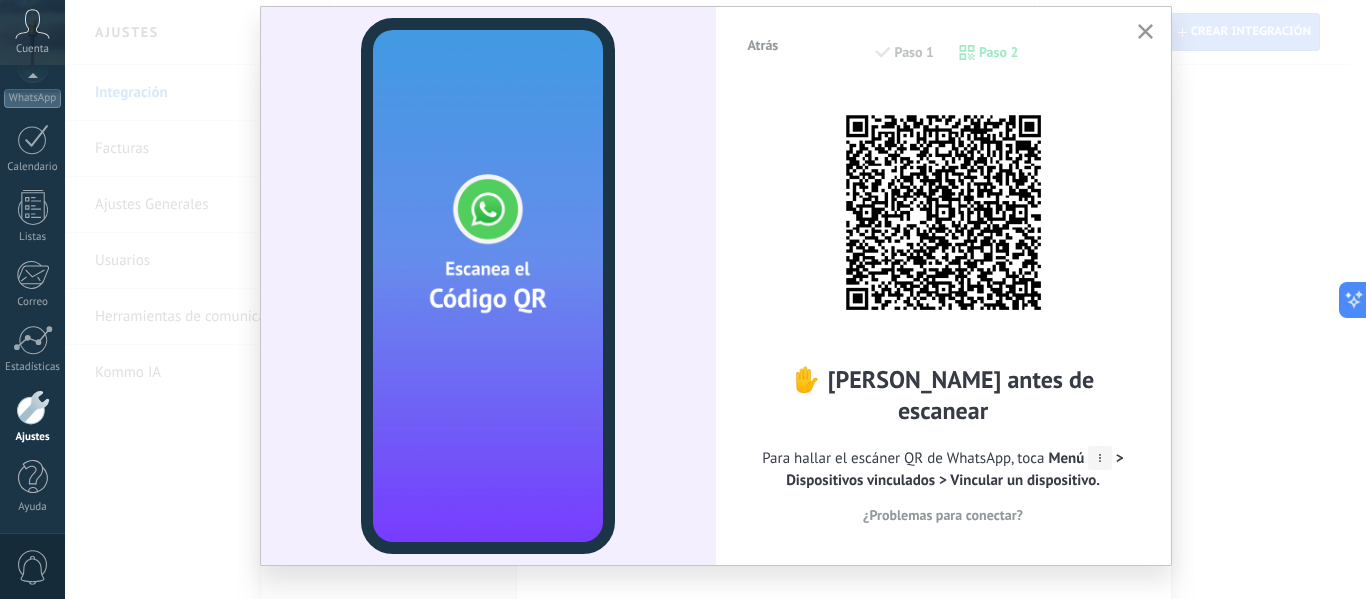 scroll, scrollTop: 91, scrollLeft: 0, axis: vertical 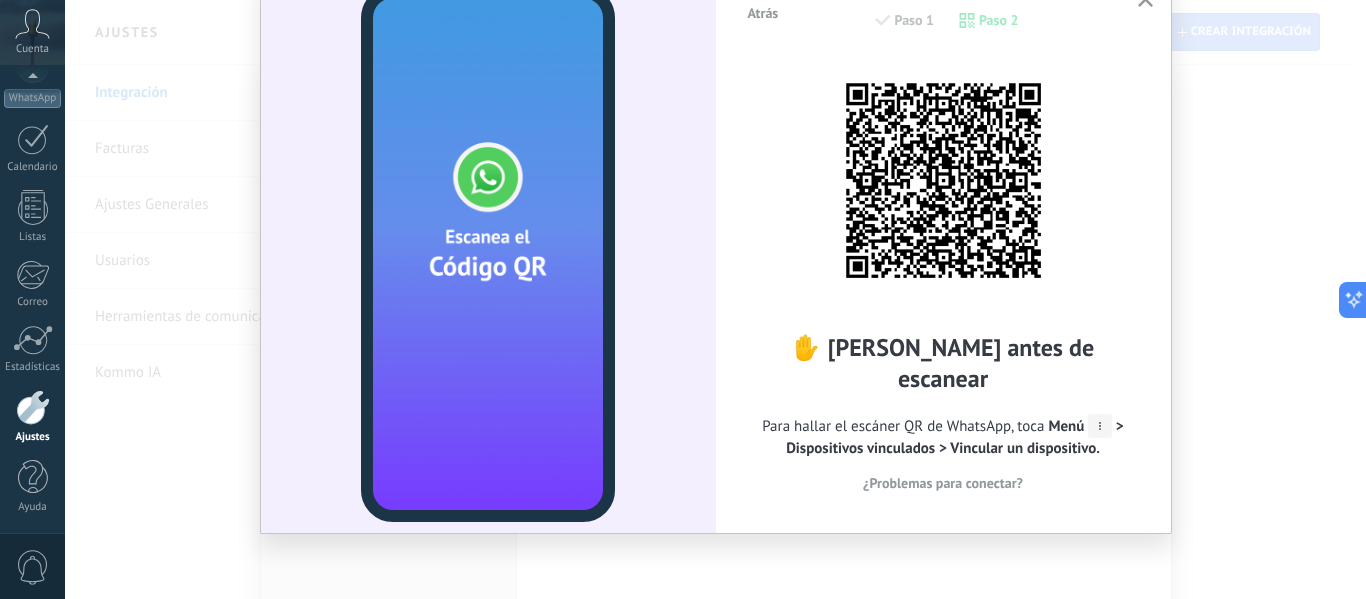 click on "¿Problemas para conectar?" at bounding box center [943, 483] 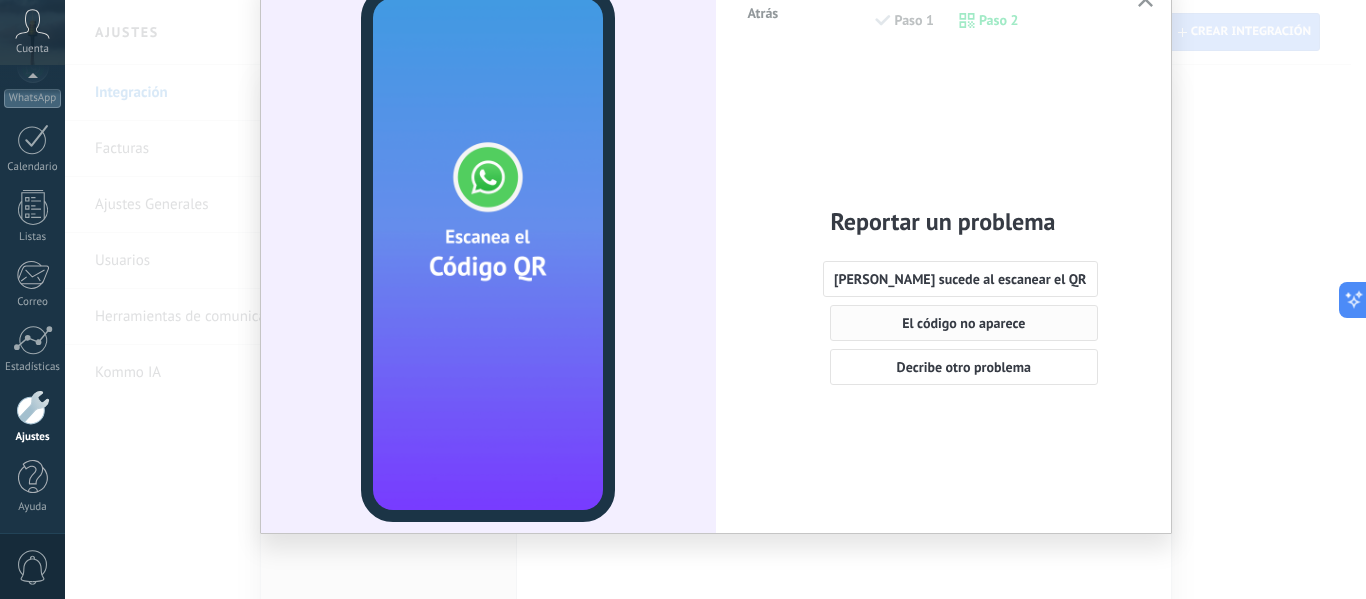 click on "El código no aparece" at bounding box center (963, 323) 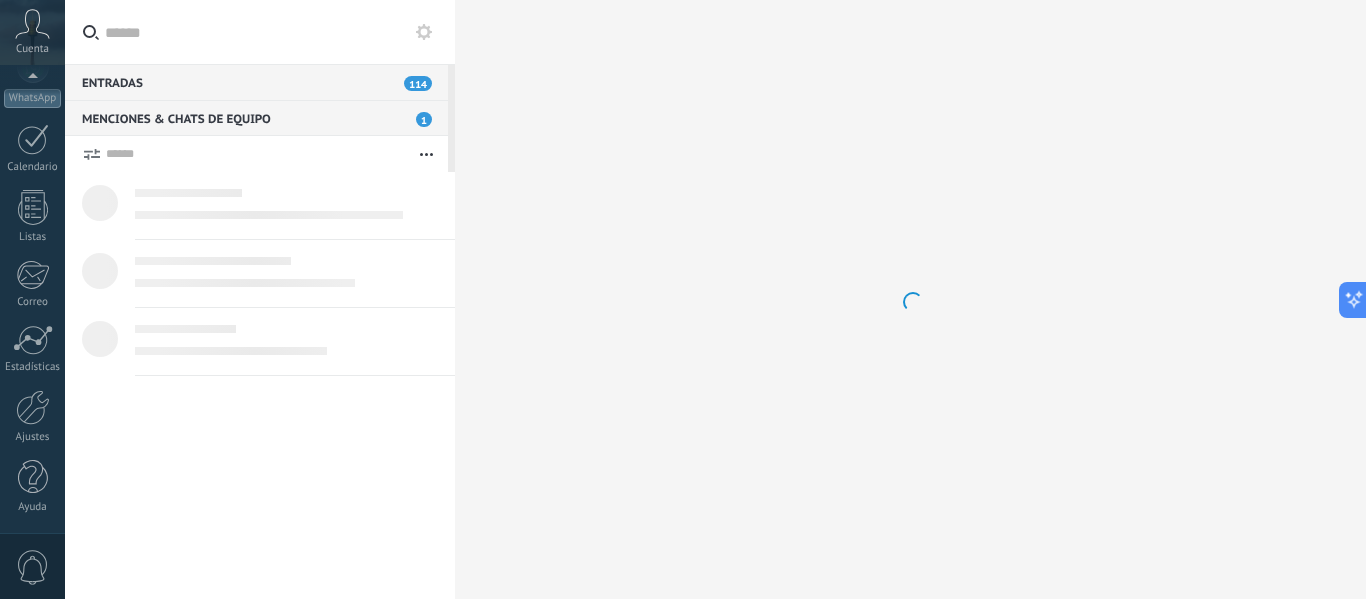 scroll, scrollTop: 0, scrollLeft: 0, axis: both 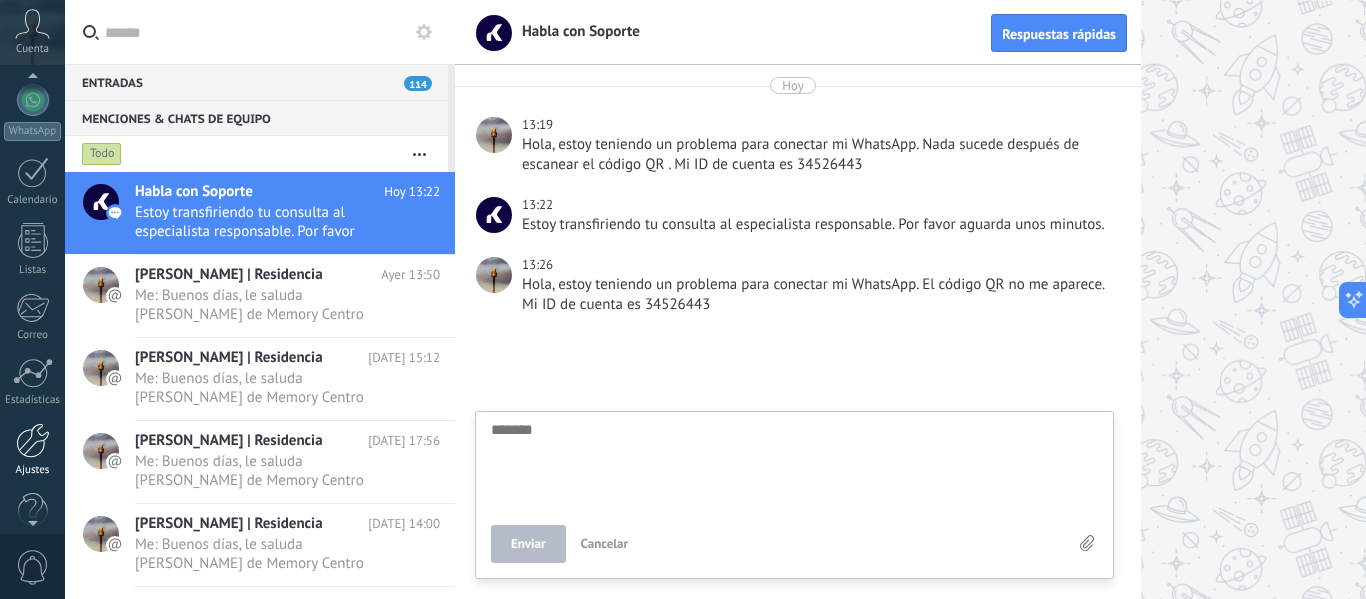 click on "Ajustes" at bounding box center (33, 470) 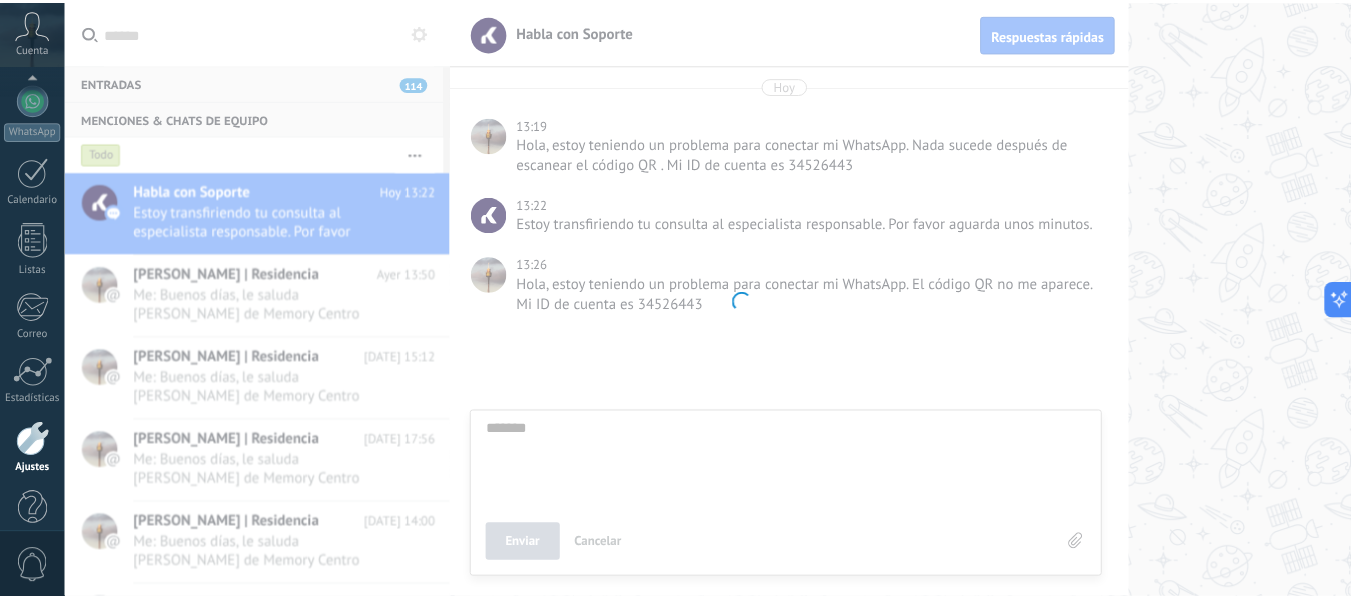 scroll, scrollTop: 233, scrollLeft: 0, axis: vertical 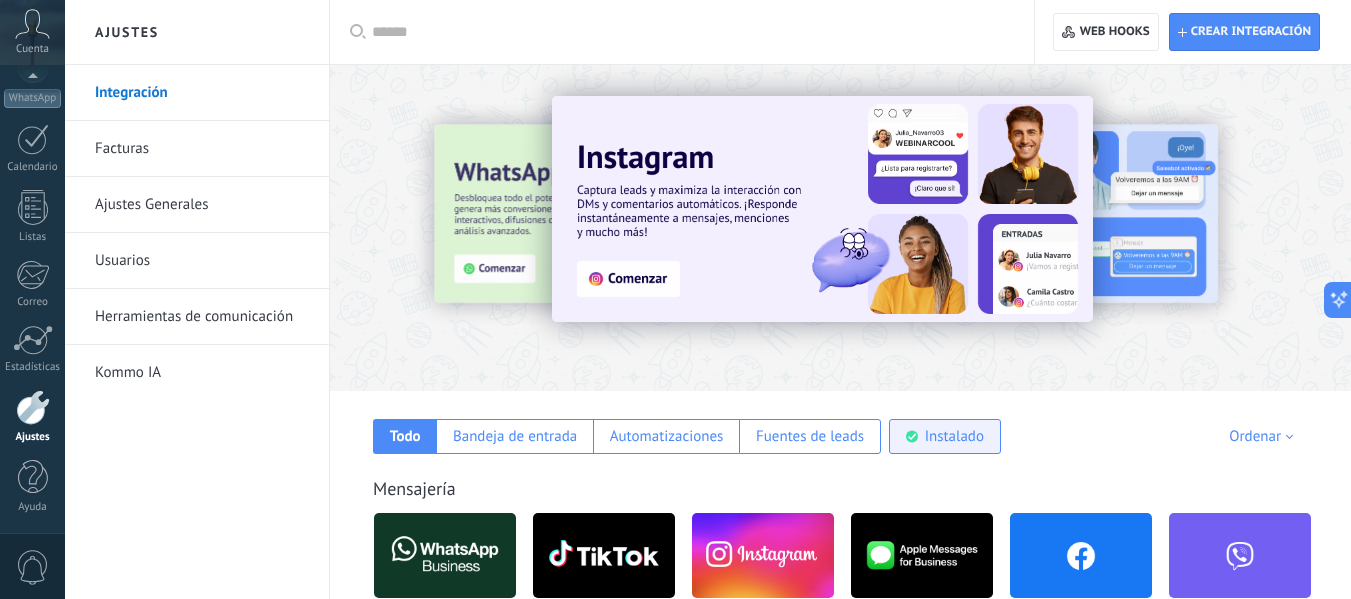 click on "Instalado" at bounding box center (954, 436) 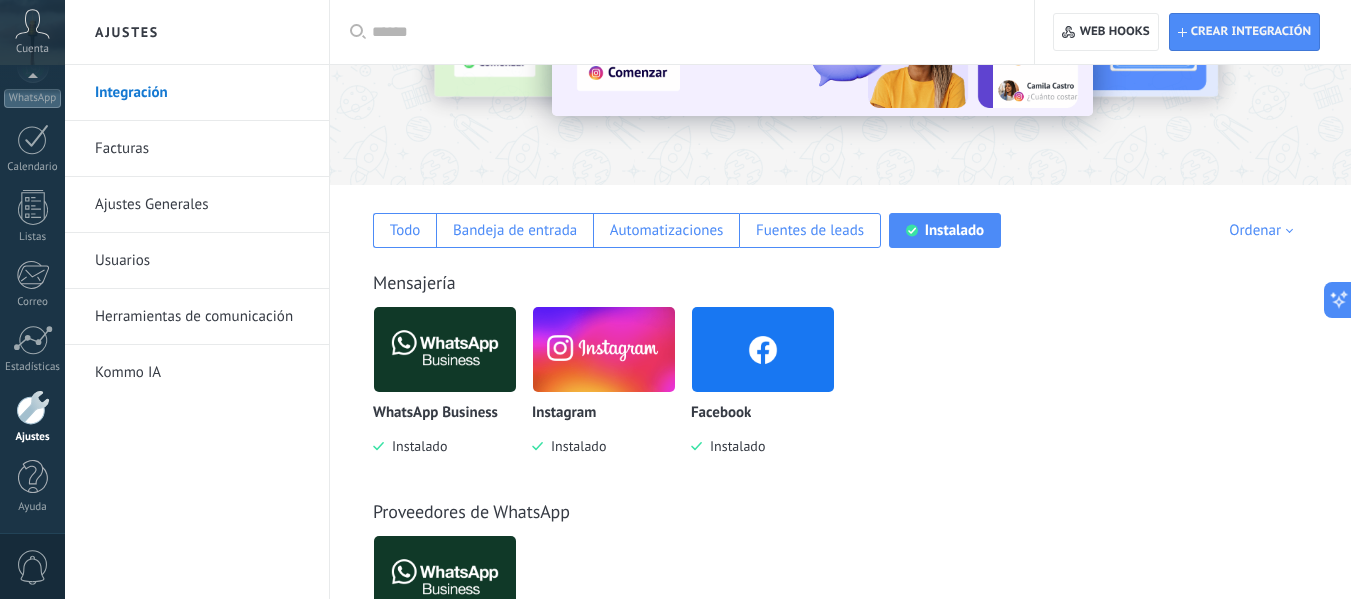 scroll, scrollTop: 300, scrollLeft: 0, axis: vertical 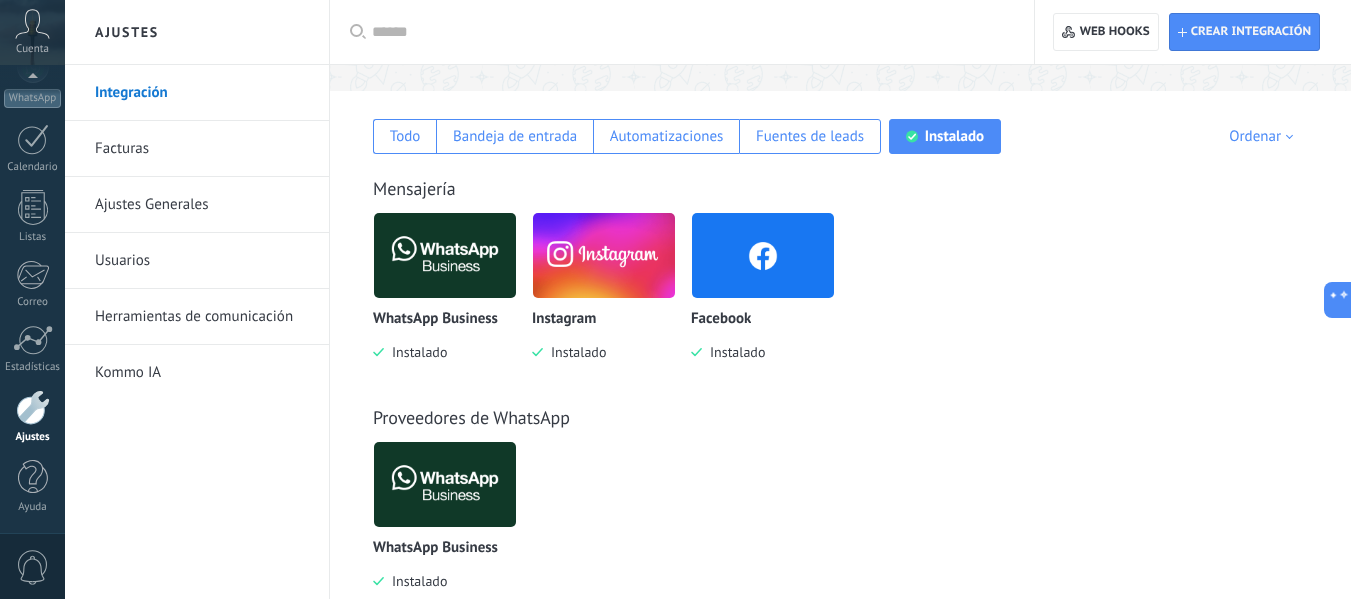 click at bounding box center (445, 484) 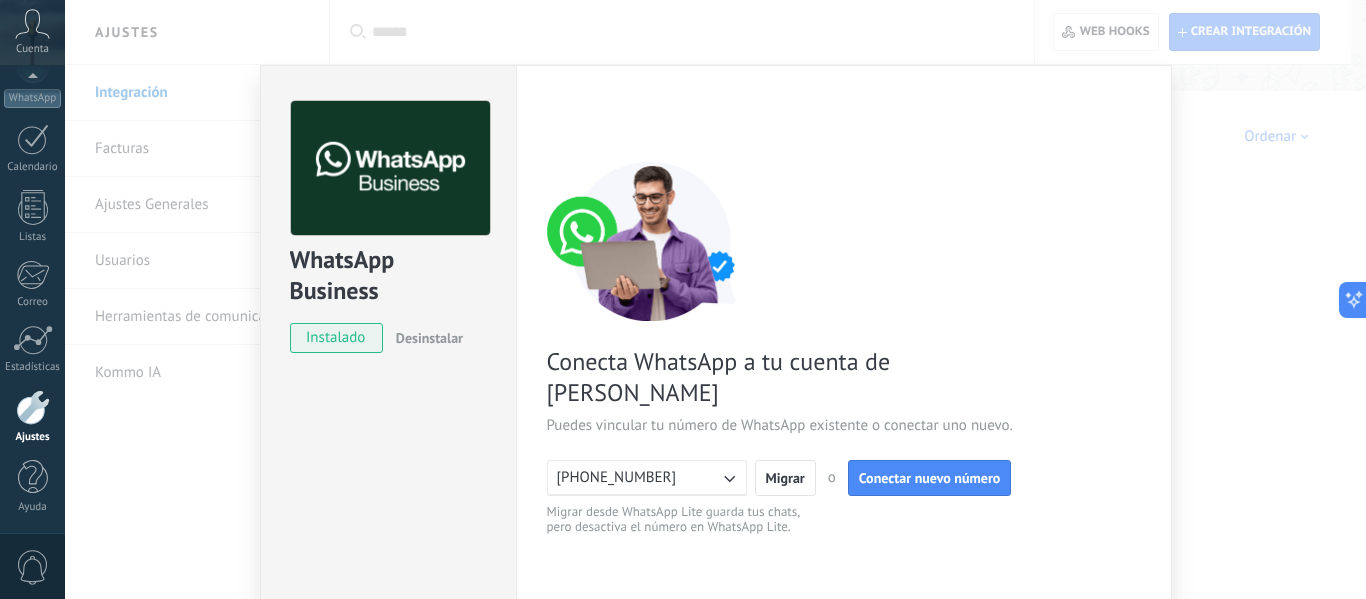 click on "WhatsApp Business instalado Desinstalar ¿Quieres probar la integración primero?   Escanea el código QR   para ver cómo funciona. Configuraciones Autorizaciones Esta pestaña registra a los usuarios que han concedido acceso a las integración a esta cuenta. Si deseas remover la posibilidad que un usuario pueda enviar solicitudes a la cuenta en nombre de esta integración, puedes revocar el acceso. Si el acceso a todos los usuarios es revocado, la integración dejará de funcionar. Esta aplicacion está instalada, pero nadie le ha dado acceso aun. WhatsApp Cloud API más _:  Guardar < Volver 1 Conectar Facebook  2 Finalizar configuración Conecta WhatsApp a tu cuenta de Kommo Puedes vincular tu número de WhatsApp existente o conectar uno nuevo. +593980206949 Migrar o Conectar nuevo número Migrar desde WhatsApp Lite guarda tus chats, pero desactiva el número en WhatsApp Lite. ¿Necesitas ayuda?" at bounding box center (715, 299) 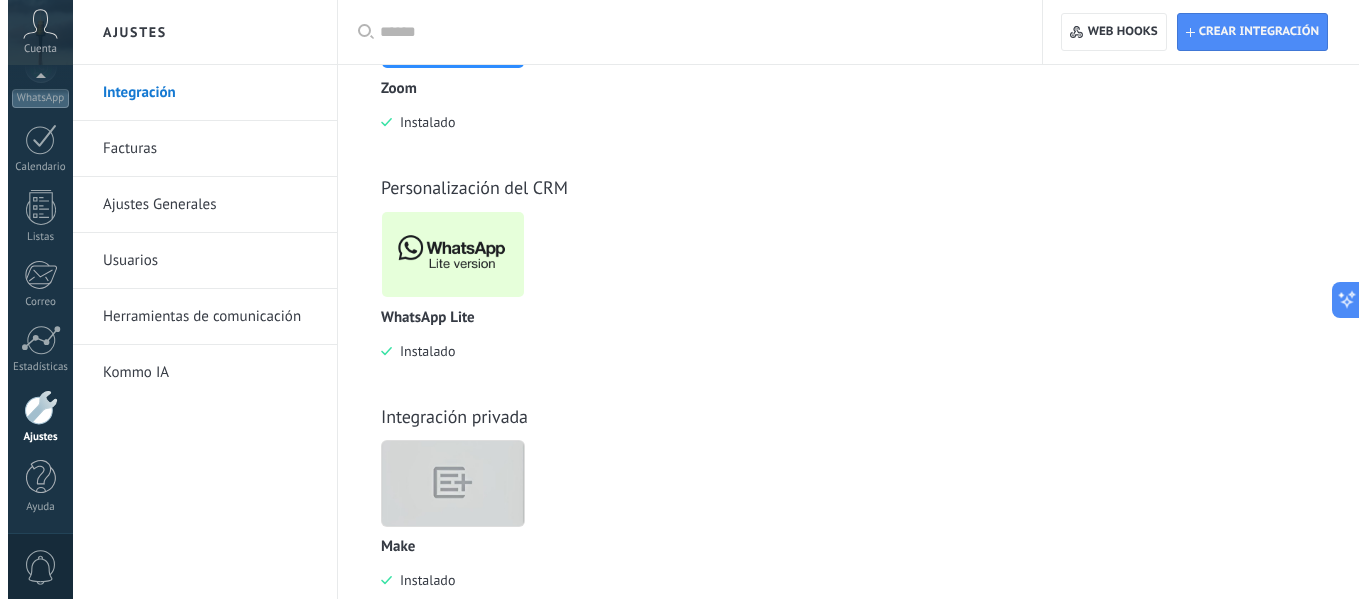 scroll, scrollTop: 1000, scrollLeft: 0, axis: vertical 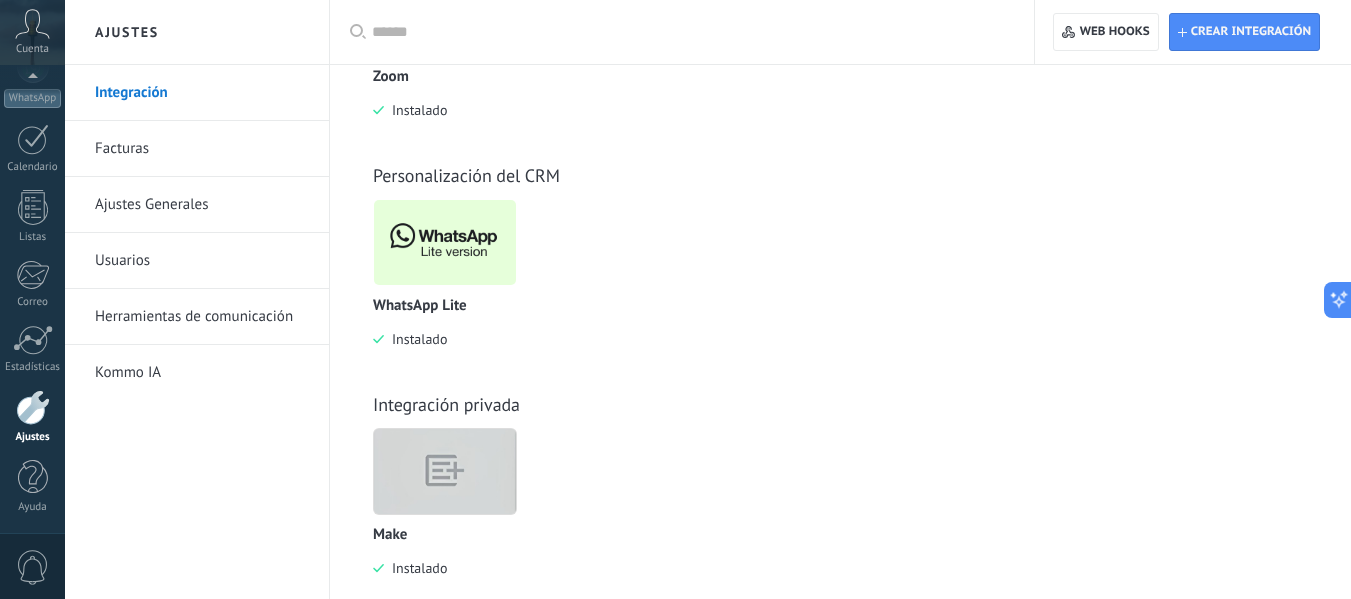 click at bounding box center [445, 242] 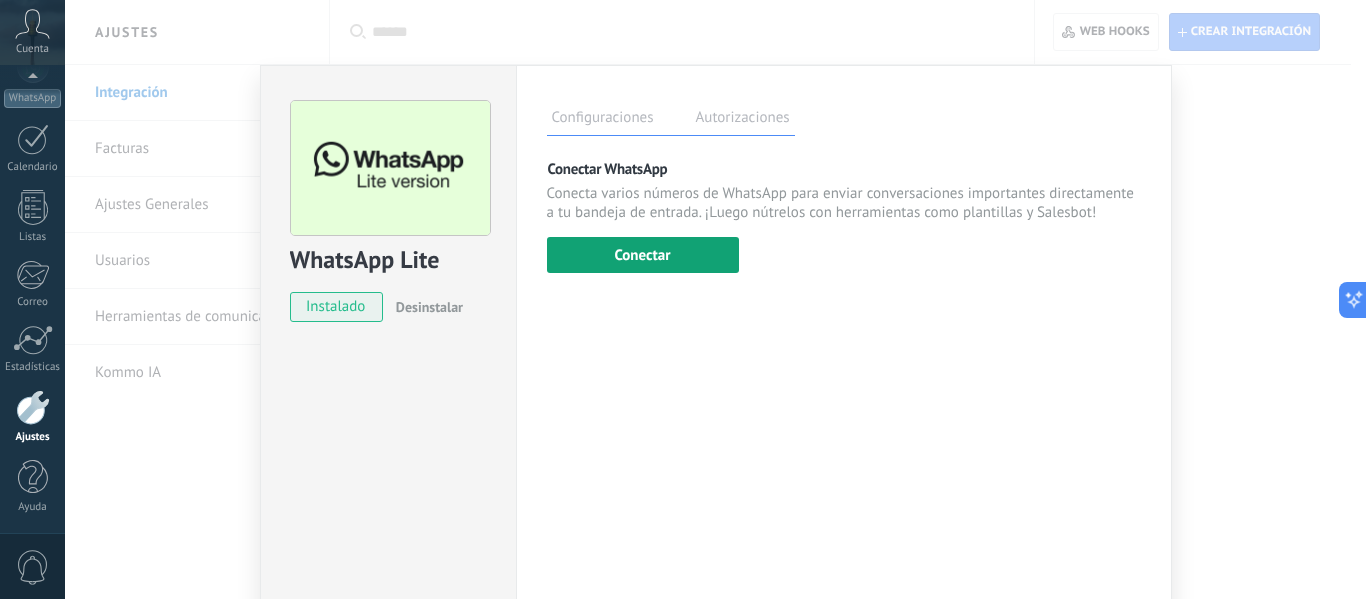 click on "Conectar" at bounding box center [643, 255] 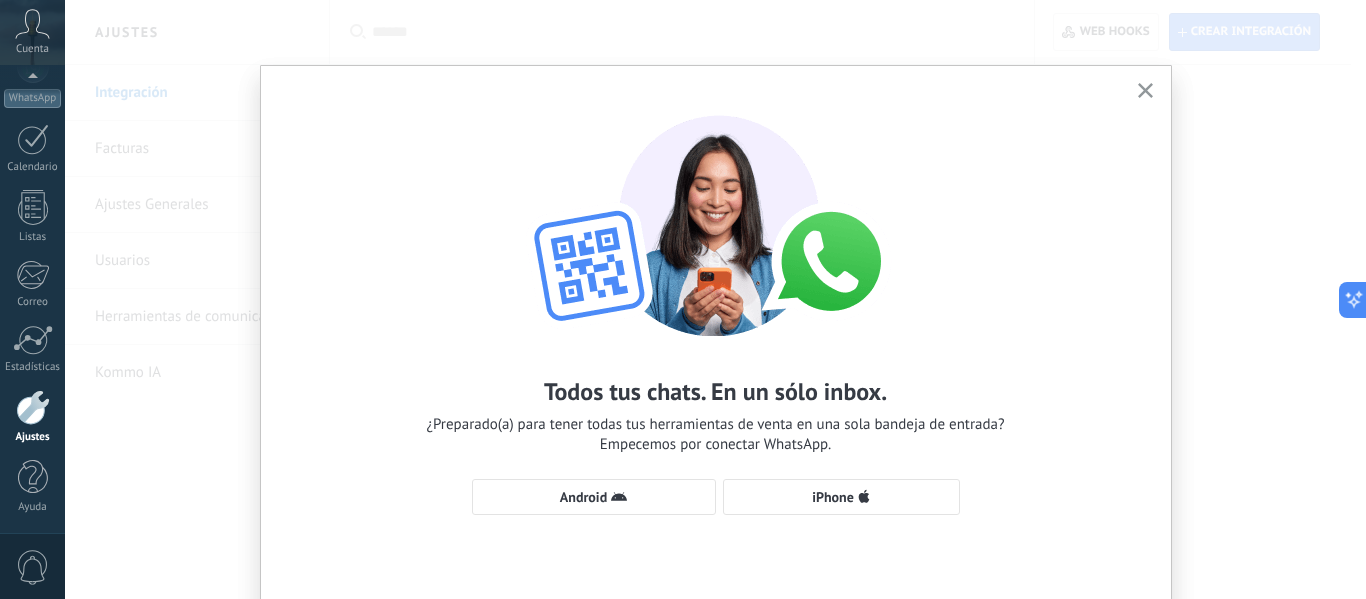 scroll, scrollTop: 91, scrollLeft: 0, axis: vertical 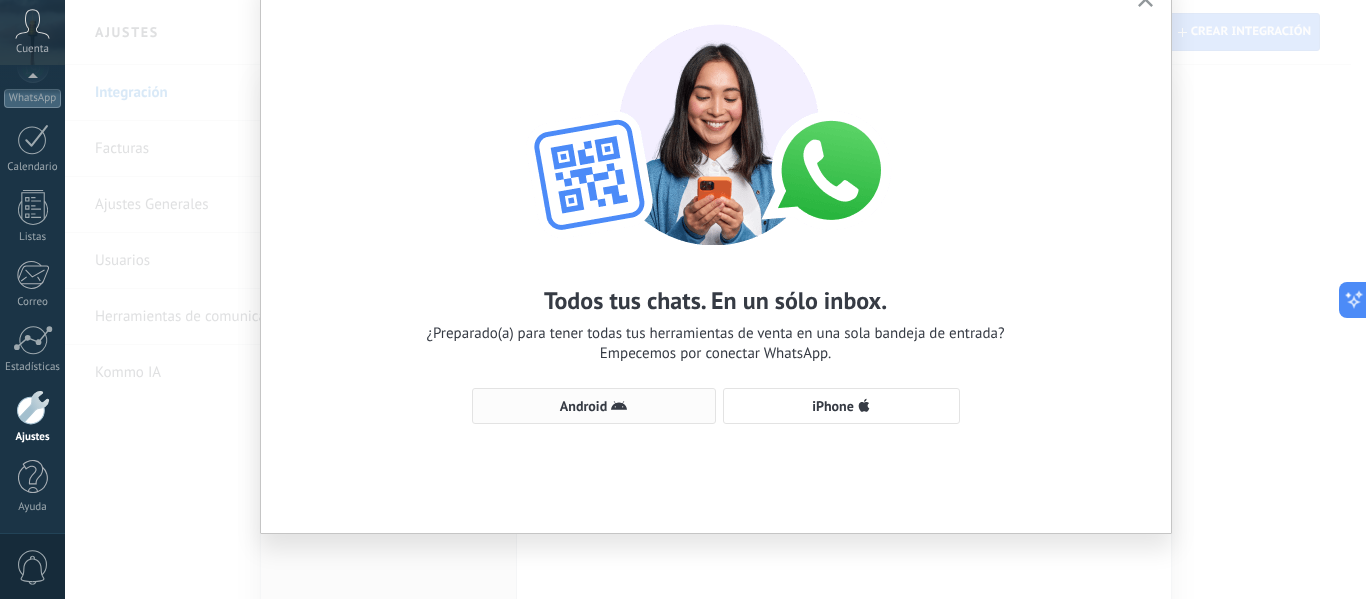 click on "Android" at bounding box center [594, 406] 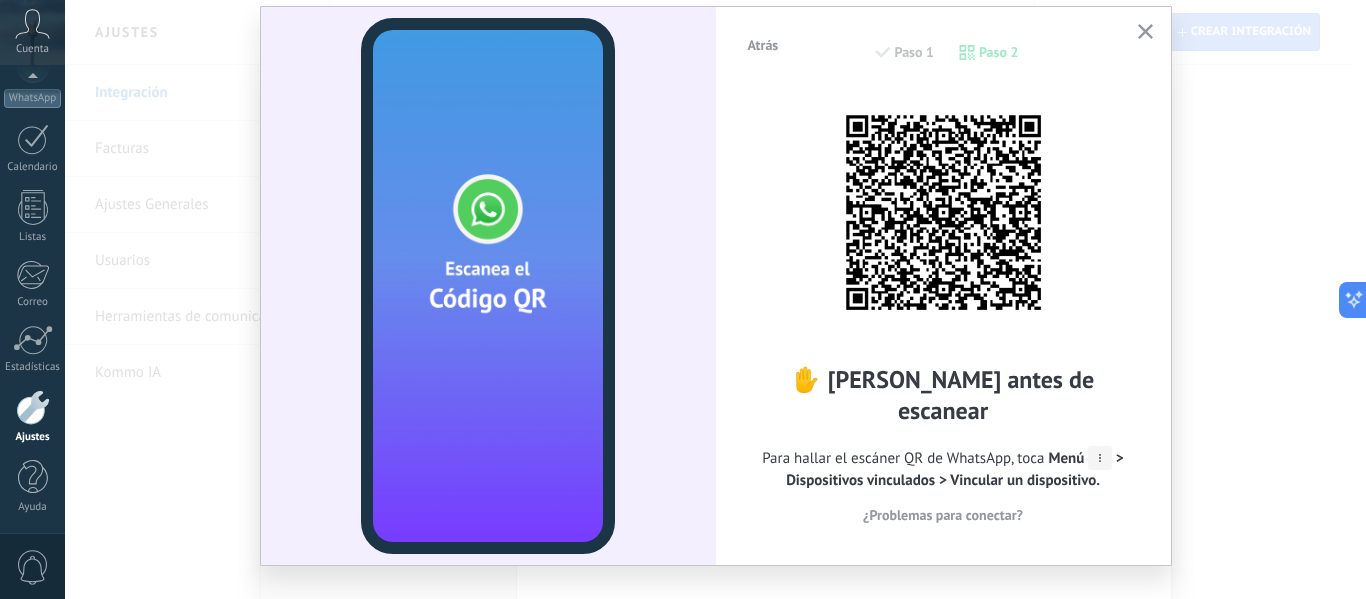 scroll, scrollTop: 91, scrollLeft: 0, axis: vertical 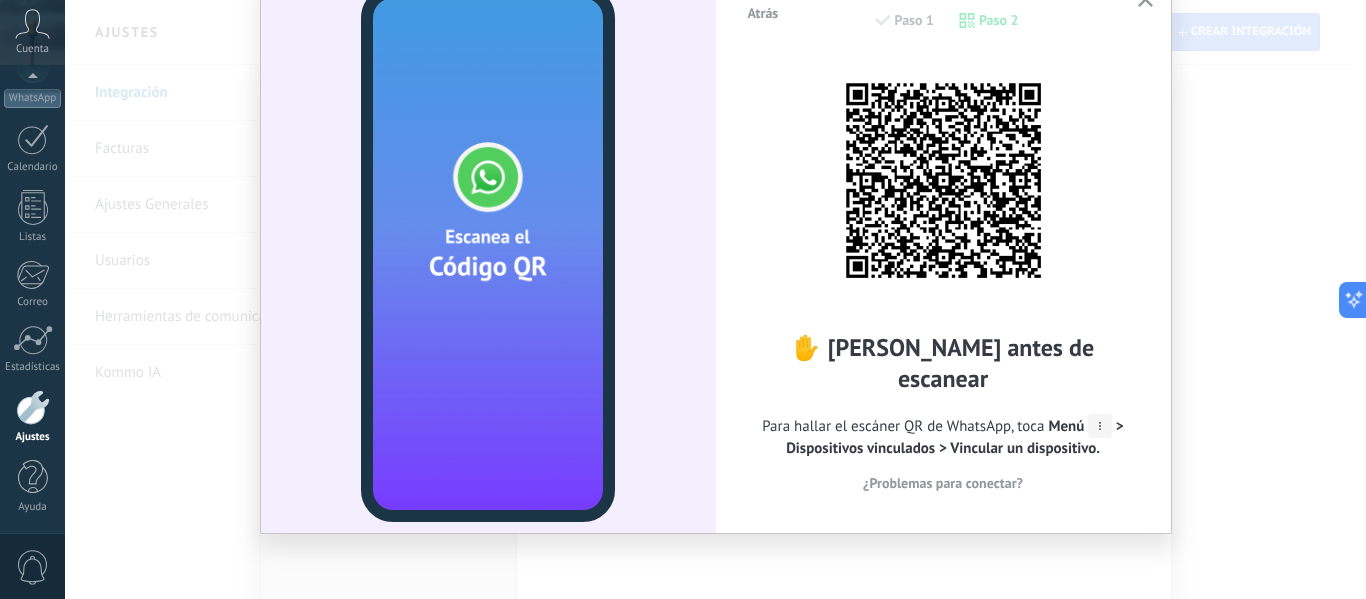 click on "Para hallar el escáner QR de WhatsApp, toca   Menú     > Dispositivos vinculados > Vincular un dispositivo." at bounding box center (943, 437) 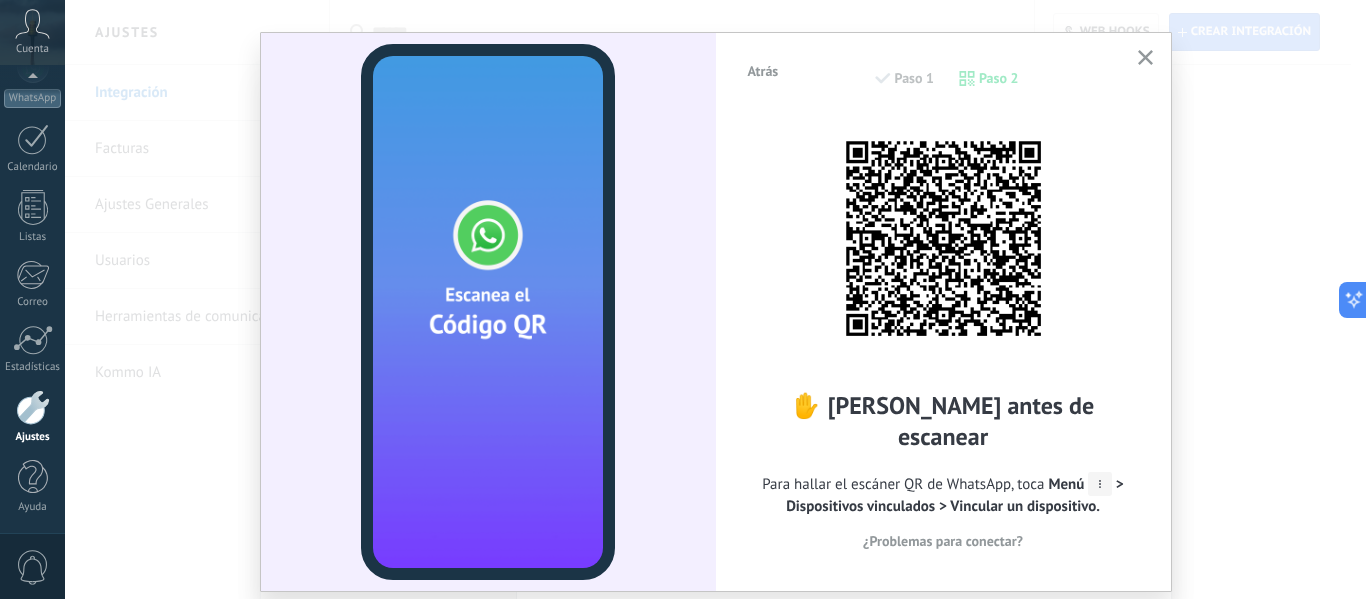 scroll, scrollTop: 0, scrollLeft: 0, axis: both 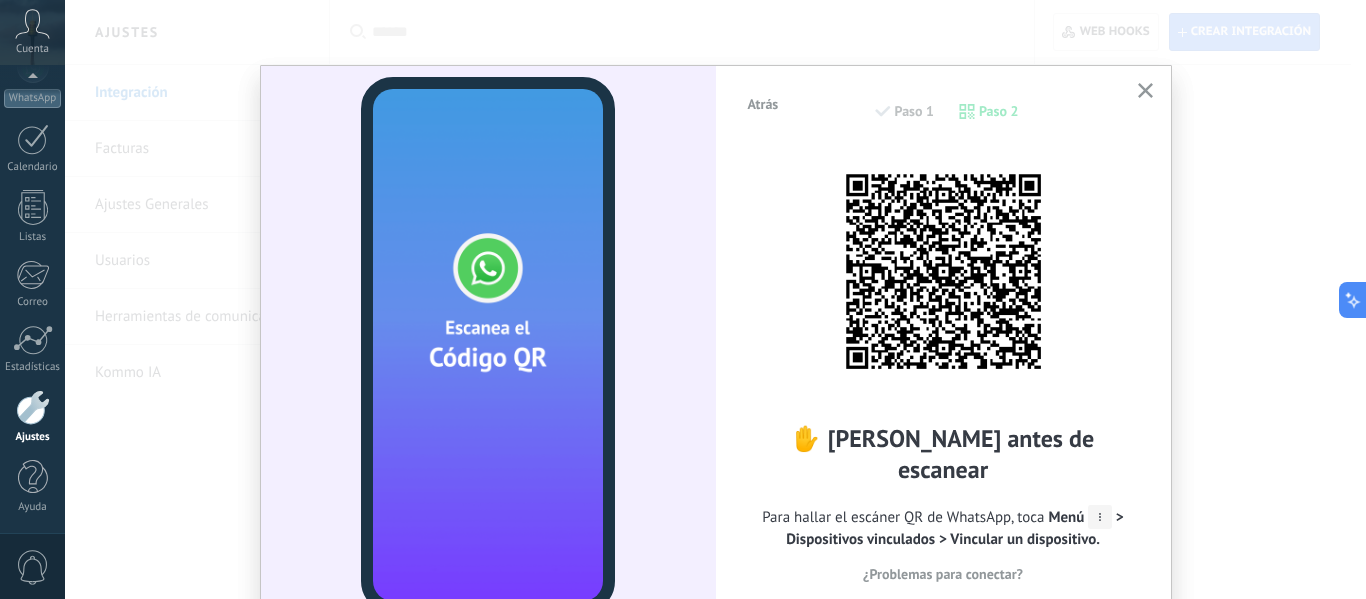 click at bounding box center [943, 271] 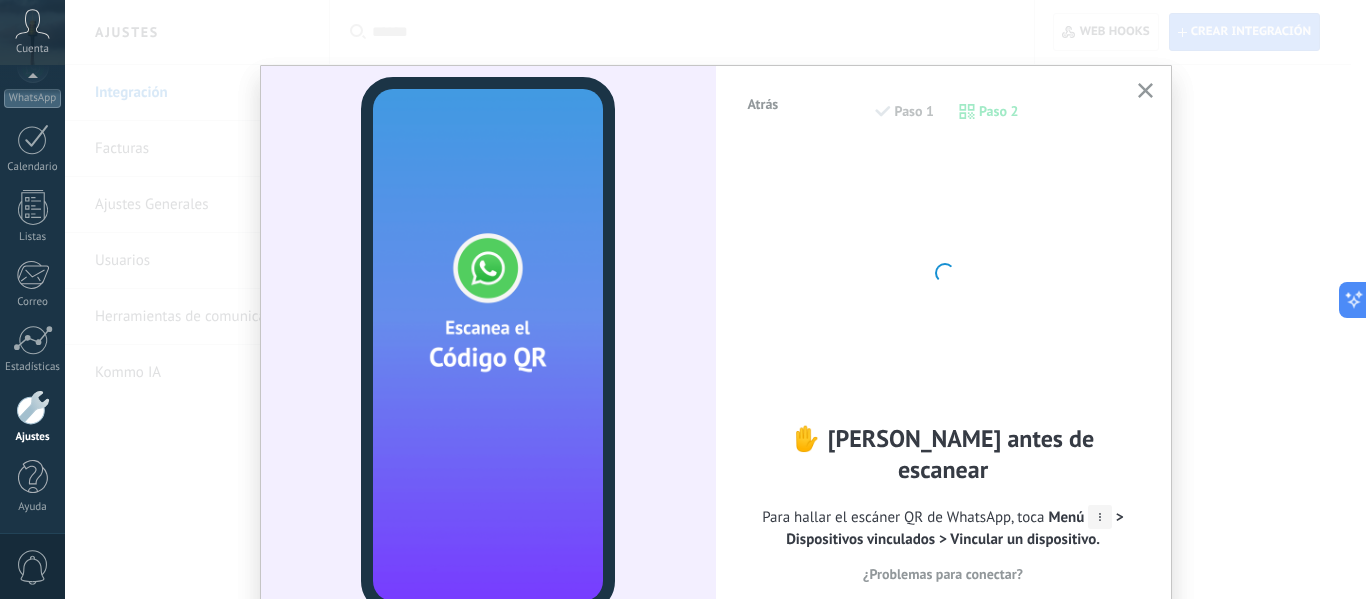 drag, startPoint x: 937, startPoint y: 375, endPoint x: 849, endPoint y: 519, distance: 168.76018 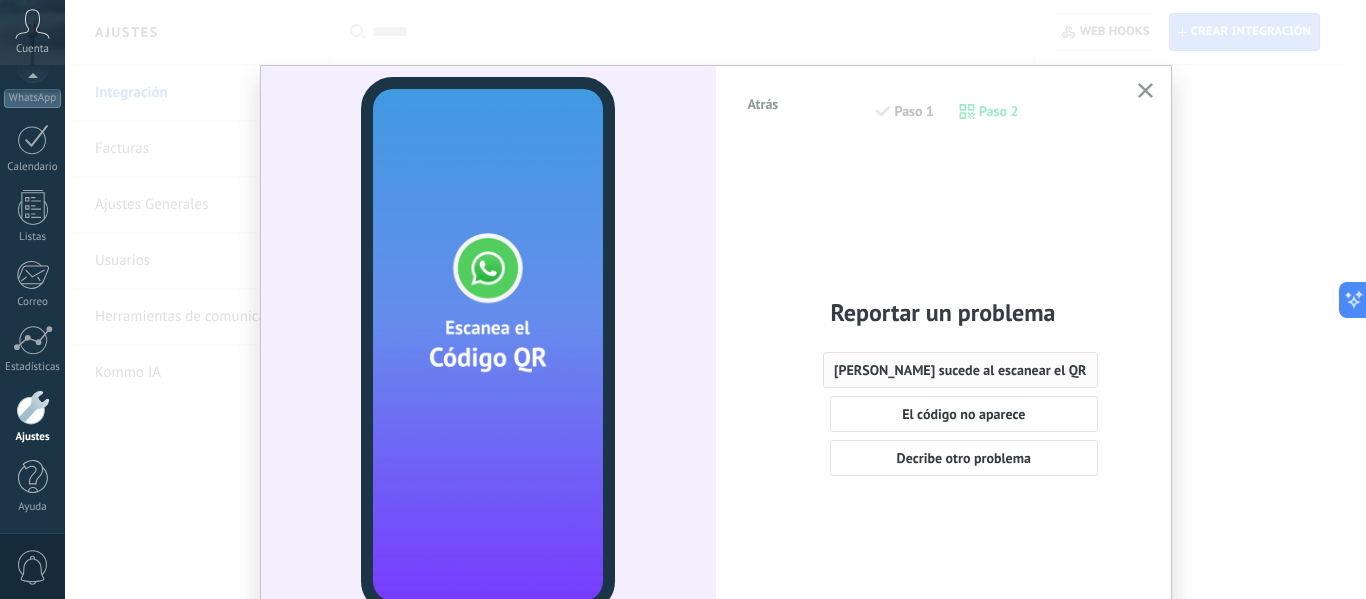 click on "Nada sucede al escanear el QR" at bounding box center [960, 370] 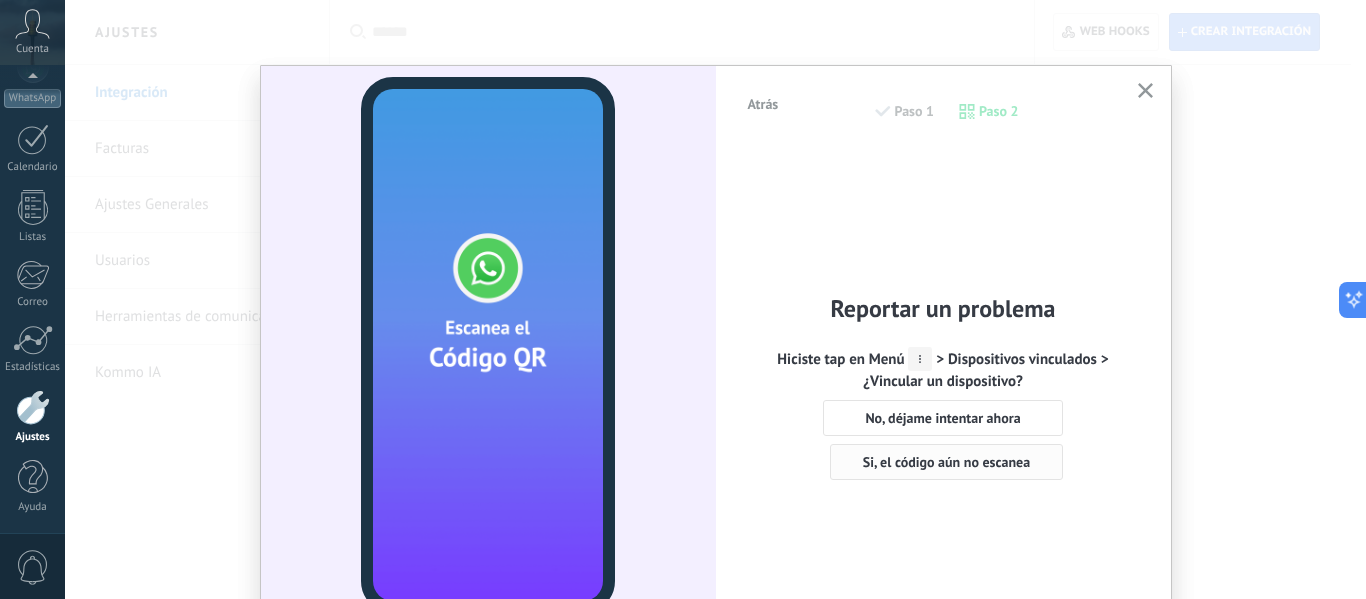 click on "Si, el código aún no escanea" at bounding box center [946, 462] 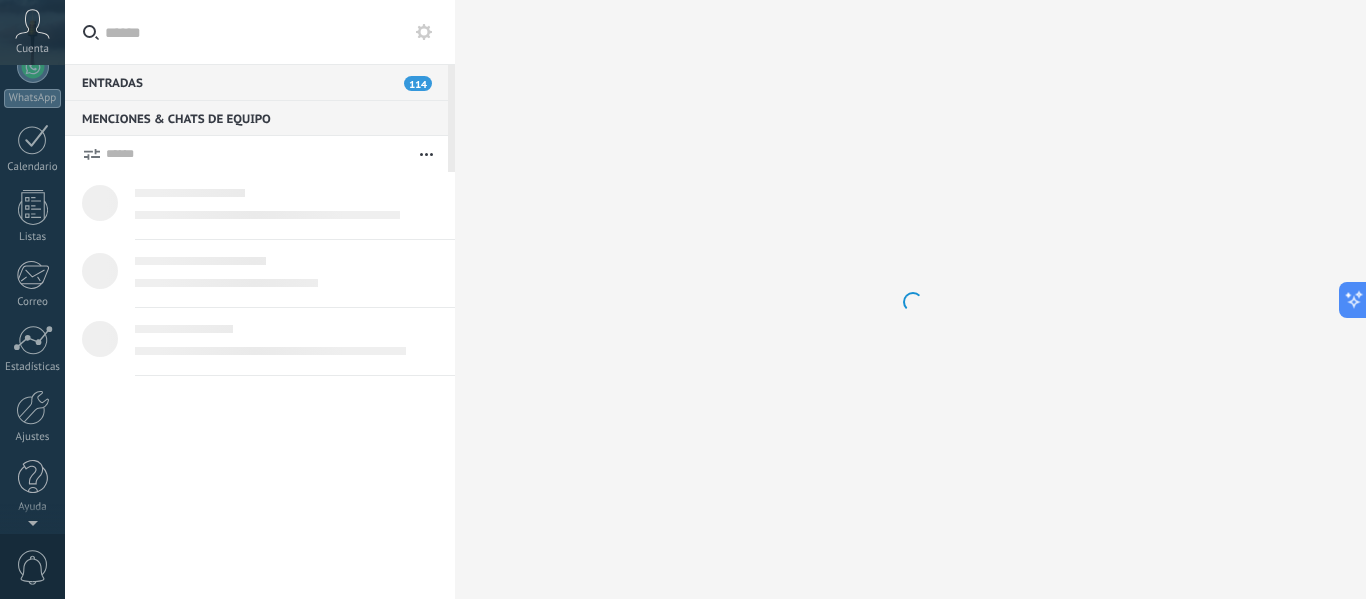 scroll, scrollTop: 0, scrollLeft: 0, axis: both 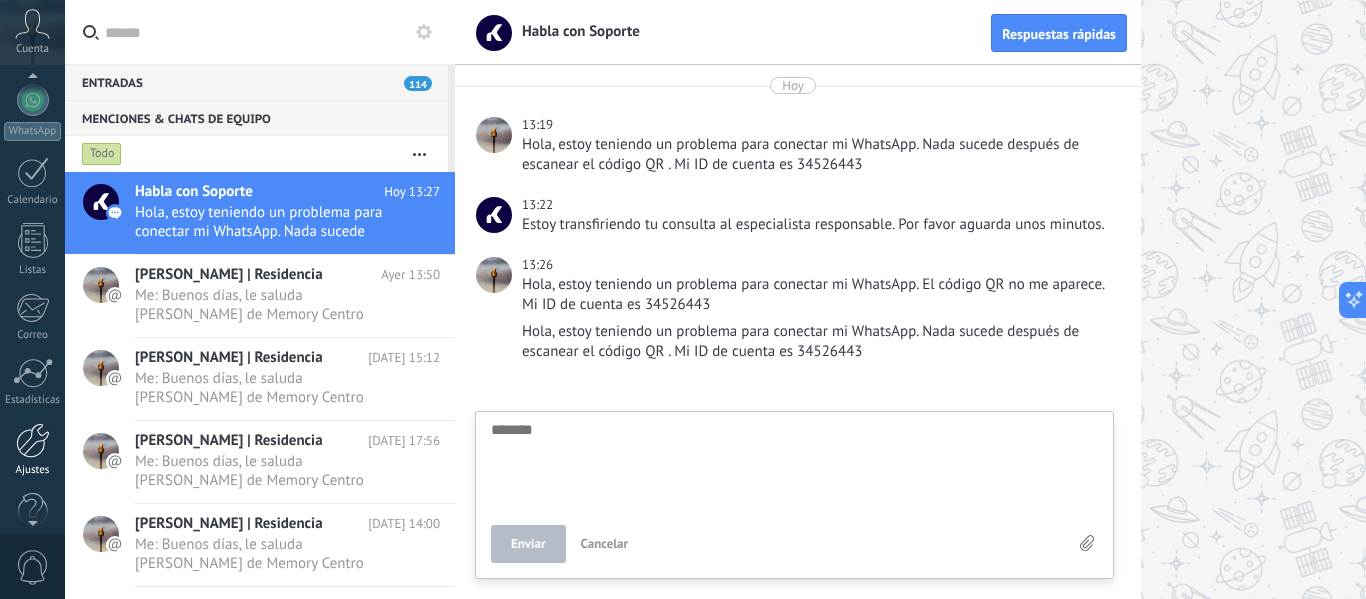 click at bounding box center [33, 440] 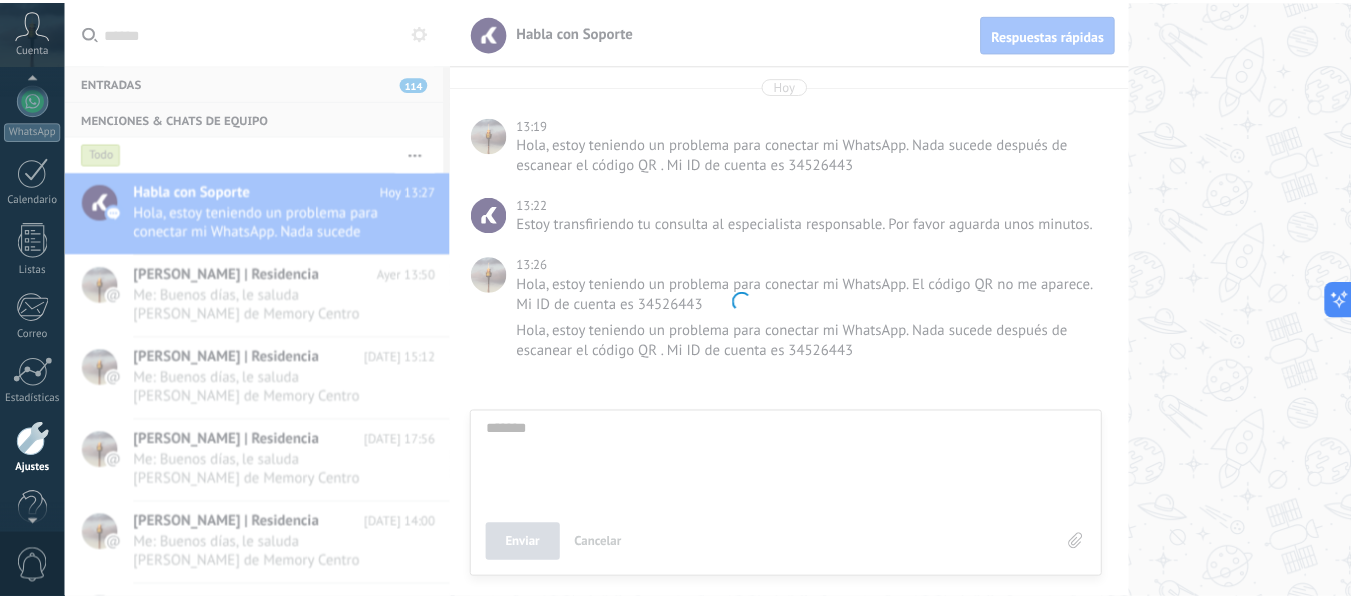 scroll, scrollTop: 233, scrollLeft: 0, axis: vertical 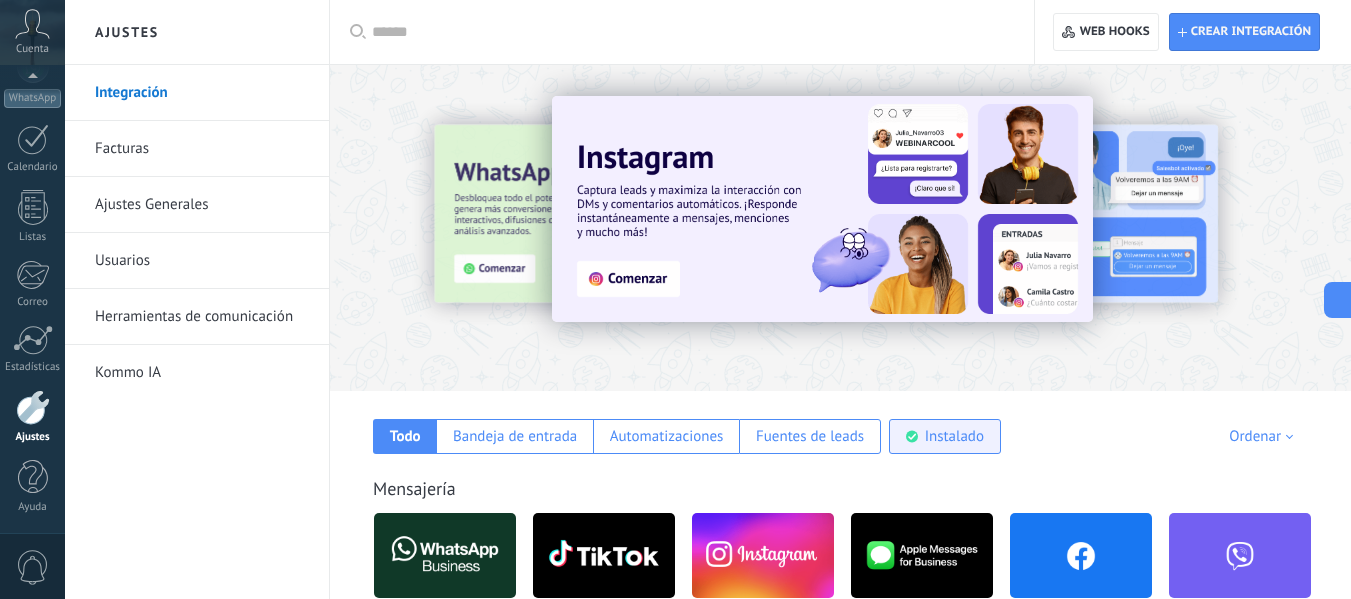 click on "Instalado" at bounding box center (954, 436) 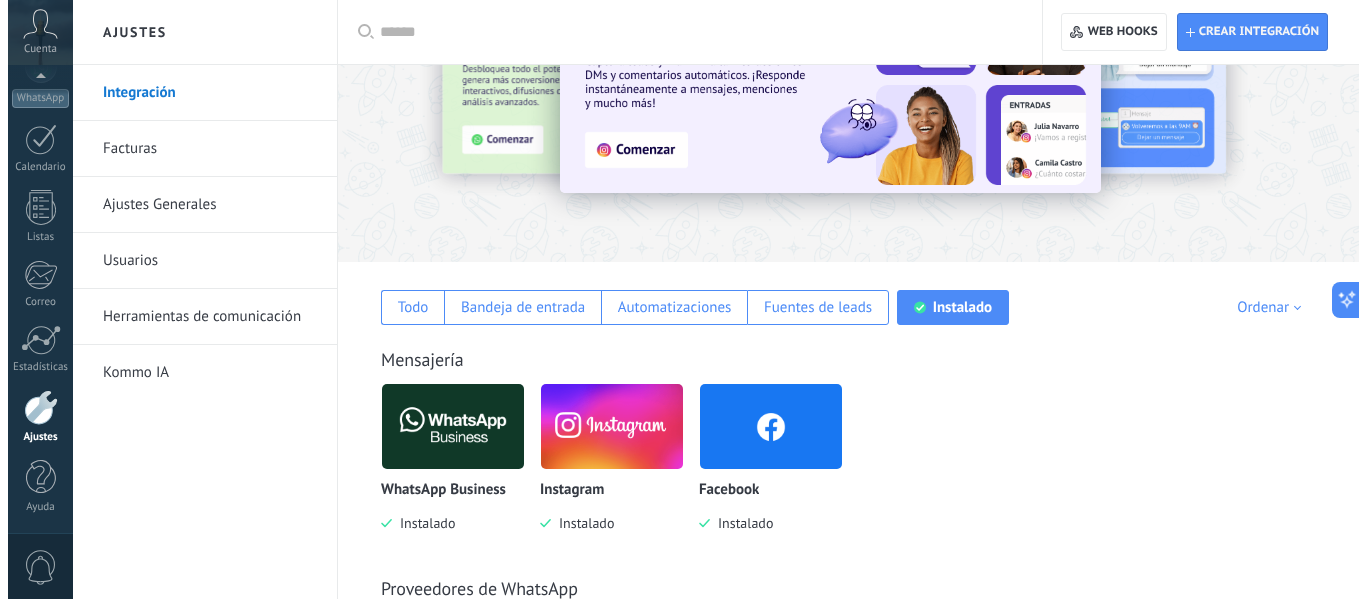 scroll, scrollTop: 400, scrollLeft: 0, axis: vertical 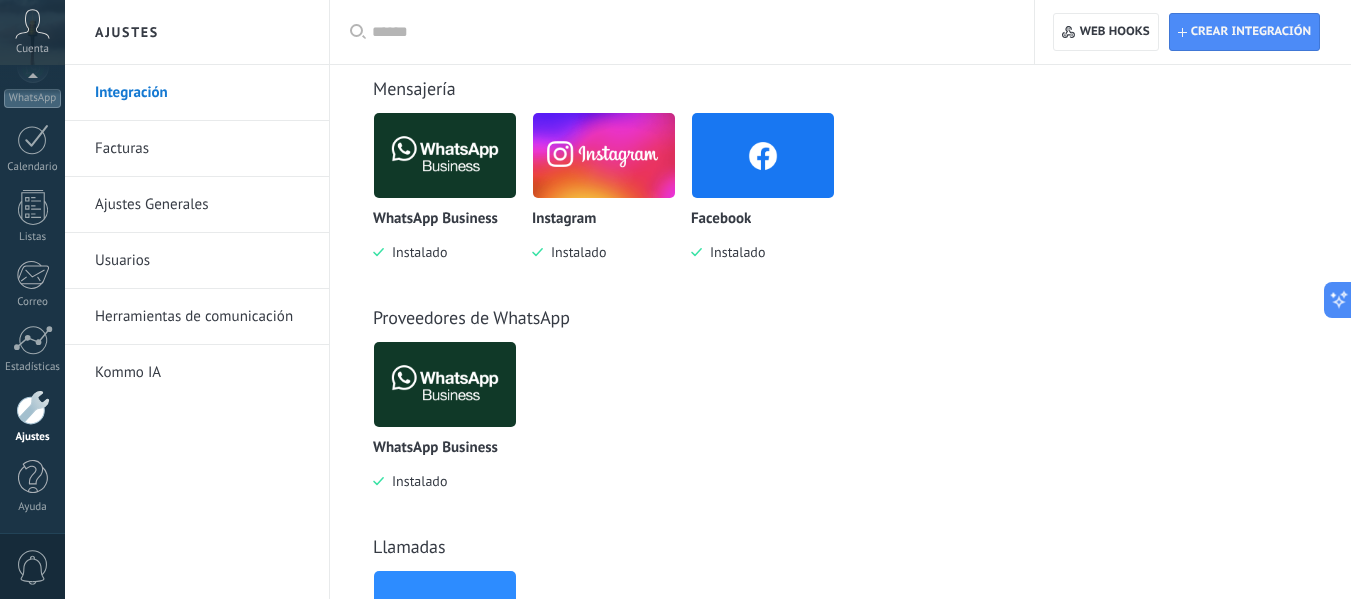 click at bounding box center (445, 384) 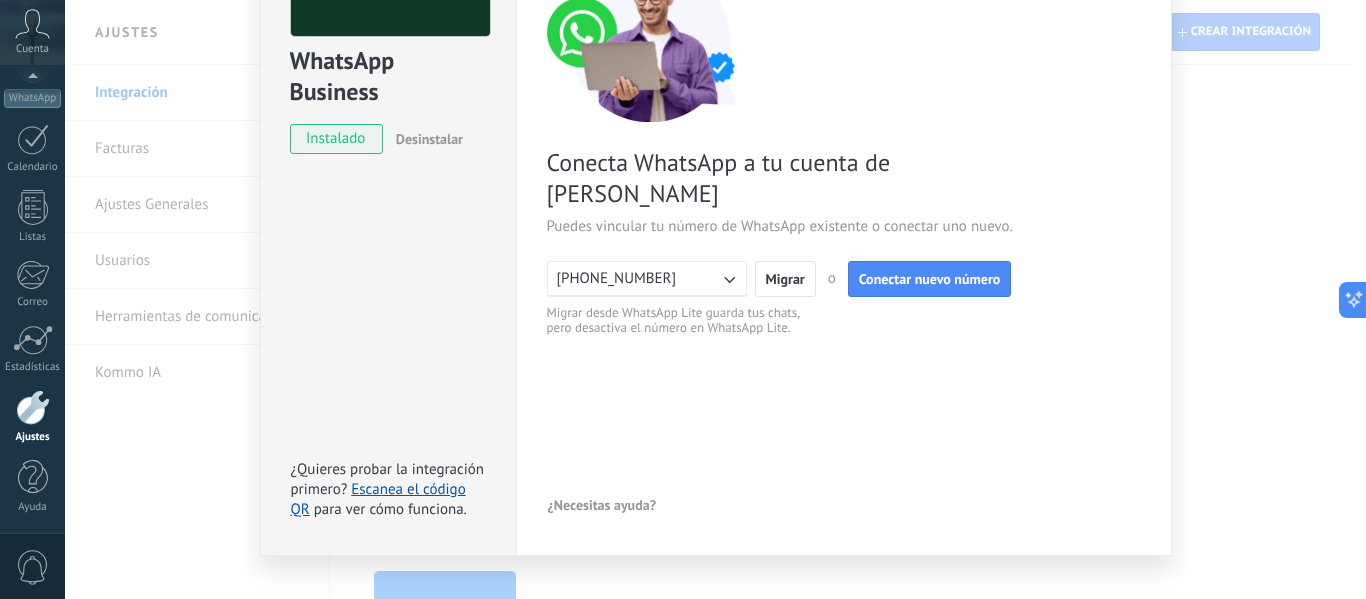 scroll, scrollTop: 200, scrollLeft: 0, axis: vertical 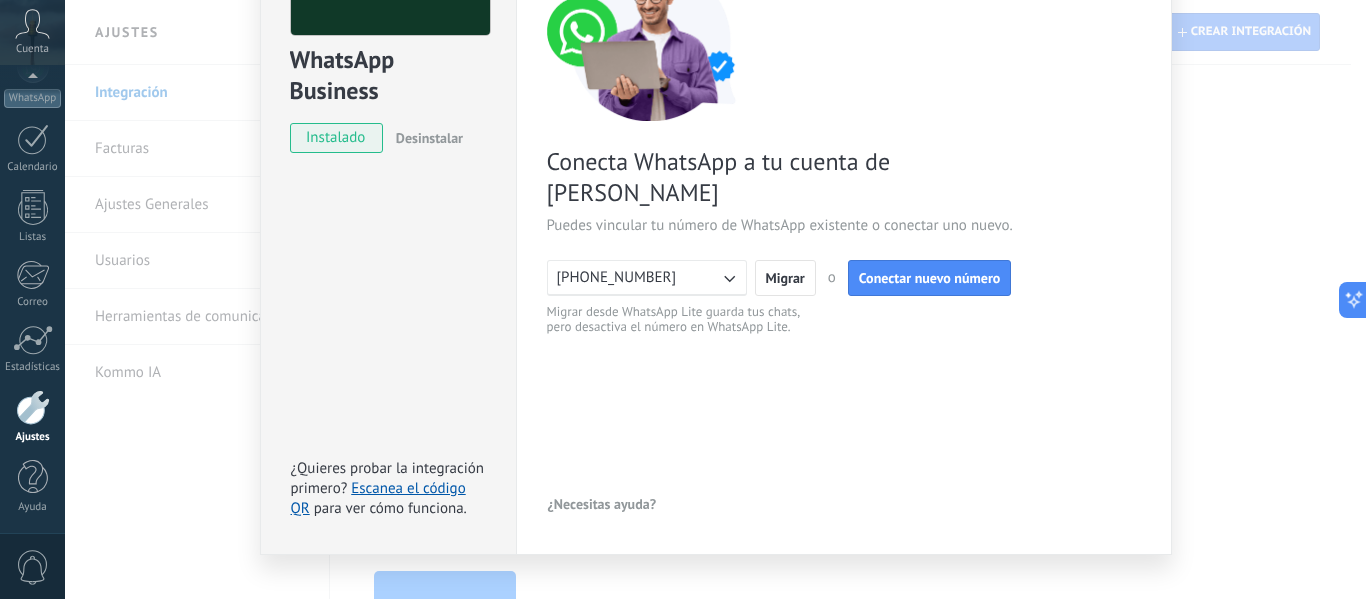 click on "[PHONE_NUMBER]" at bounding box center (647, 278) 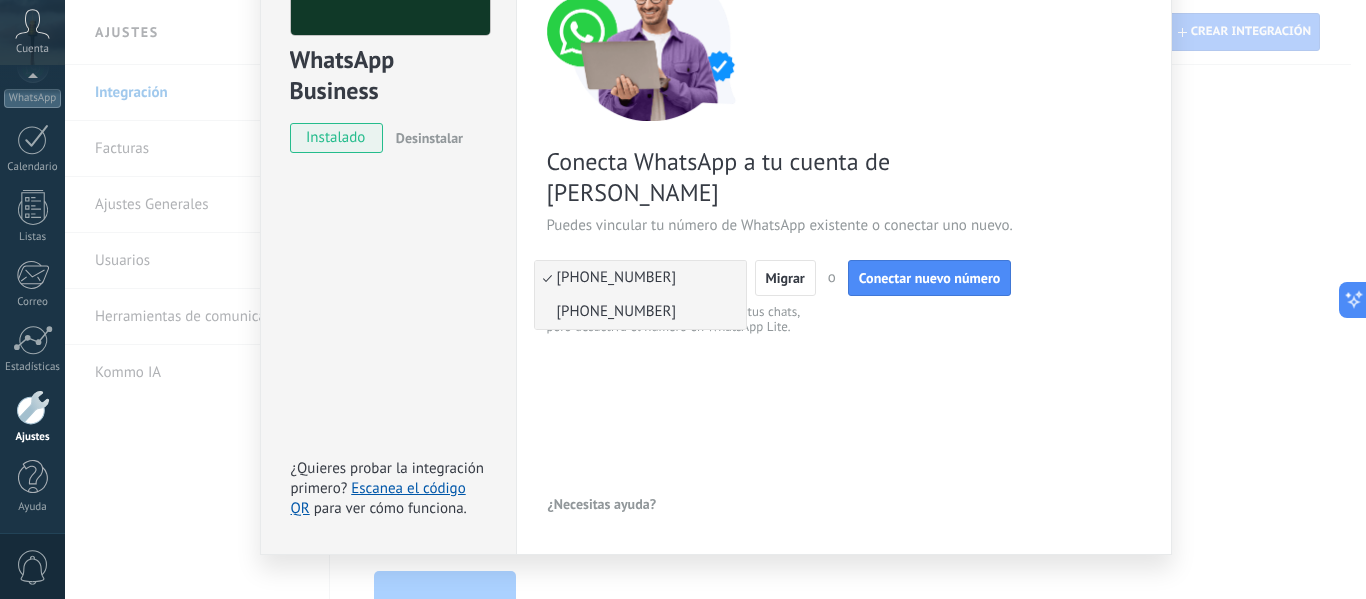 click on "[PHONE_NUMBER]" at bounding box center [640, 312] 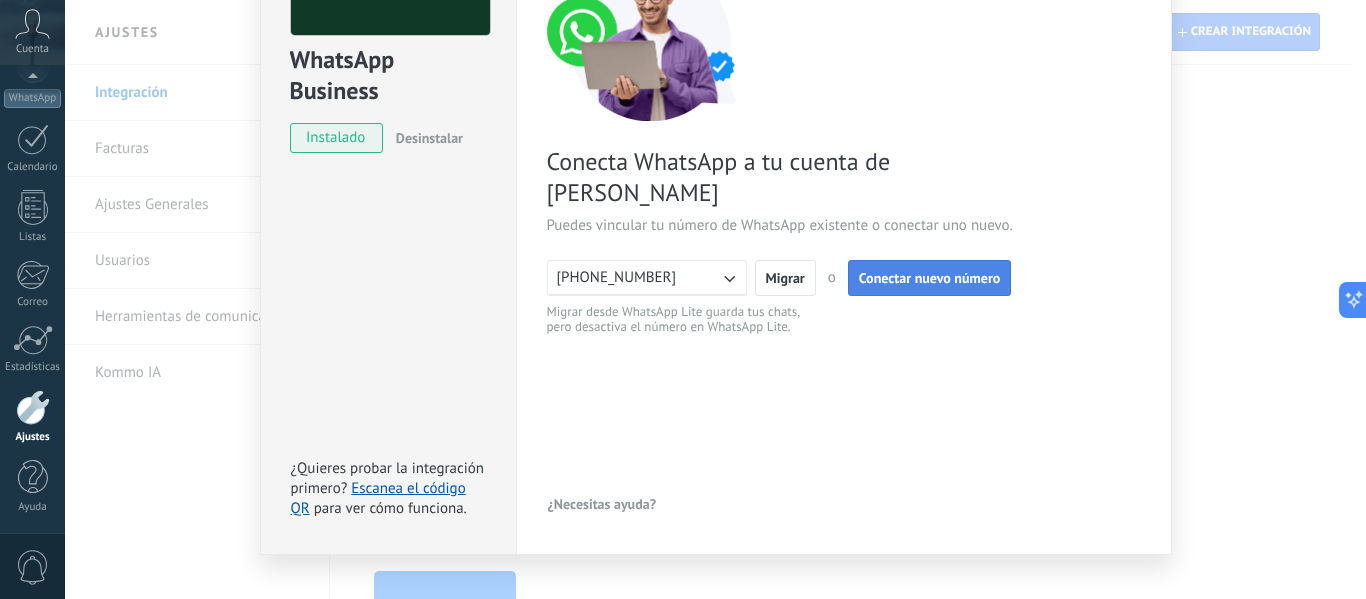 click on "Conectar nuevo número" at bounding box center [930, 278] 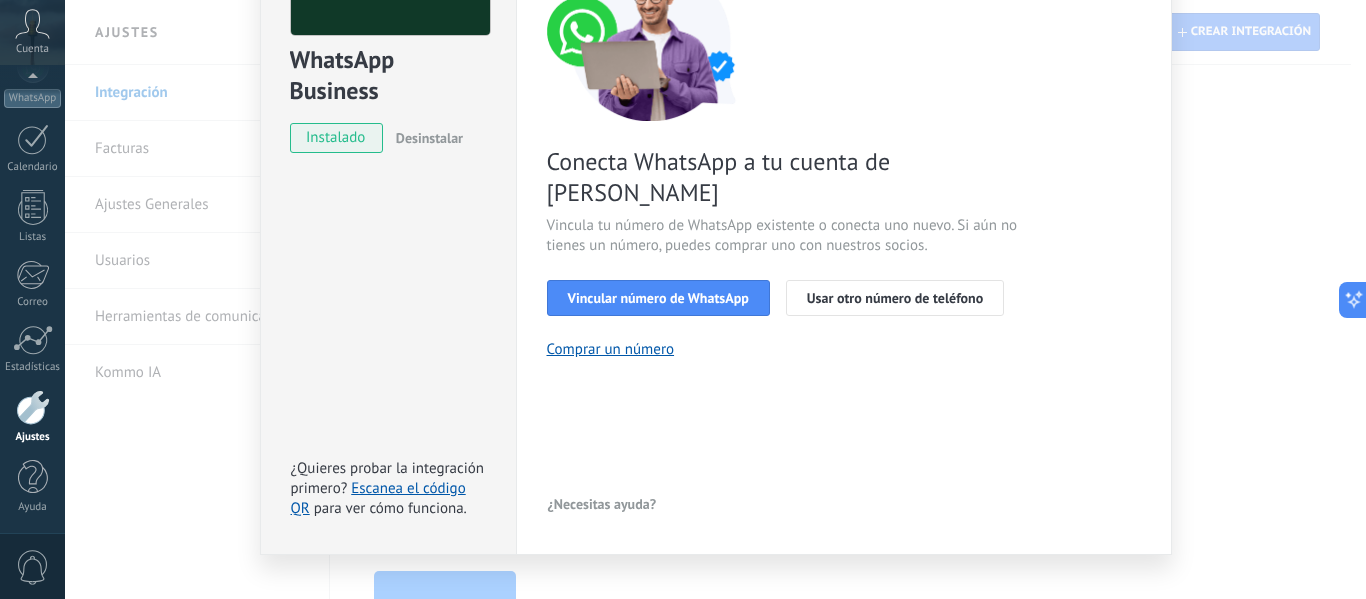 click on "WhatsApp Business instalado Desinstalar ¿Quieres probar la integración primero?   Escanea el código QR   para ver cómo funciona. Configuraciones Autorizaciones Esta pestaña registra a los usuarios que han concedido acceso a las integración a esta cuenta. Si deseas remover la posibilidad que un usuario pueda enviar solicitudes a la cuenta en nombre de esta integración, puedes revocar el acceso. Si el acceso a todos los usuarios es revocado, la integración dejará de funcionar. Esta aplicacion está instalada, pero nadie le ha dado acceso aun. WhatsApp Cloud API más _:  Guardar < Volver 1 Seleccionar aplicación 2 Conectar Facebook  3 Finalizar configuración Conecta WhatsApp a tu cuenta de Kommo Vincula tu número de WhatsApp existente o conecta uno nuevo. Si aún no tienes un número, puedes comprar uno con nuestros socios. Vincular número de WhatsApp Usar otro número de teléfono Comprar un número ¿Necesitas ayuda?" at bounding box center [715, 299] 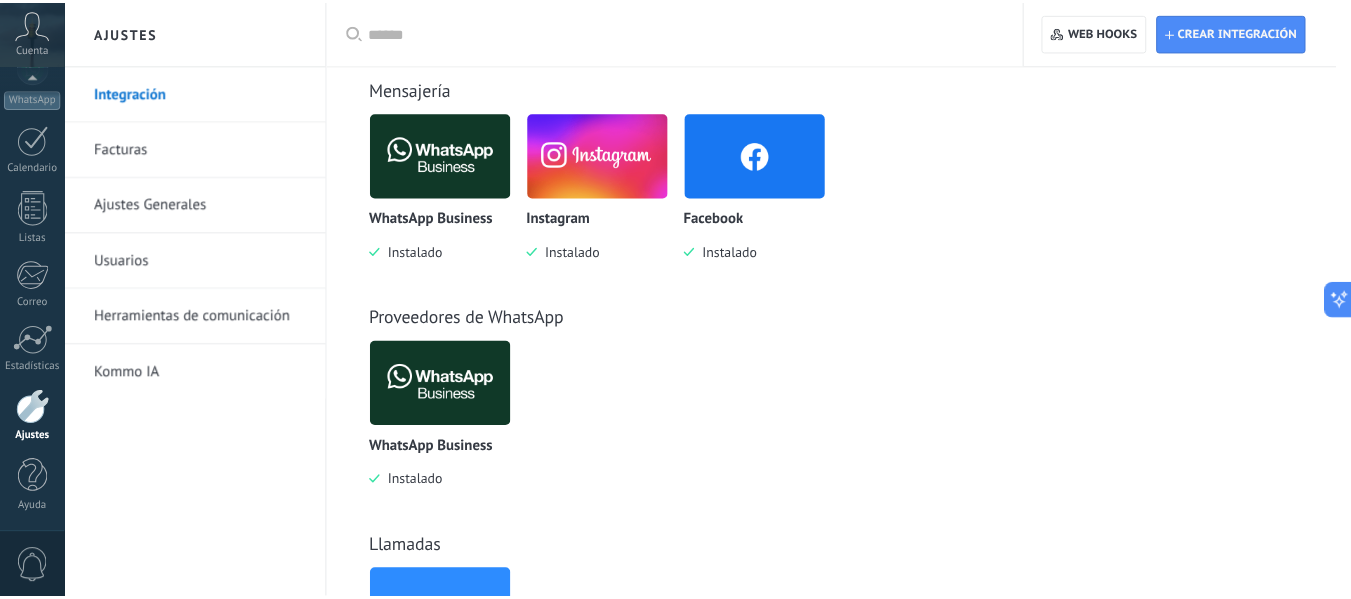 scroll, scrollTop: 0, scrollLeft: 0, axis: both 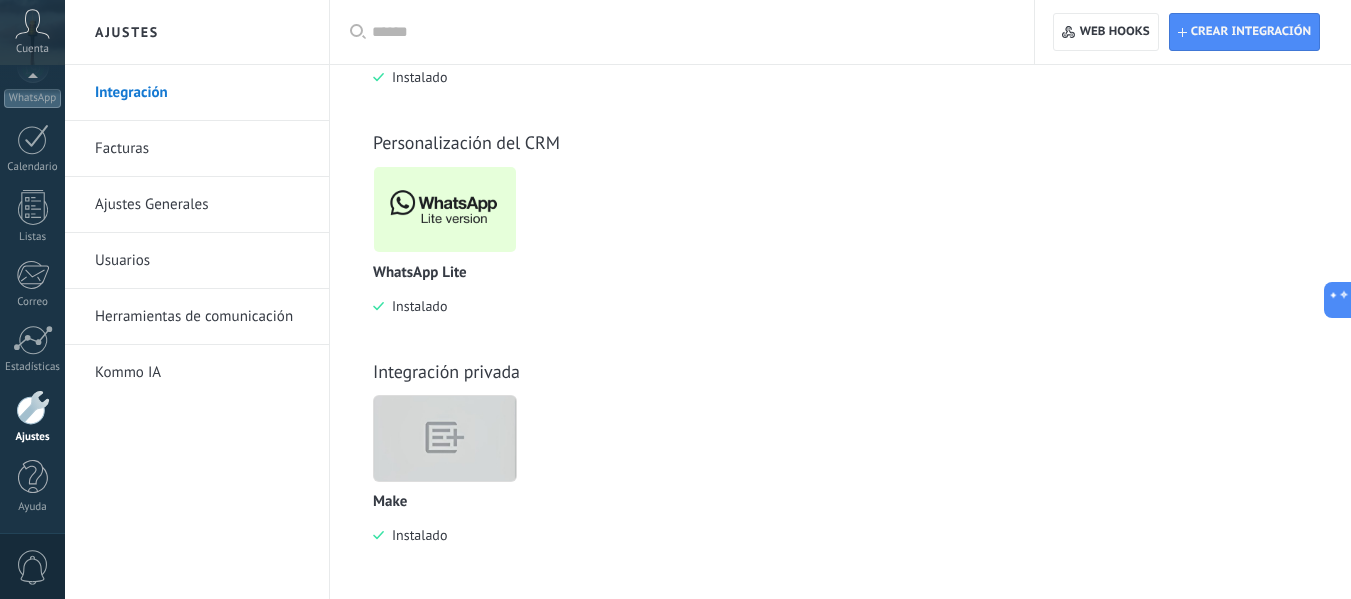 click at bounding box center (445, 209) 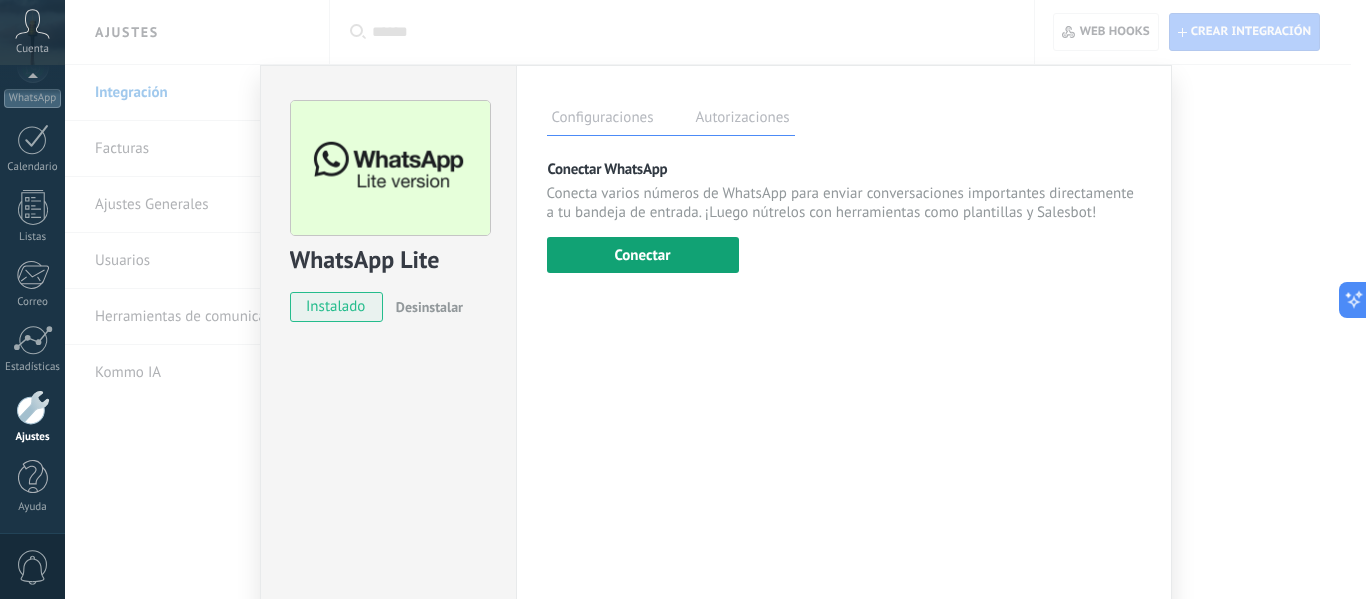 click on "Conectar" at bounding box center (643, 255) 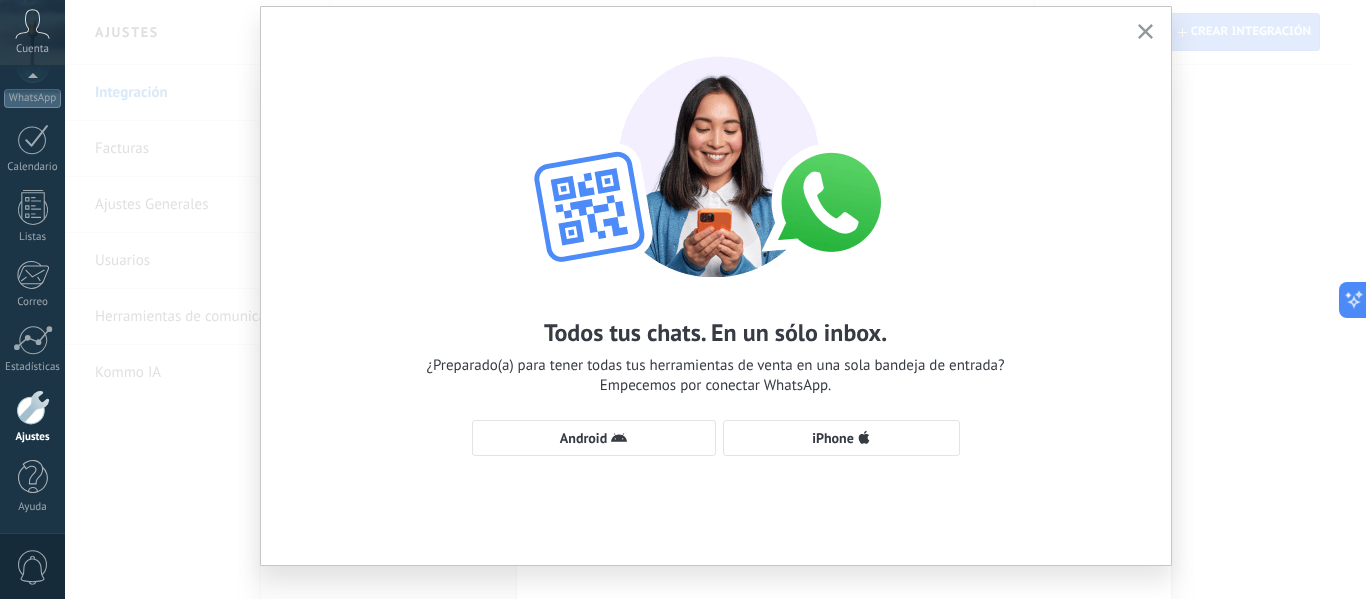 scroll, scrollTop: 91, scrollLeft: 0, axis: vertical 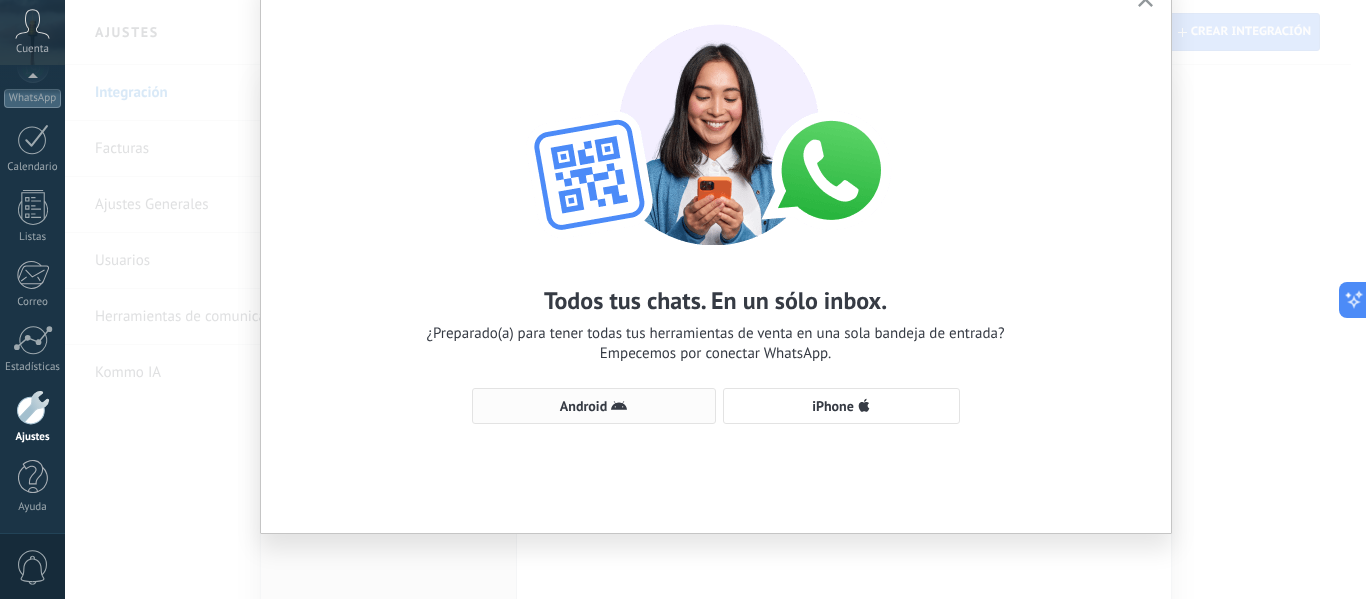 click on "Android" at bounding box center (594, 406) 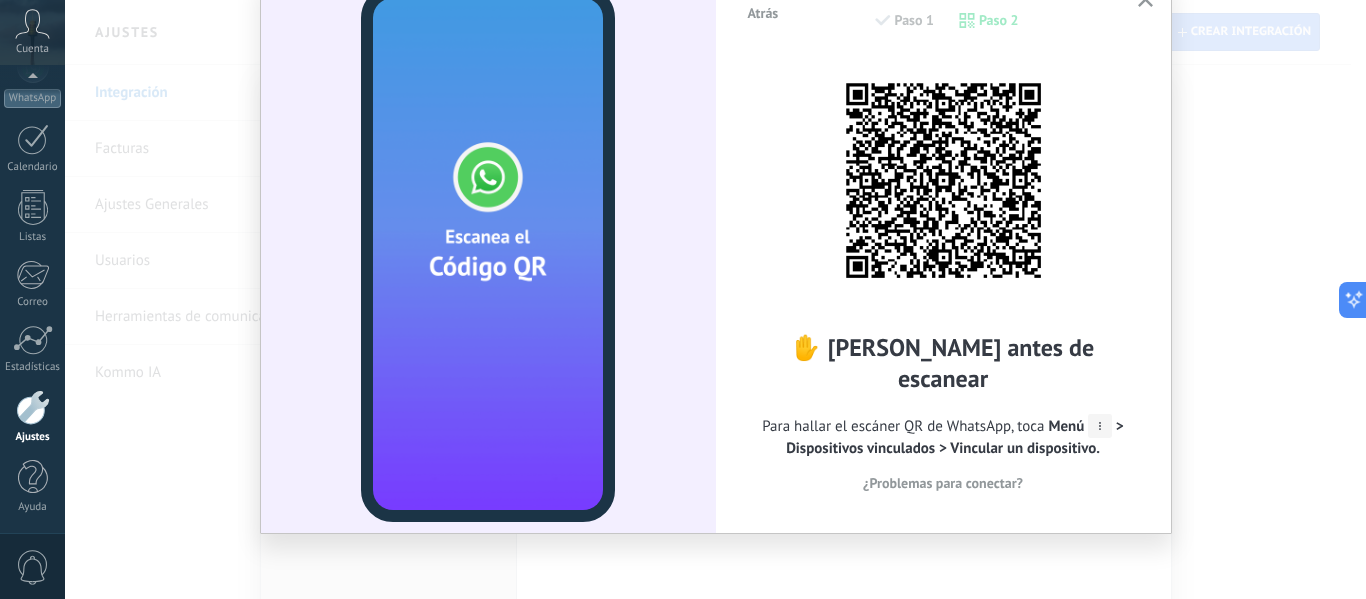 click at bounding box center [943, 180] 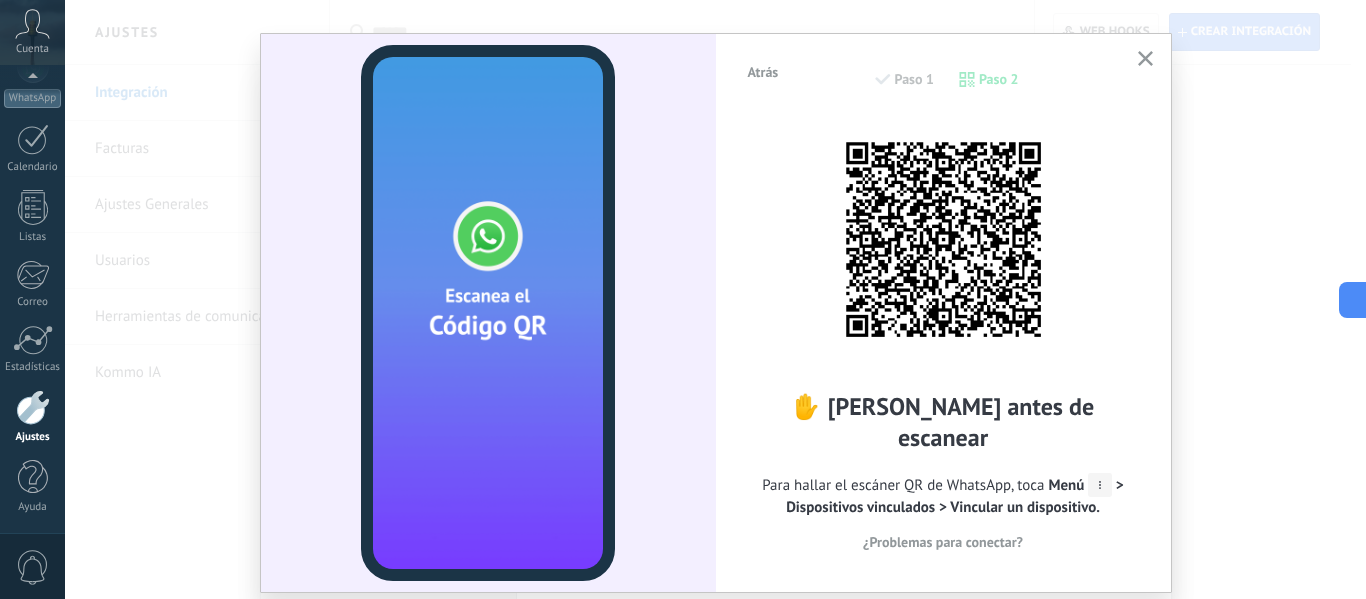 scroll, scrollTop: 0, scrollLeft: 0, axis: both 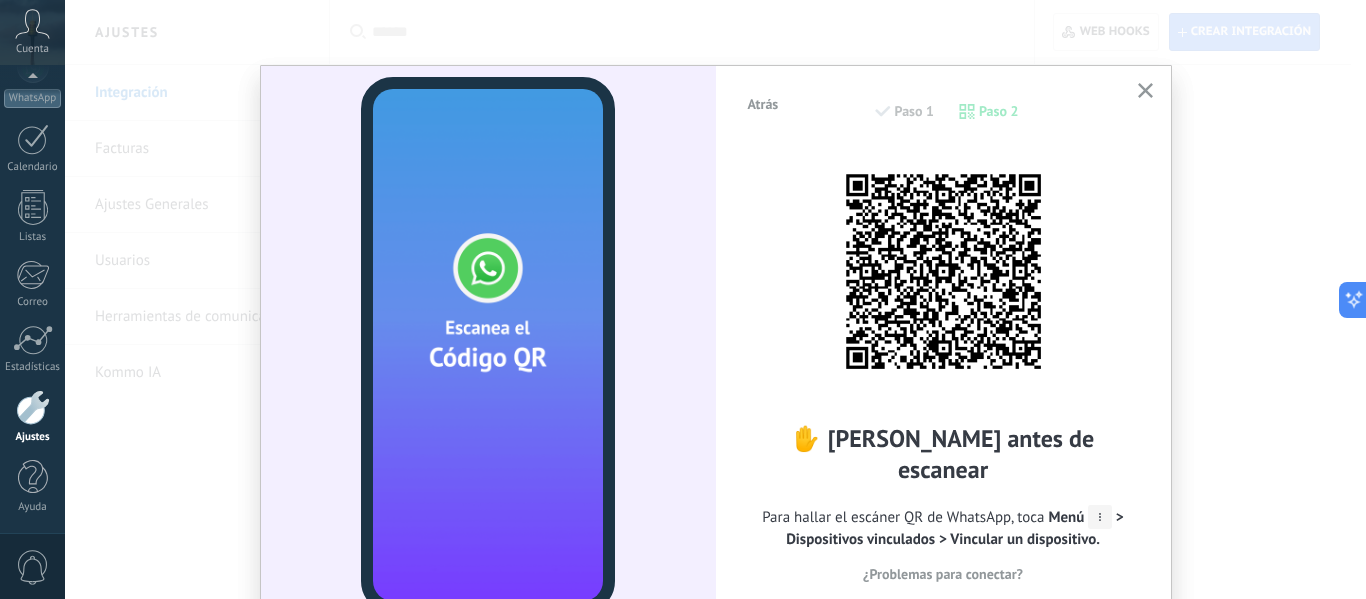 click on "Atrás" at bounding box center (763, 104) 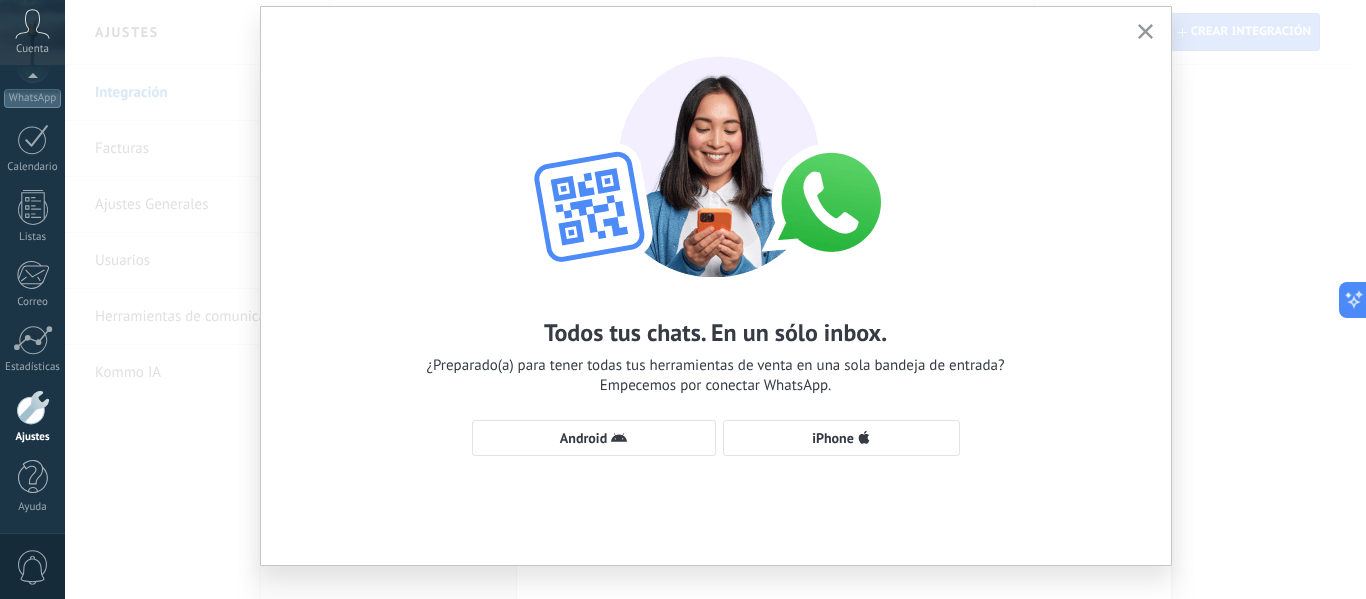scroll, scrollTop: 91, scrollLeft: 0, axis: vertical 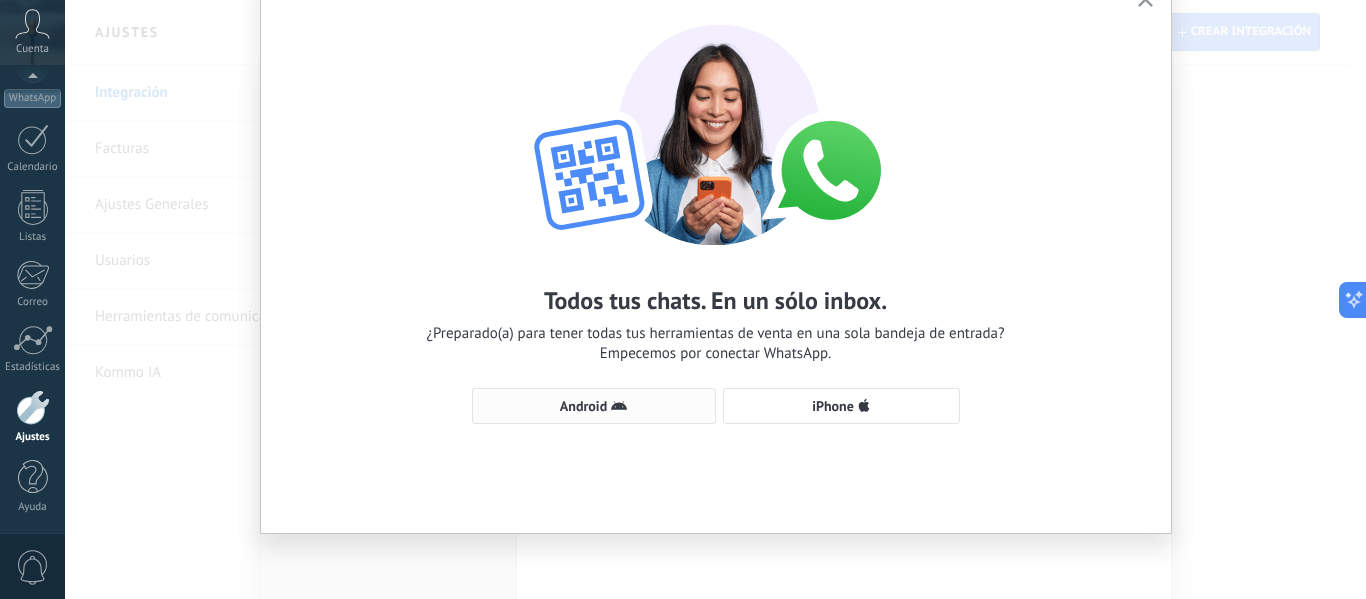 click on "Android" at bounding box center [594, 406] 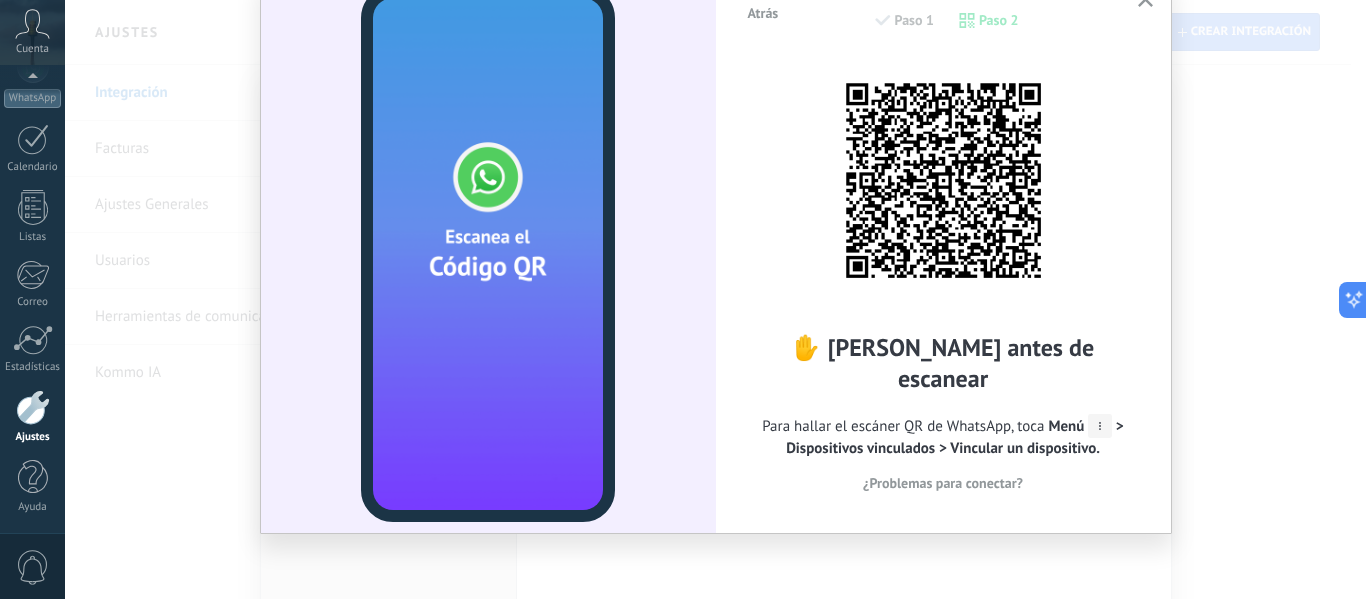 scroll, scrollTop: 0, scrollLeft: 0, axis: both 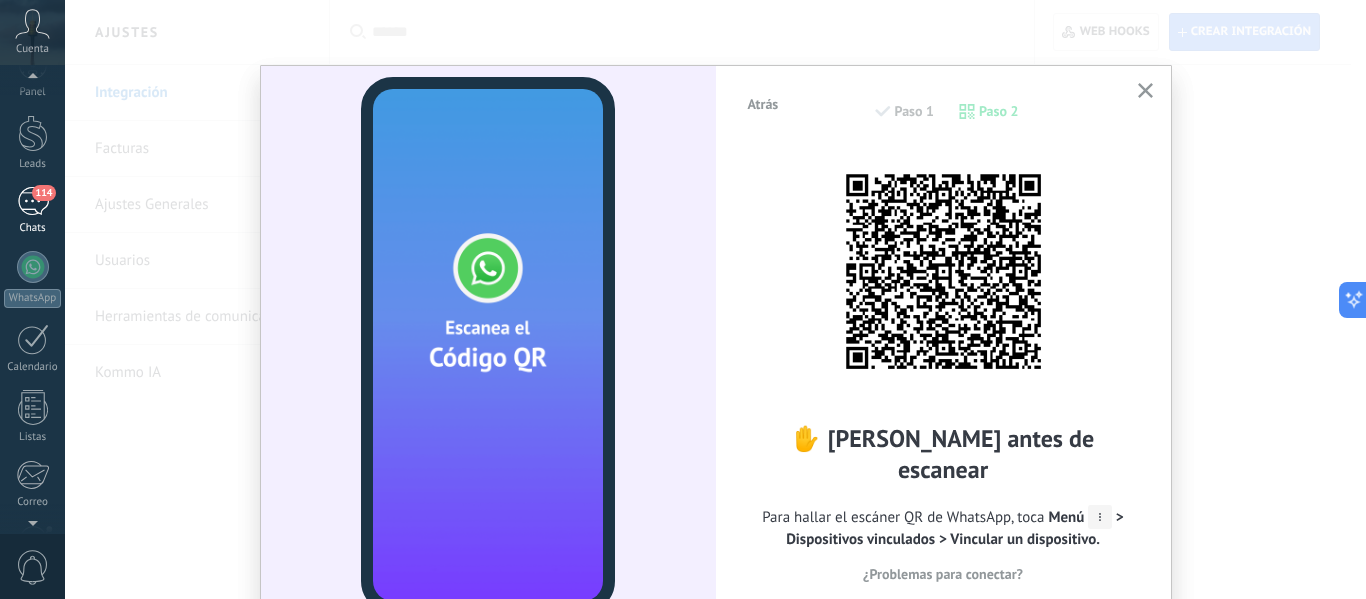 click on "114" at bounding box center [33, 201] 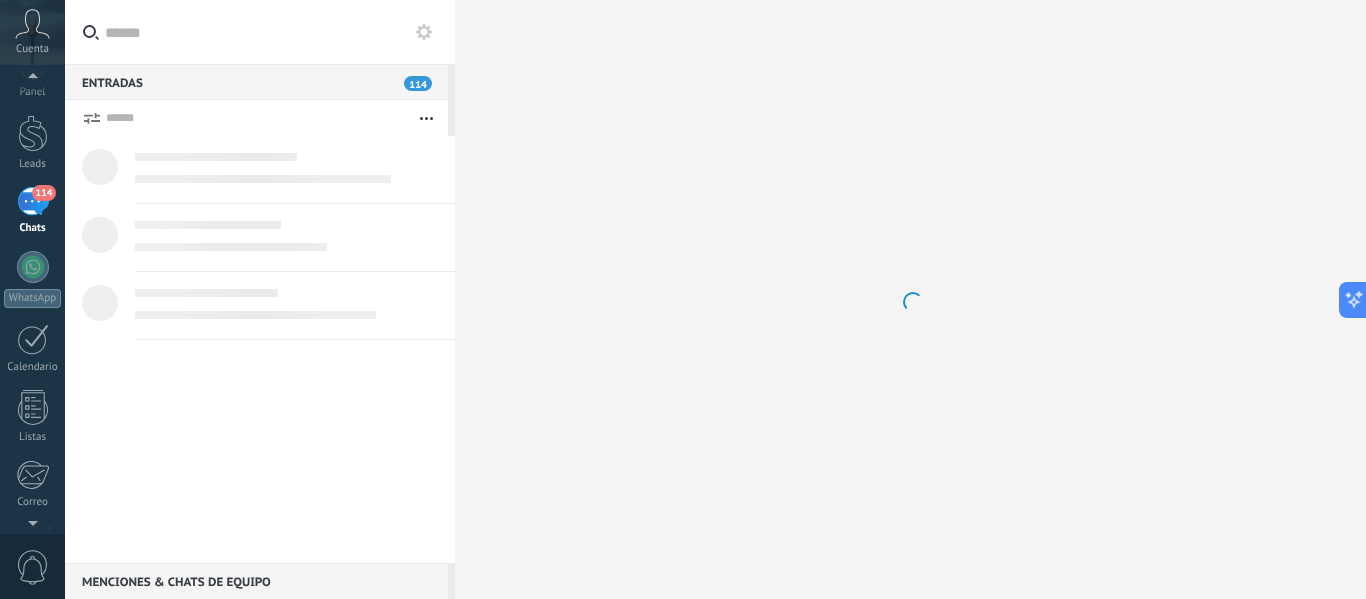 scroll, scrollTop: 0, scrollLeft: 0, axis: both 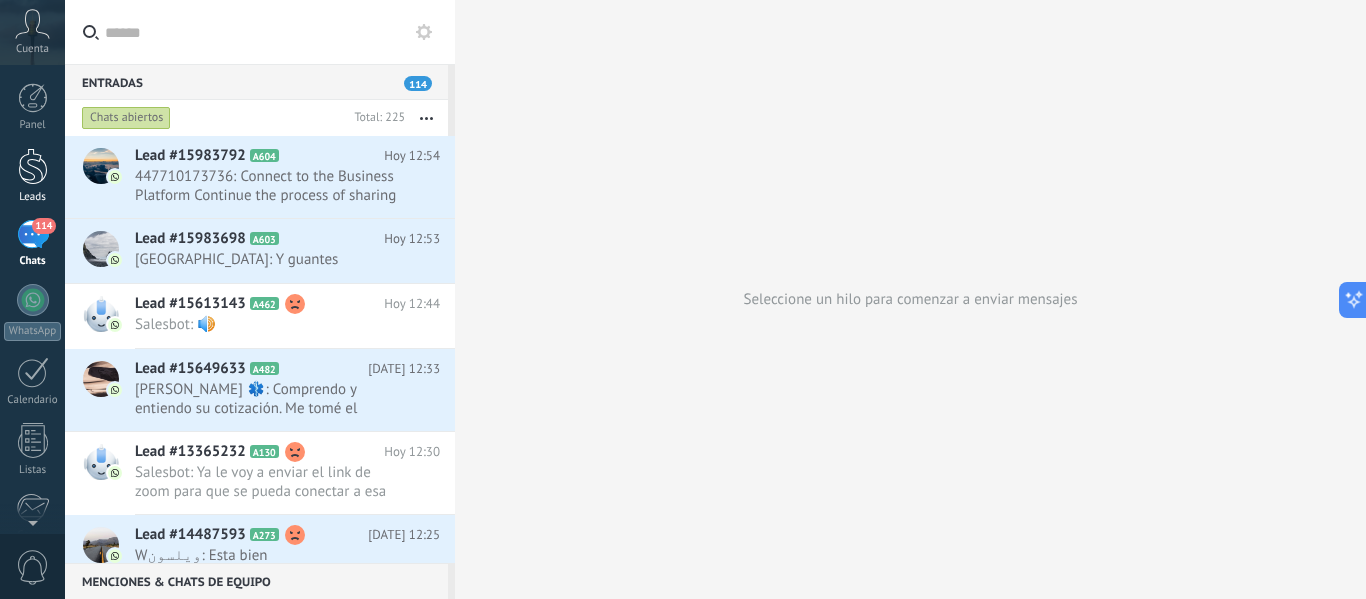 click at bounding box center (33, 166) 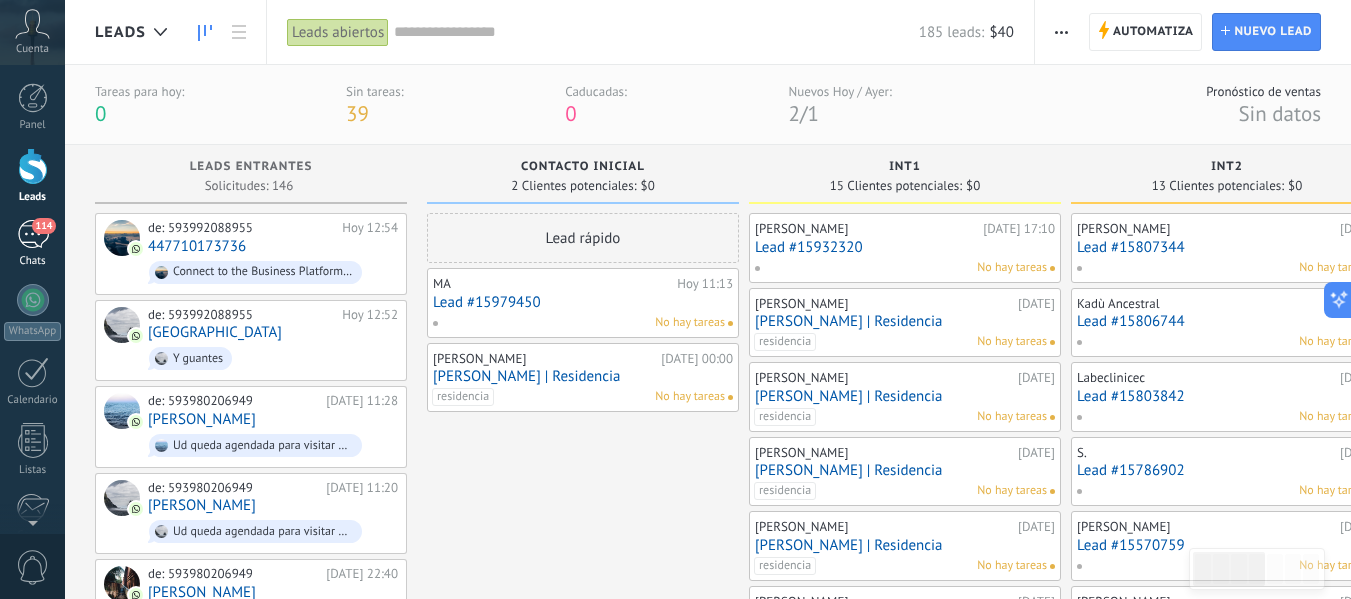 click on "114" at bounding box center [33, 234] 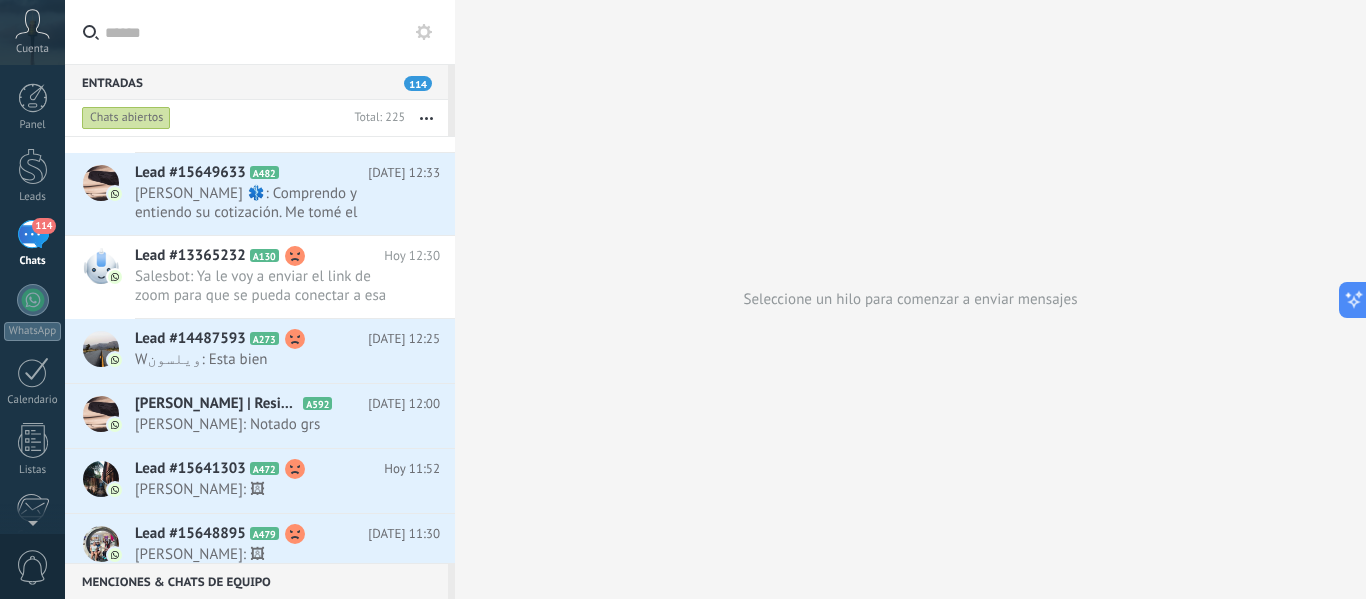 scroll, scrollTop: 201, scrollLeft: 0, axis: vertical 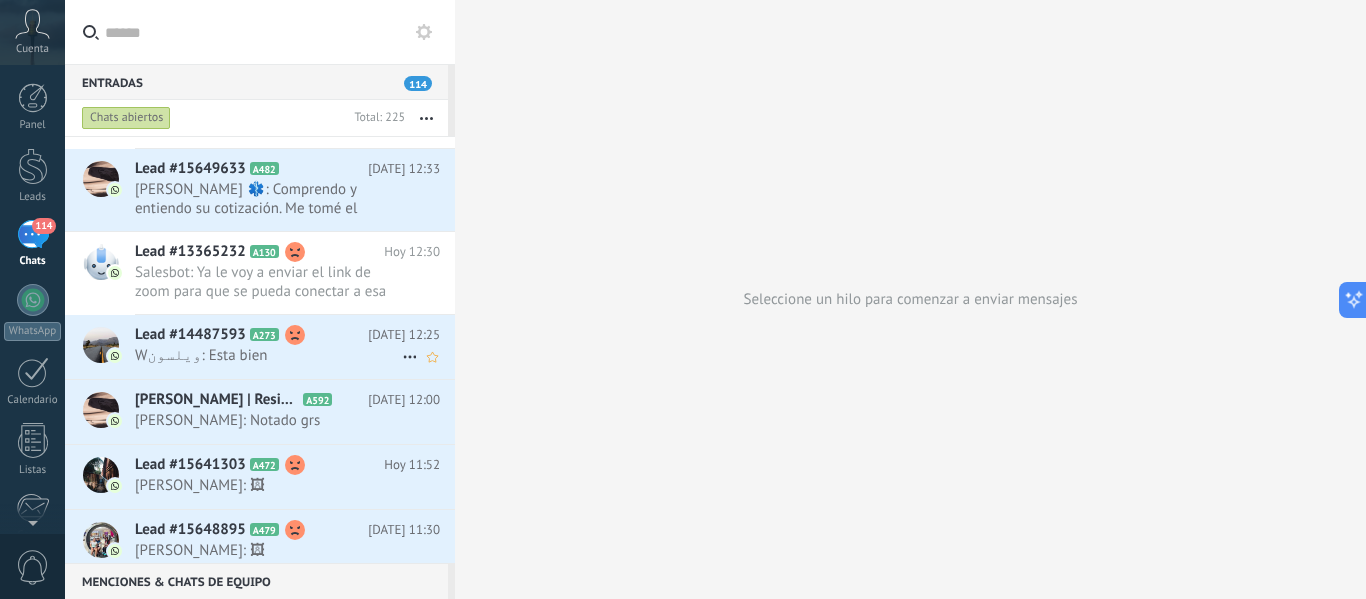 click on "Wويلسون: Esta bien" at bounding box center [268, 355] 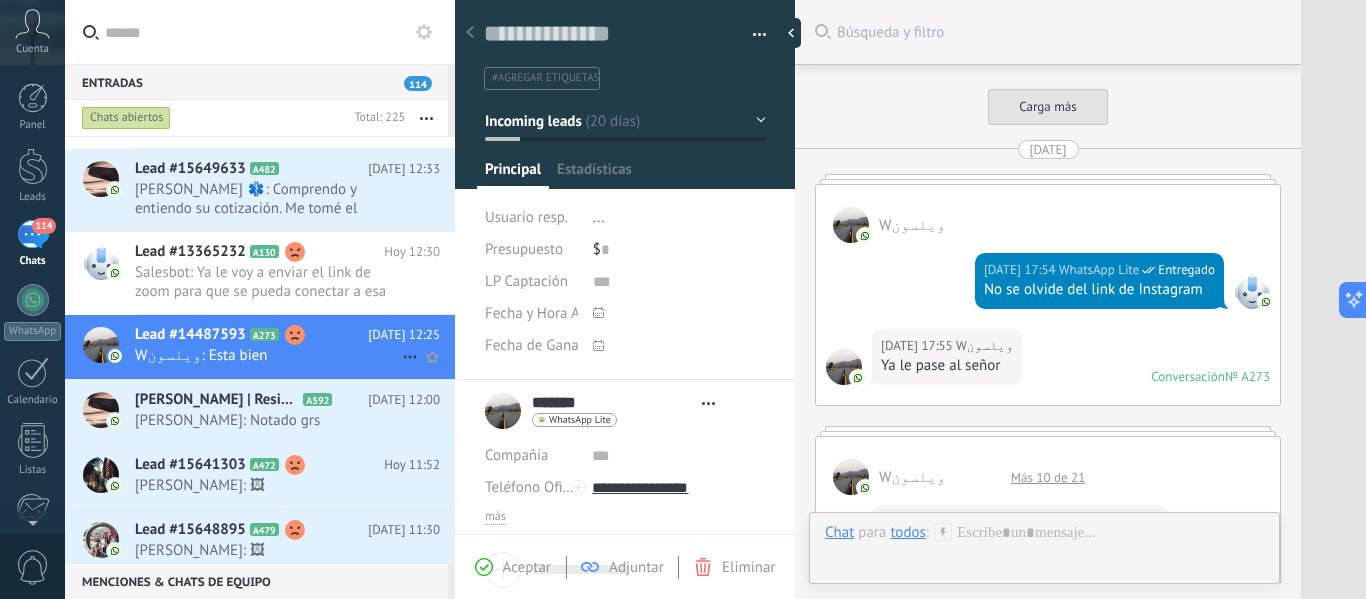 type on "**********" 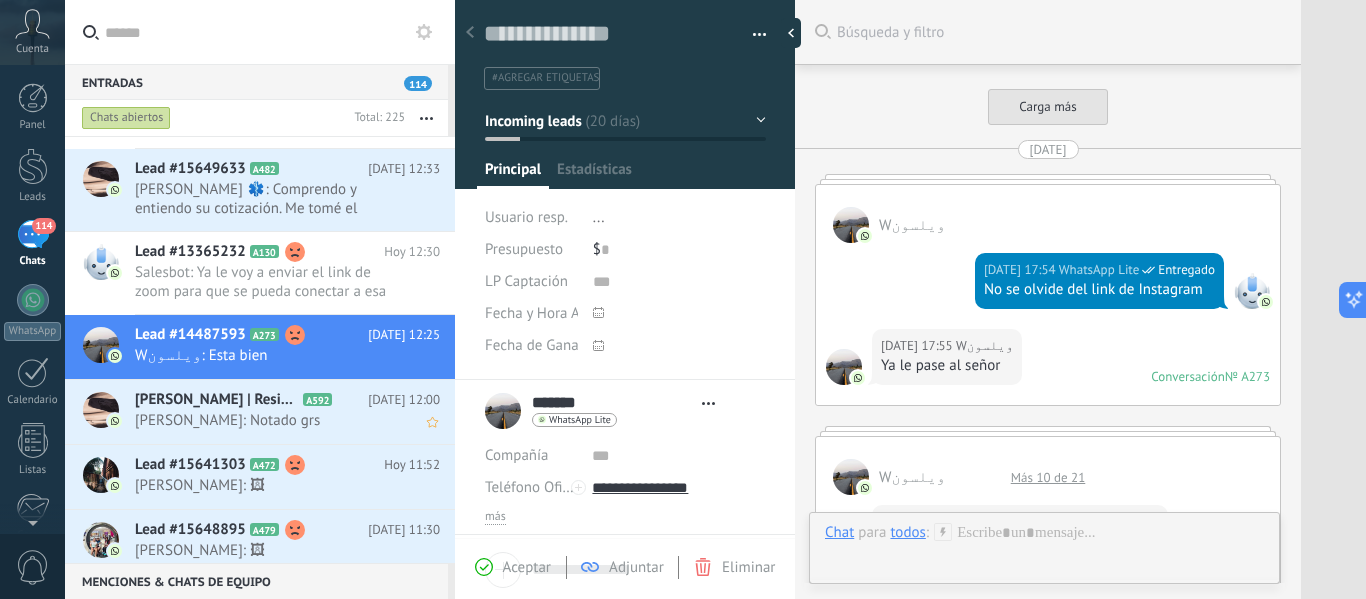 scroll, scrollTop: 30, scrollLeft: 0, axis: vertical 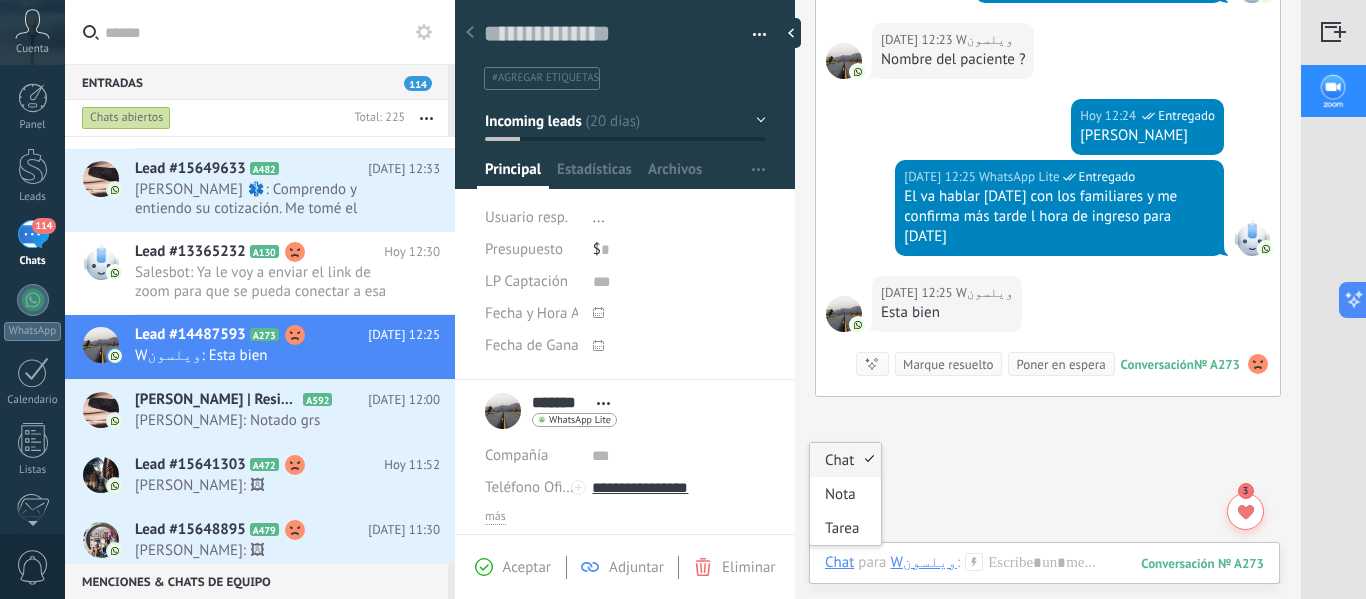 click on "Chat" at bounding box center (839, 562) 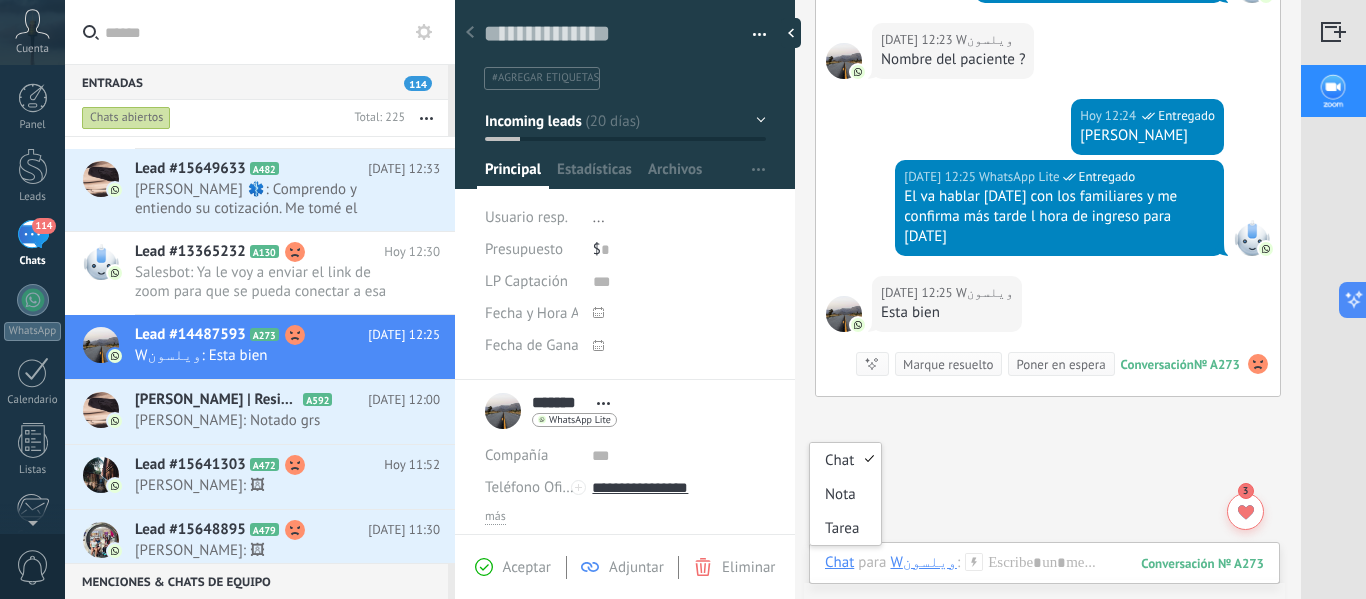 click on "Buscar Búsqueda y filtro Carga más 30/06/2025 Wويلسون  30/06/2025 17:54 WhatsApp Lite  Entregado No se olvide del link de Instagram 30/06/2025 17:55 Wويلسون  Ya le pase al señor Conversación  № A273 Conversación № A273 Wويلسون  Más 10 de 21 Ayer 12:01 Wويلسون  No se gestionaron ayer esos contactos ?? Ayer 12:01 Wويلسون  Que paso ? Ayer 12:03 WhatsApp Lite  Entregado Hola ing Ayer 12:03 WhatsApp Lite  Entregado Soy lucy Ayer 12:03 WhatsApp Lite  Entregado Hoy hay ingreso Ayer 12:23 Wويلسون  La lcda Denisse tiene cual celular ? Ayer 12:23 Wويلسون  De consultas ? Ayer 12:25 WhatsApp Lite  Entregado Como ud me dijo que que seguía con telefono de memory Ayer 12:26 WhatsApp Lite  Entregado Estoy trabajando con el Ayer 12:26 Wويلسون  Lucy tendrá teléfono de memory   Lcda Denisse el de consultas Conversación  № A273 Conversación № A273 Hoy Wويلسون  Más 8 de 8 Hoy 11:12 Wويلسون  Solo para residentes de la etapa Gema   0" at bounding box center (1048, -756) 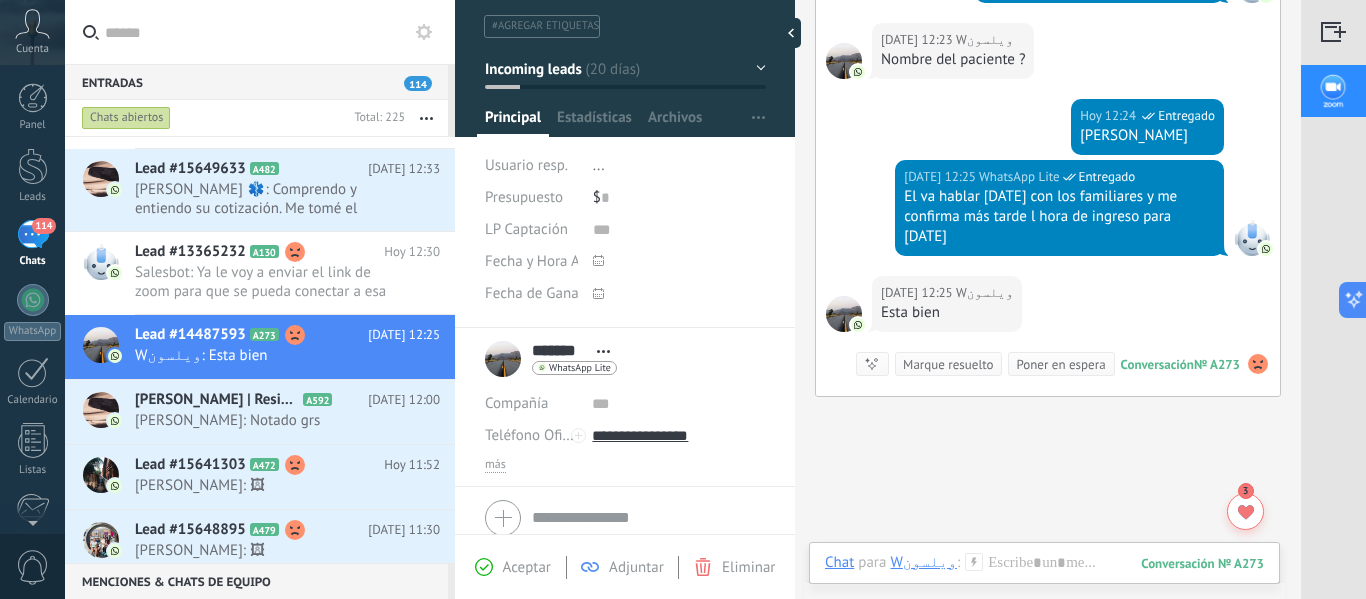 scroll, scrollTop: 100, scrollLeft: 0, axis: vertical 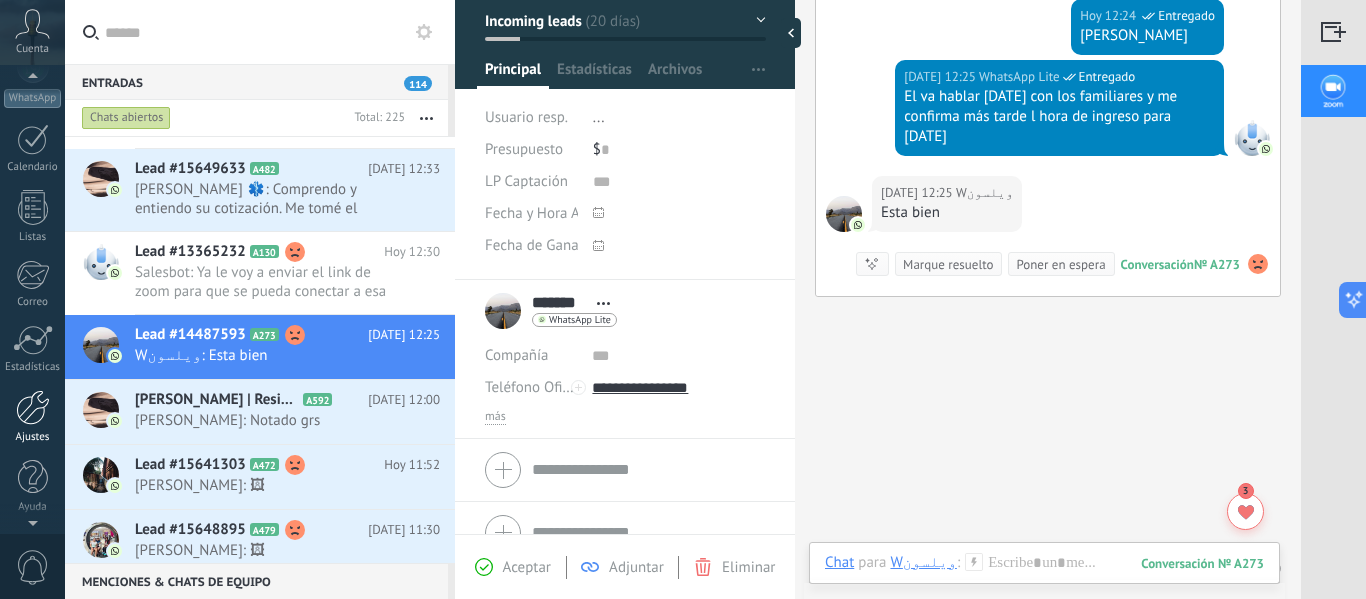 click at bounding box center [33, 407] 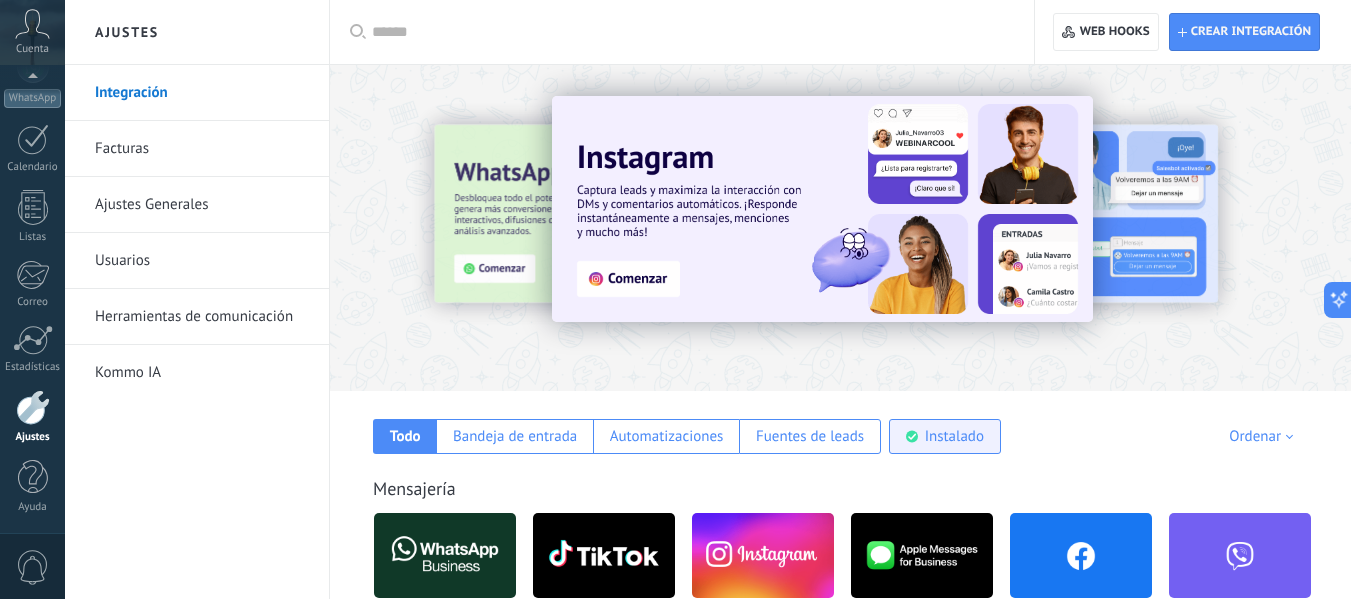 click on "Instalado" at bounding box center (945, 436) 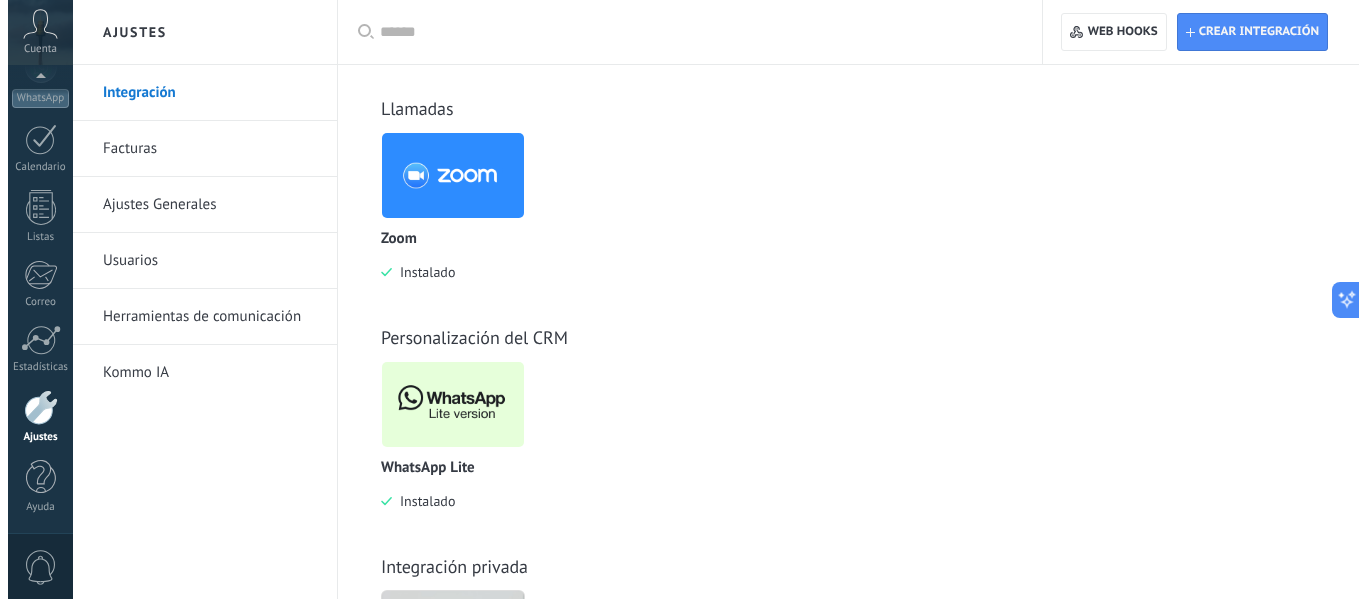 scroll, scrollTop: 833, scrollLeft: 0, axis: vertical 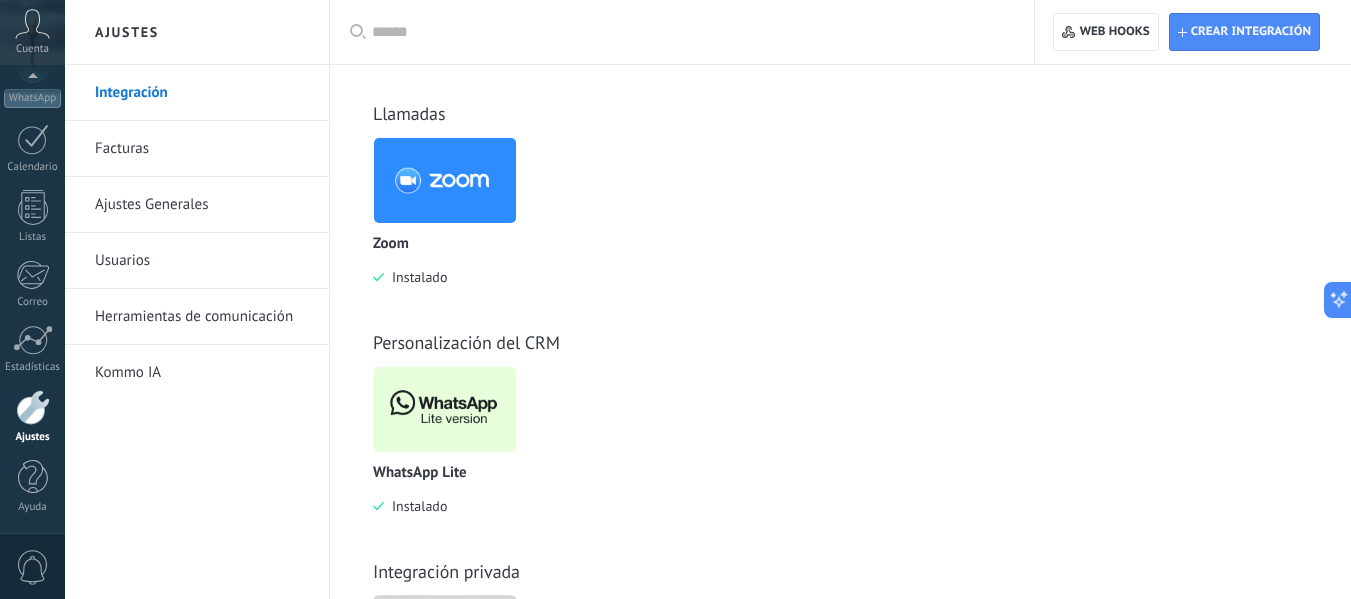 click at bounding box center [445, 409] 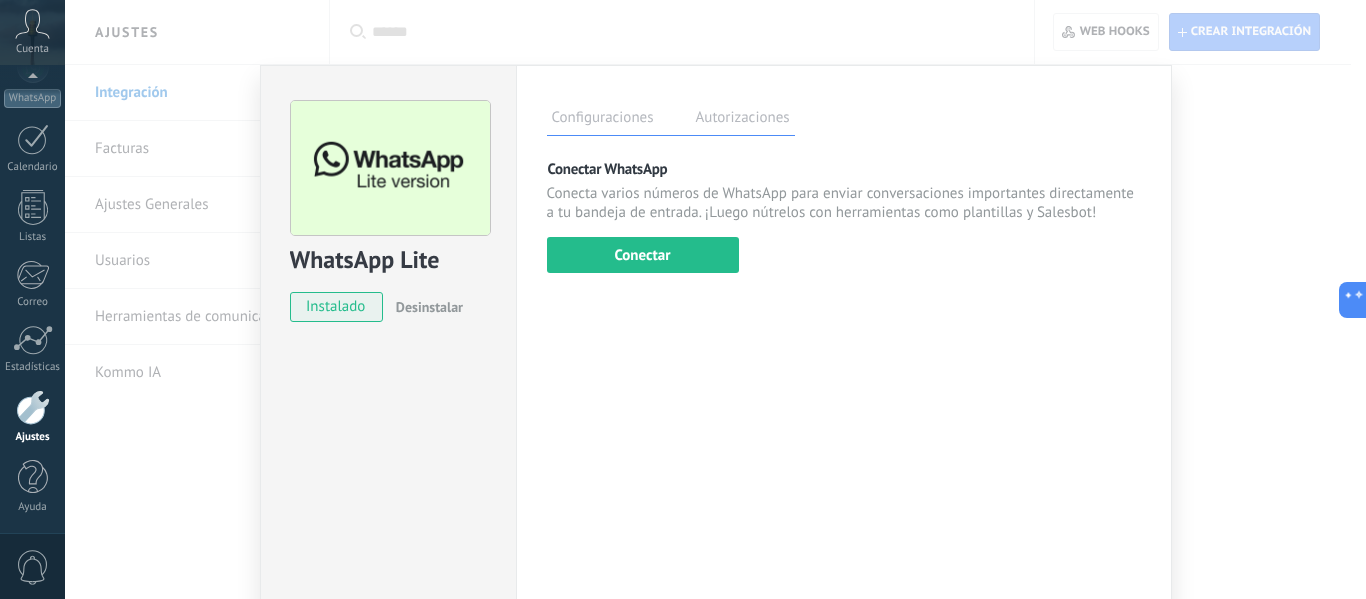 drag, startPoint x: 604, startPoint y: 222, endPoint x: 607, endPoint y: 234, distance: 12.369317 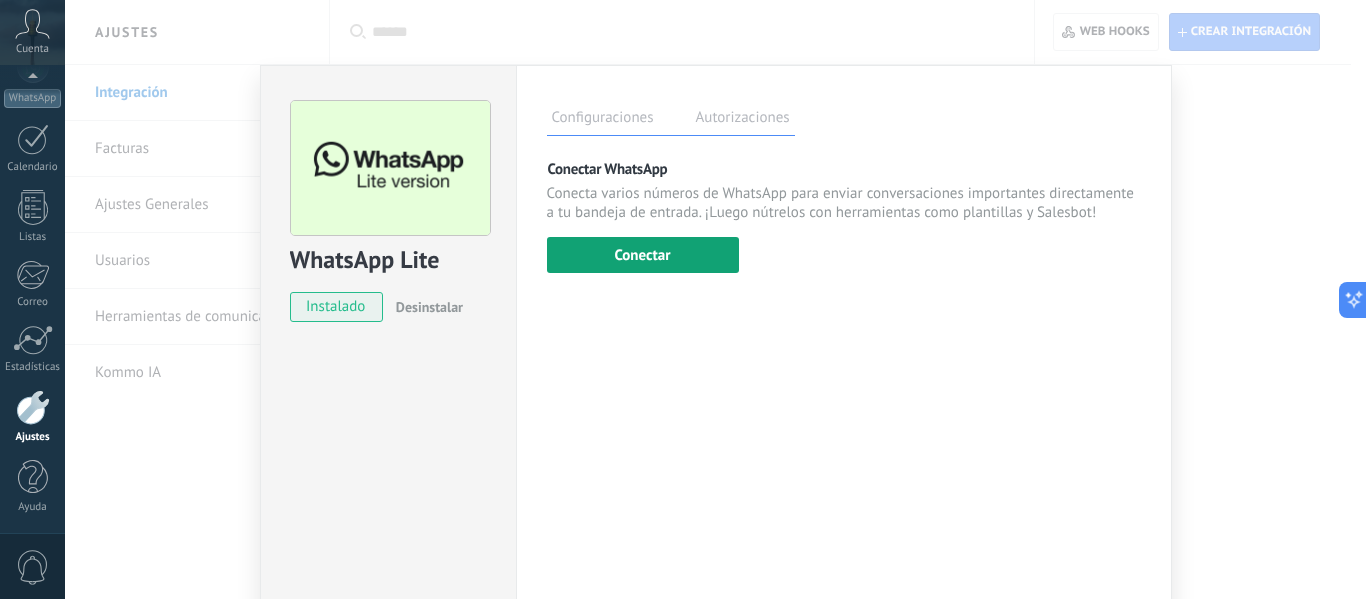 click on "Conectar" at bounding box center (643, 255) 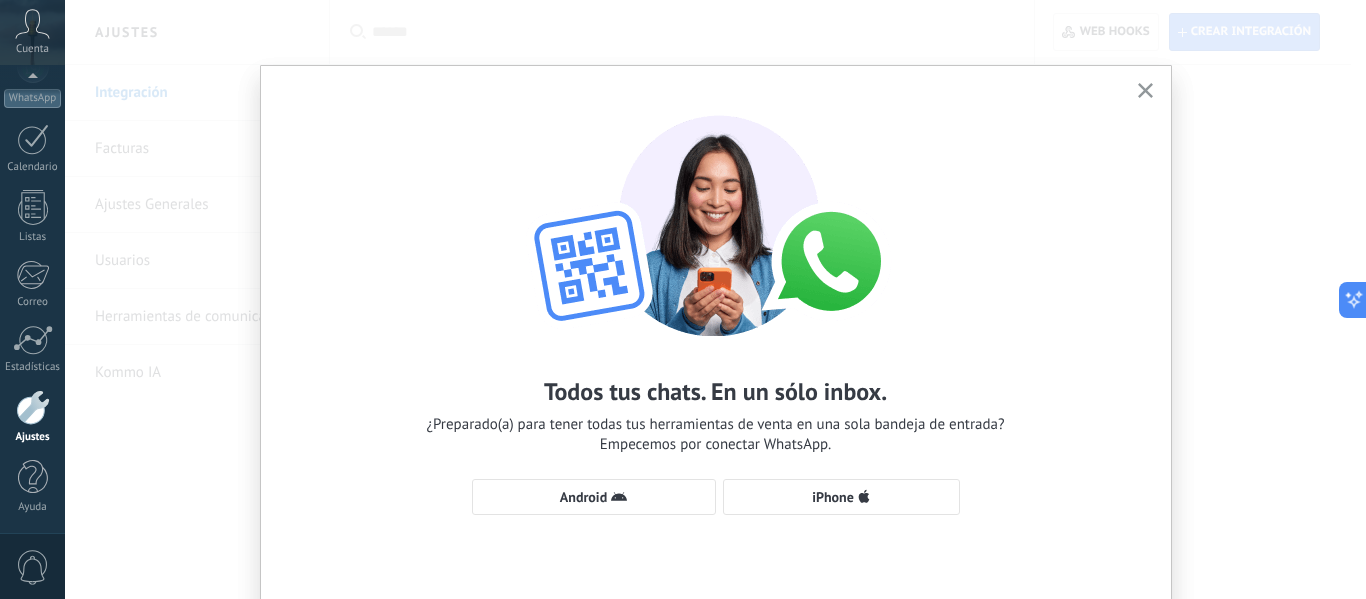 scroll, scrollTop: 91, scrollLeft: 0, axis: vertical 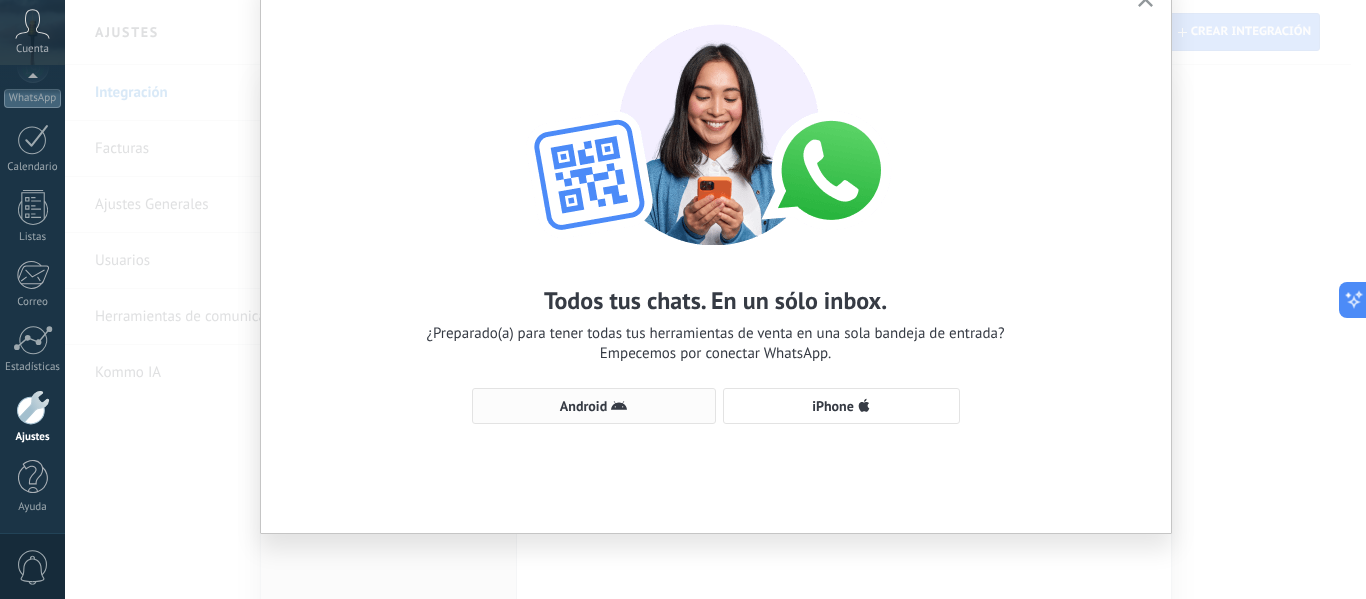 click on "Android" at bounding box center (594, 406) 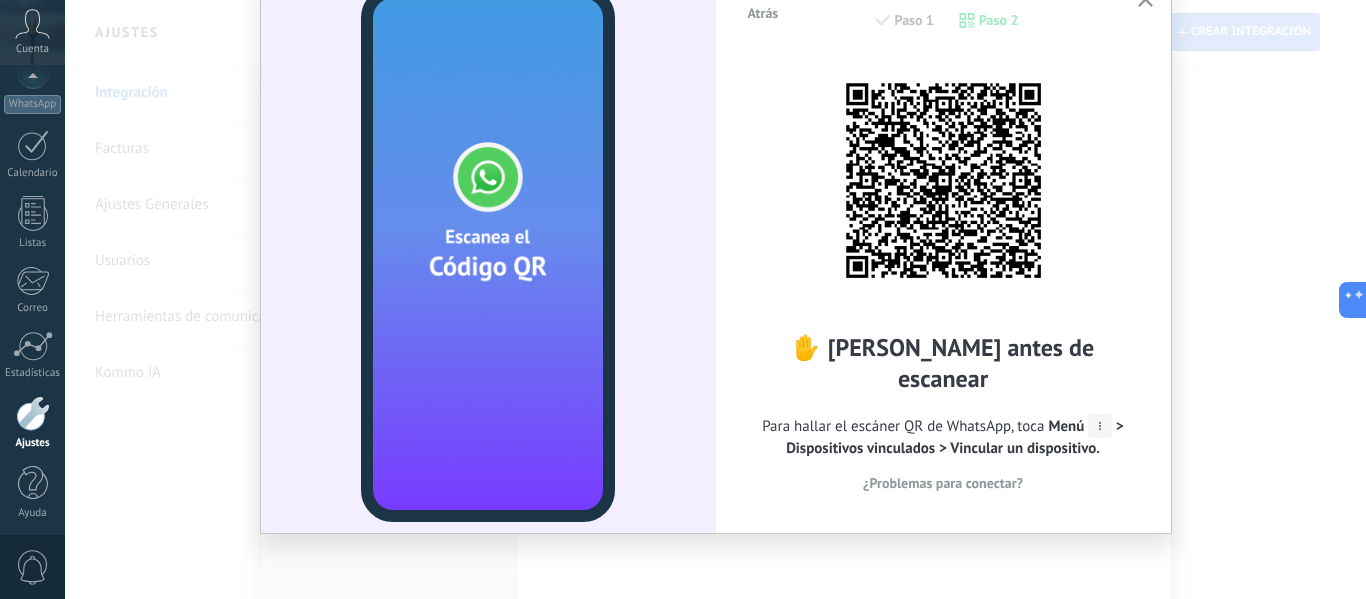 scroll, scrollTop: 233, scrollLeft: 0, axis: vertical 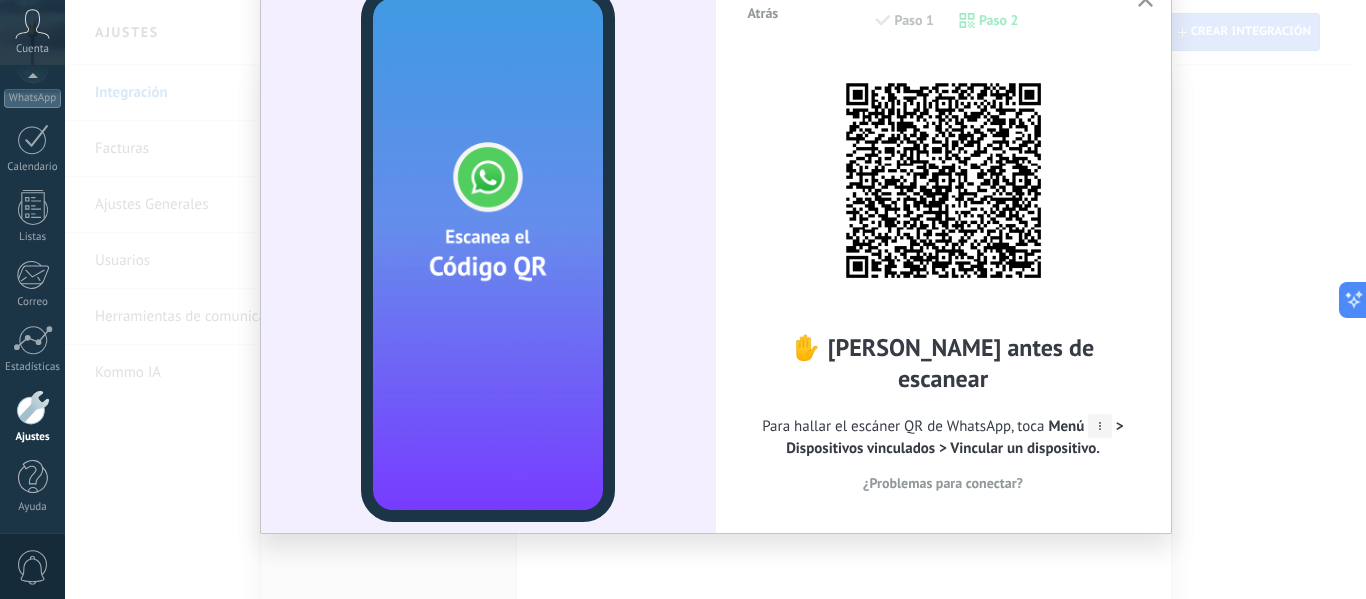 click on "✋ Lee antes de escanear Para hallar el escáner QR de WhatsApp, toca   Menú     > Dispositivos vinculados > Vincular un dispositivo. ¿Problemas para conectar?" at bounding box center (943, 279) 